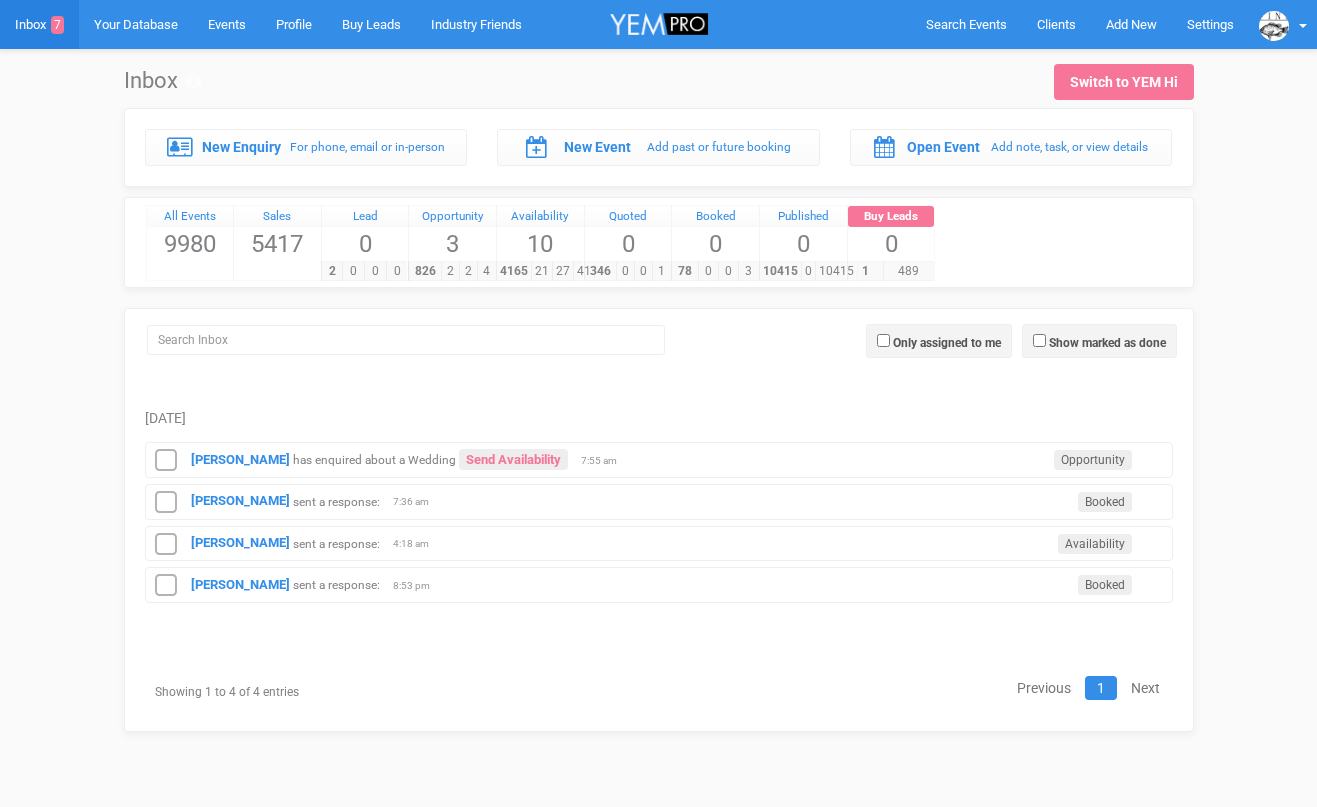 scroll, scrollTop: 0, scrollLeft: 0, axis: both 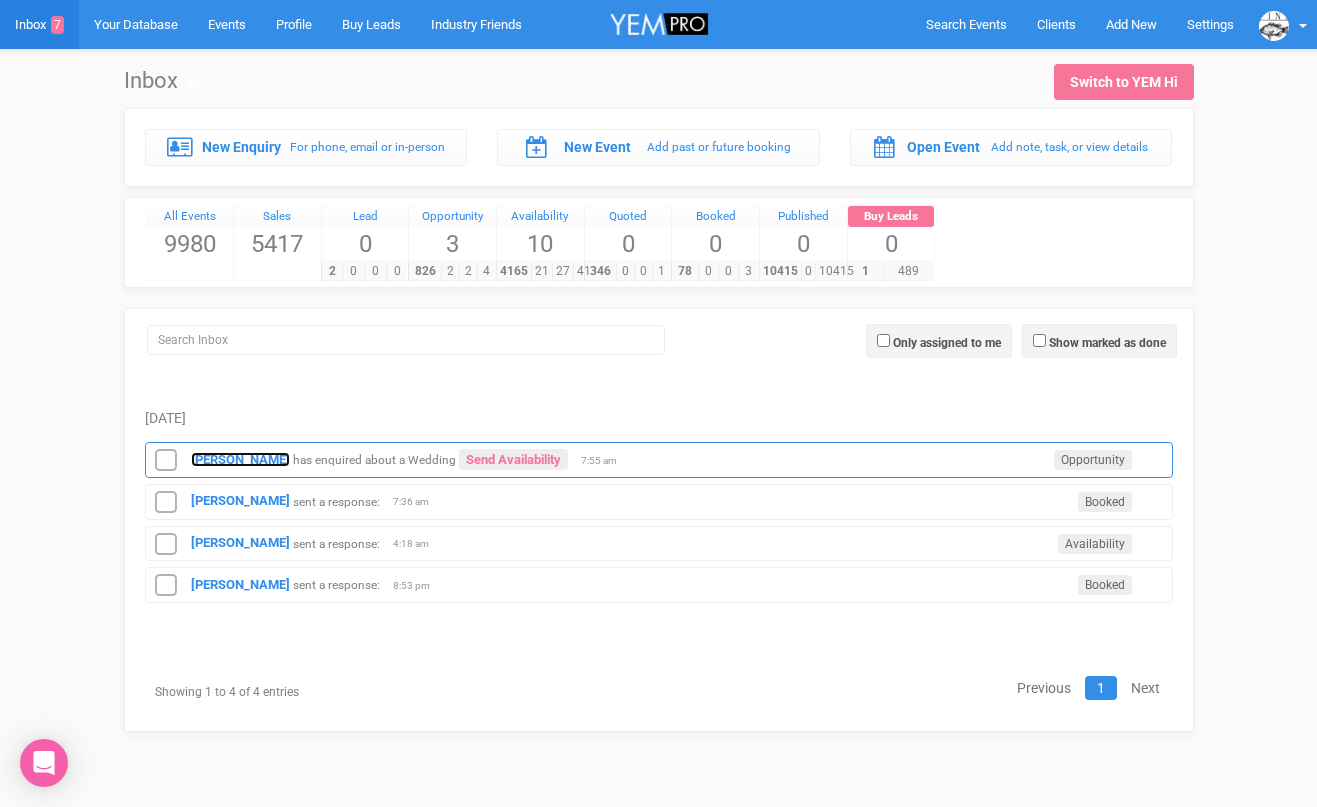 click on "[PERSON_NAME]" at bounding box center (240, 459) 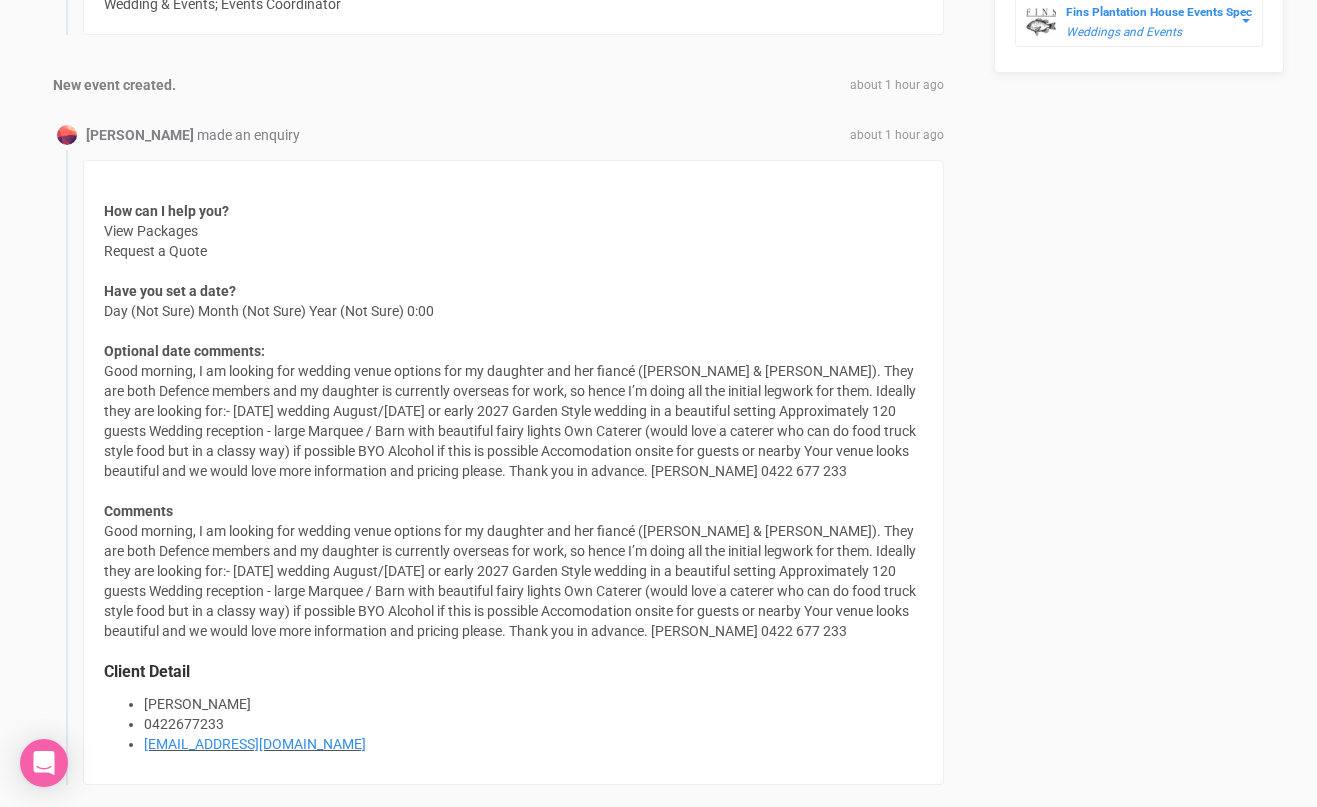 scroll, scrollTop: 1357, scrollLeft: 0, axis: vertical 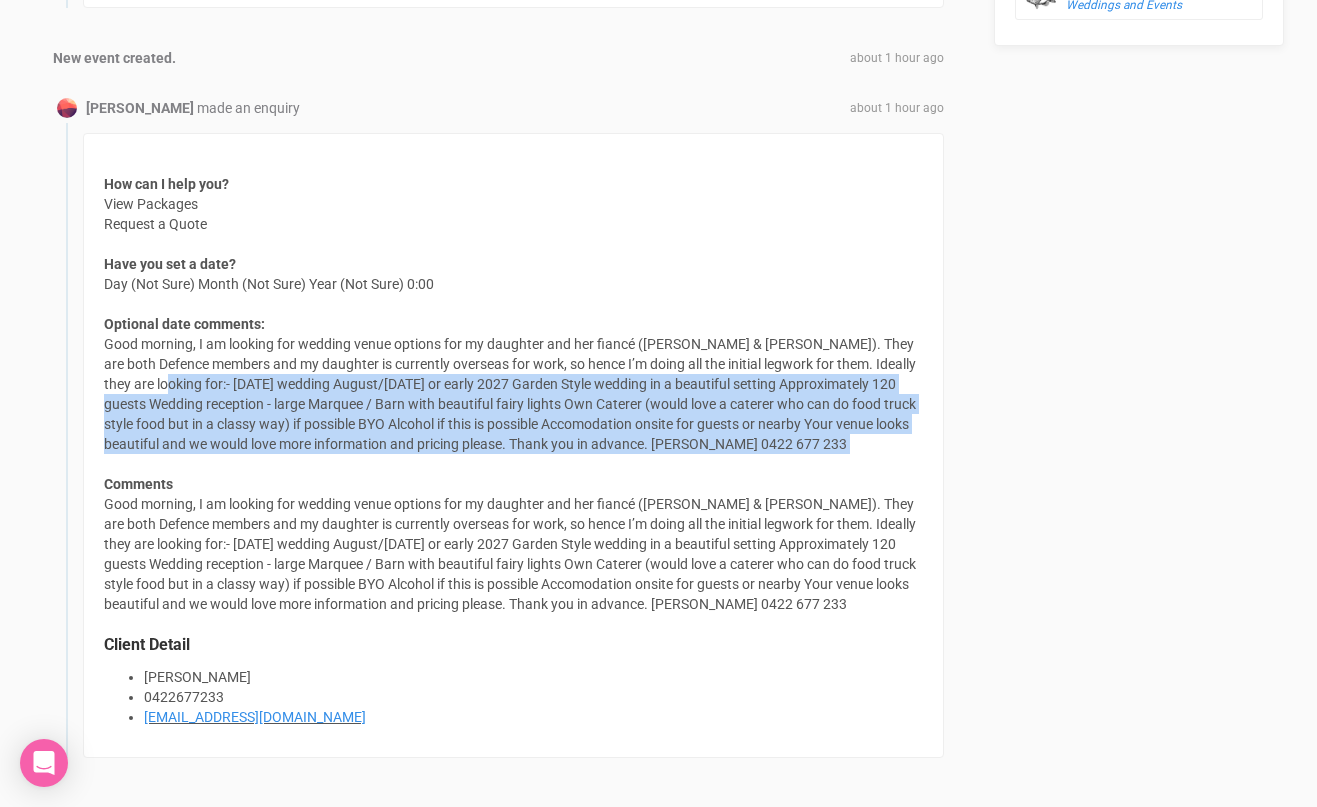 drag, startPoint x: 134, startPoint y: 361, endPoint x: 810, endPoint y: 446, distance: 681.323 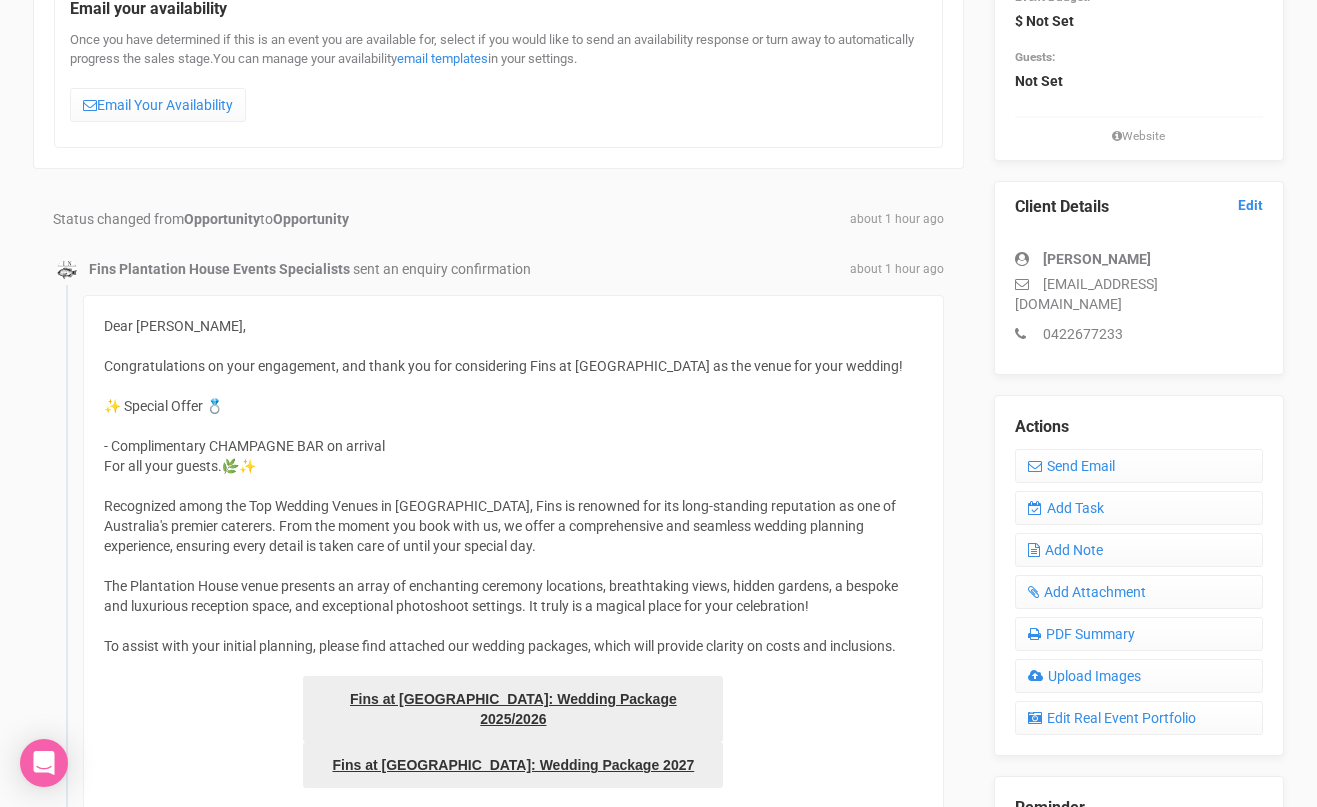 scroll, scrollTop: 72, scrollLeft: 0, axis: vertical 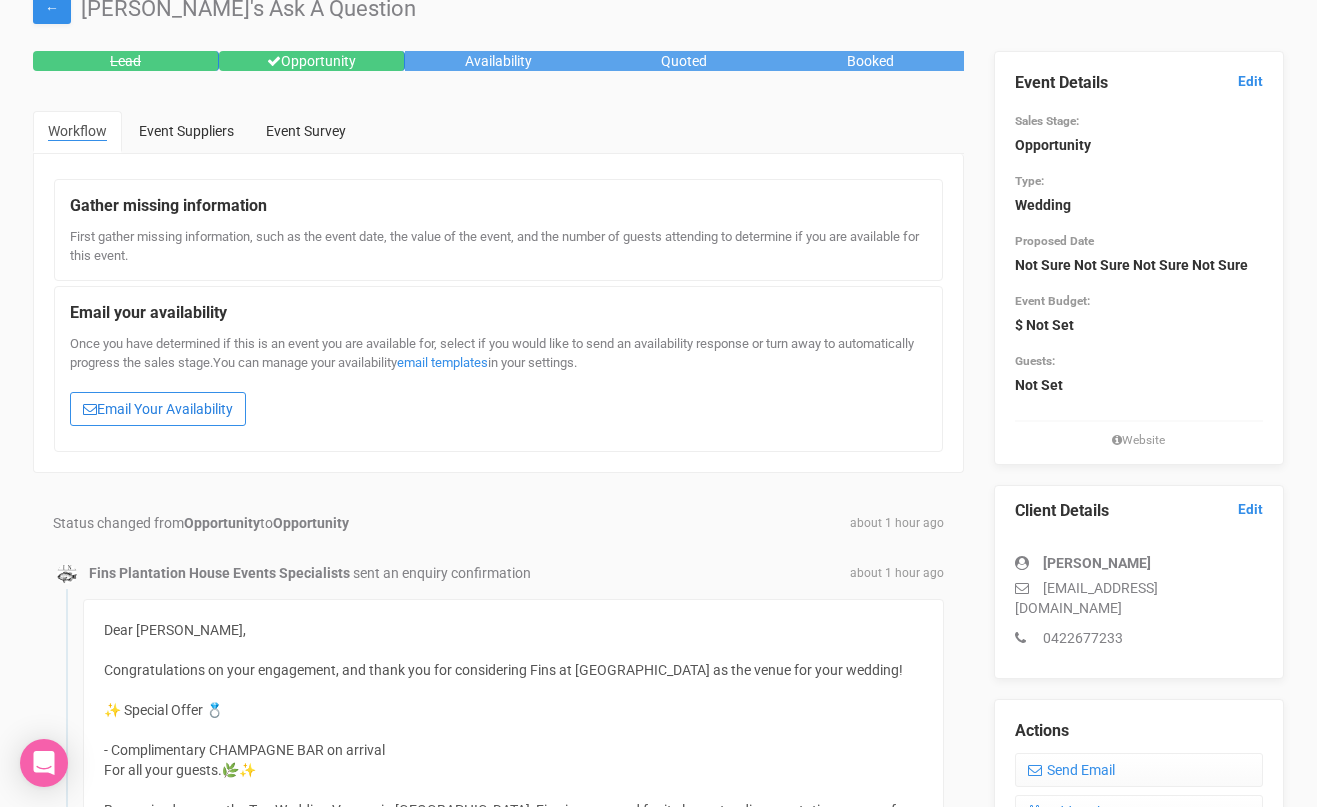 click on "Email Your Availability" at bounding box center (158, 409) 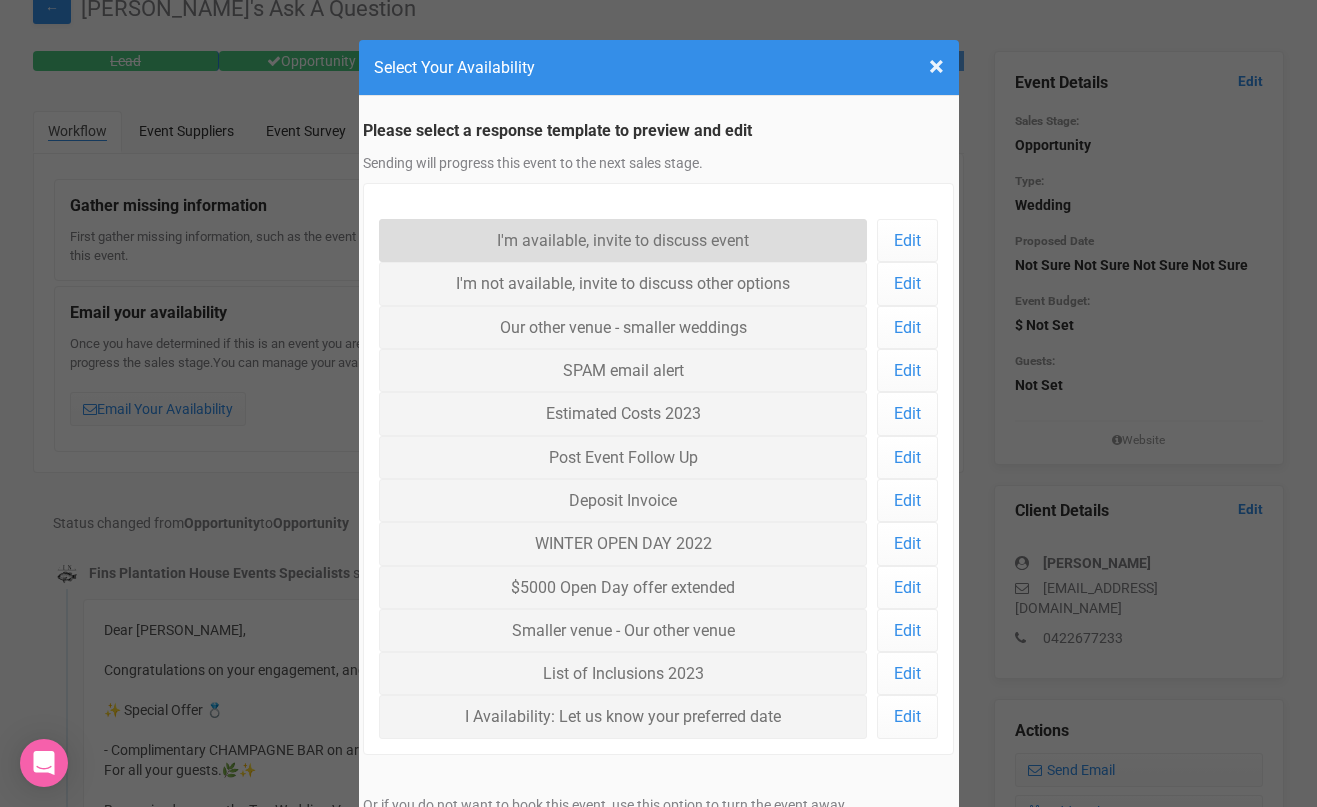 click on "I'm available, invite to discuss event" at bounding box center (623, 240) 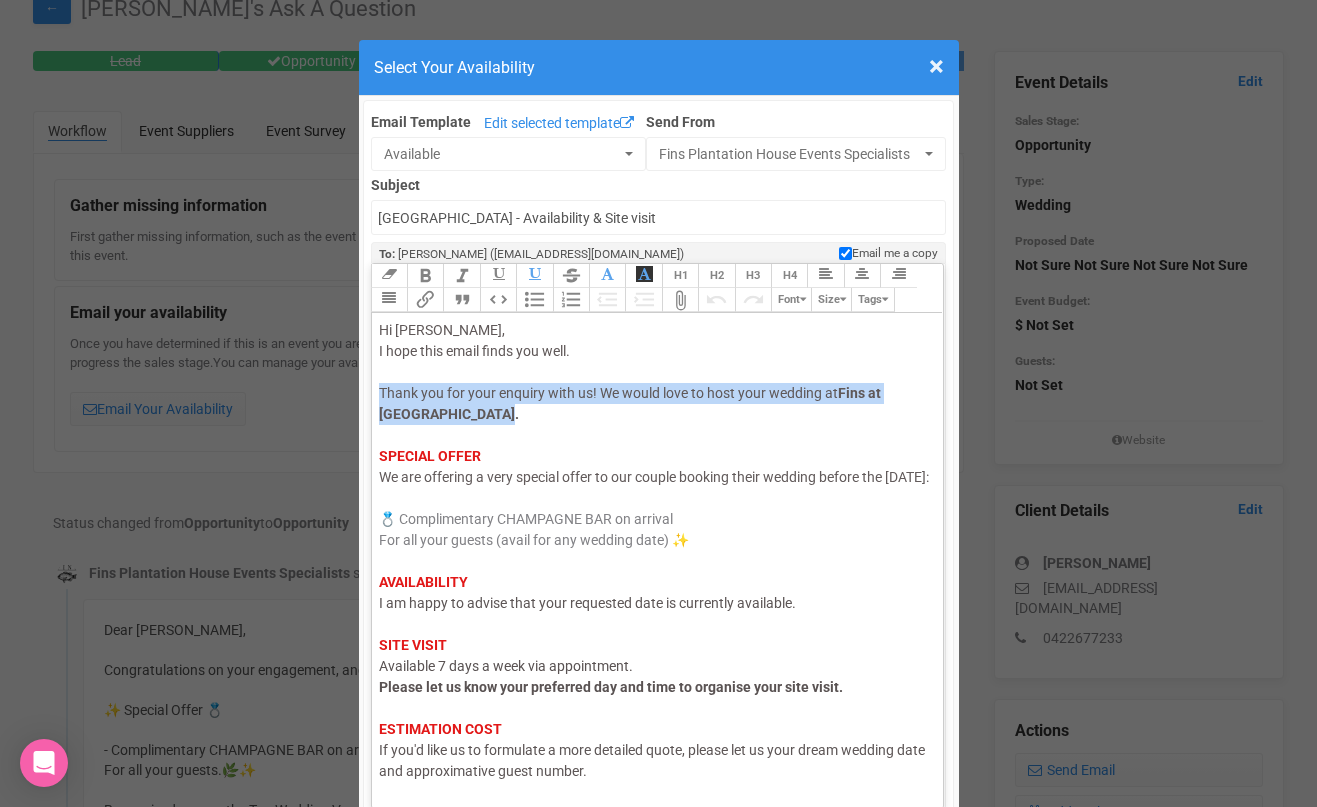 drag, startPoint x: 500, startPoint y: 414, endPoint x: 382, endPoint y: 386, distance: 121.27654 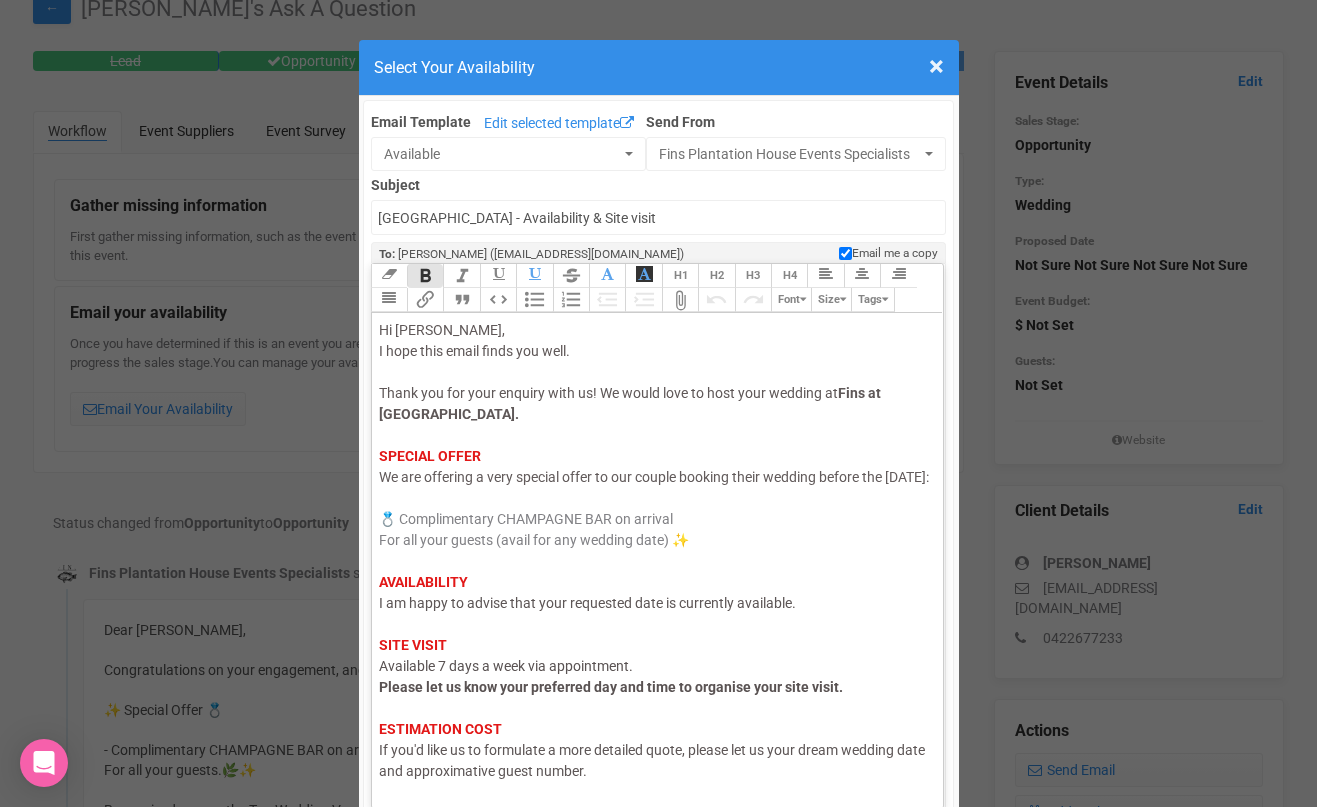click on "Hi [PERSON_NAME], I hope this email finds you well. Thank you for your enquiry with us! We would love to host your wedding at  Fins at [GEOGRAPHIC_DATA].     SPECIAL OFFER We are offering a very special offer to our couple booking their wedding before the [DATE]:  💍   Complimentary CHAMPAGNE BAR on arrival For all your guests (avail for any wedding date) ✨ AVAILABILITY I am happy to advise that your requested date is currently available.   SITE VISIT   Available 7 days a week via appointment.  Please let us know your preferred day and time to organise your site visit.    ESTIMATION COST If you'd like us to formulate a more detailed quote, please let us your dream wedding date and approximative guest number.   INSPIRATION For wedding inspiration please visit and follow our   Instagram page . Kindest Regards," 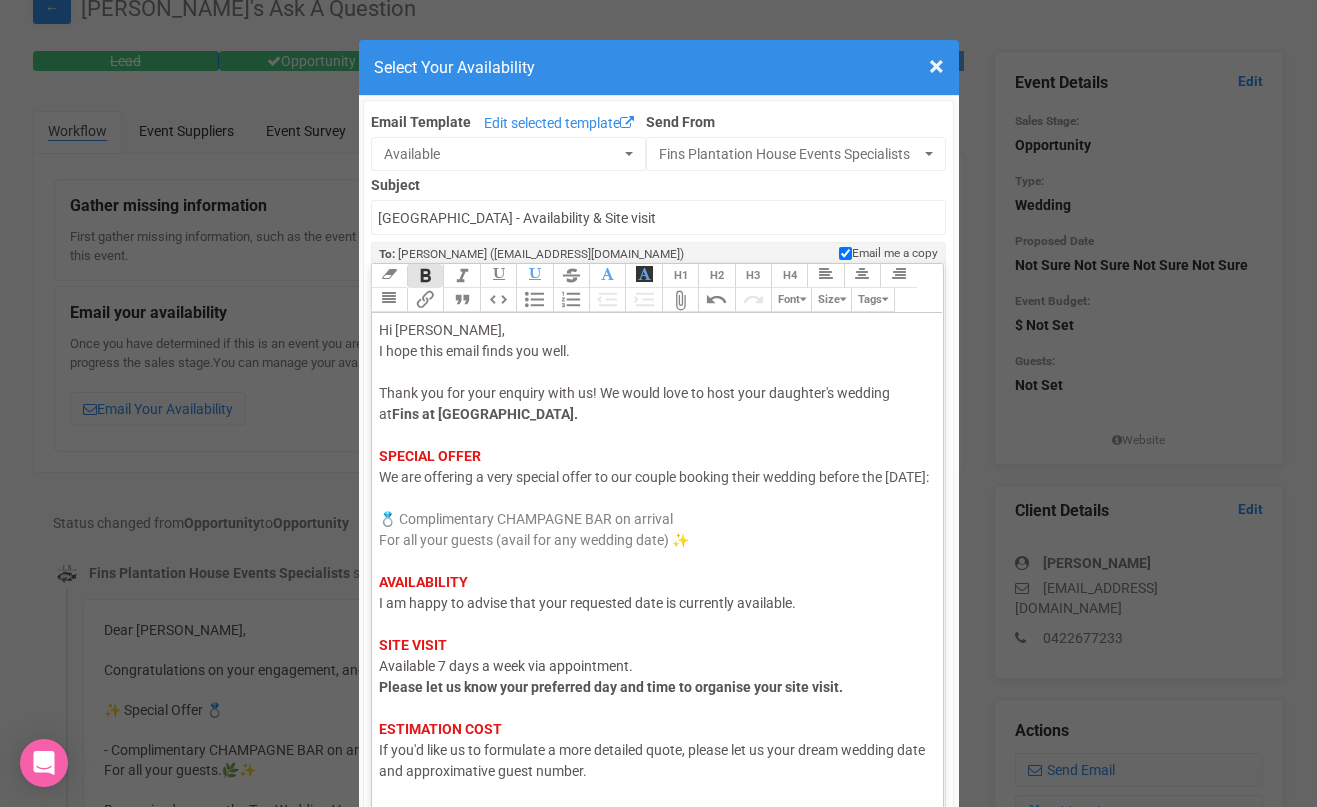 click on "Hi [PERSON_NAME], I hope this email finds you well. Thank you for your enquiry with us! We would love to host your daughter's wedding at  Fins at [GEOGRAPHIC_DATA].     SPECIAL OFFER We are offering a very special offer to our couple booking their wedding before the [DATE]:  💍   Complimentary CHAMPAGNE BAR on arrival For all your guests (avail for any wedding date) ✨ AVAILABILITY I am happy to advise that your requested date is currently available.   SITE VISIT   Available 7 days a week via appointment.  Please let us know your preferred day and time to organise your site visit.    ESTIMATION COST If you'd like us to formulate a more detailed quote, please let us your dream wedding date and approximative guest number.   INSPIRATION For wedding inspiration please visit and follow our   Instagram page . Kindest Regards," 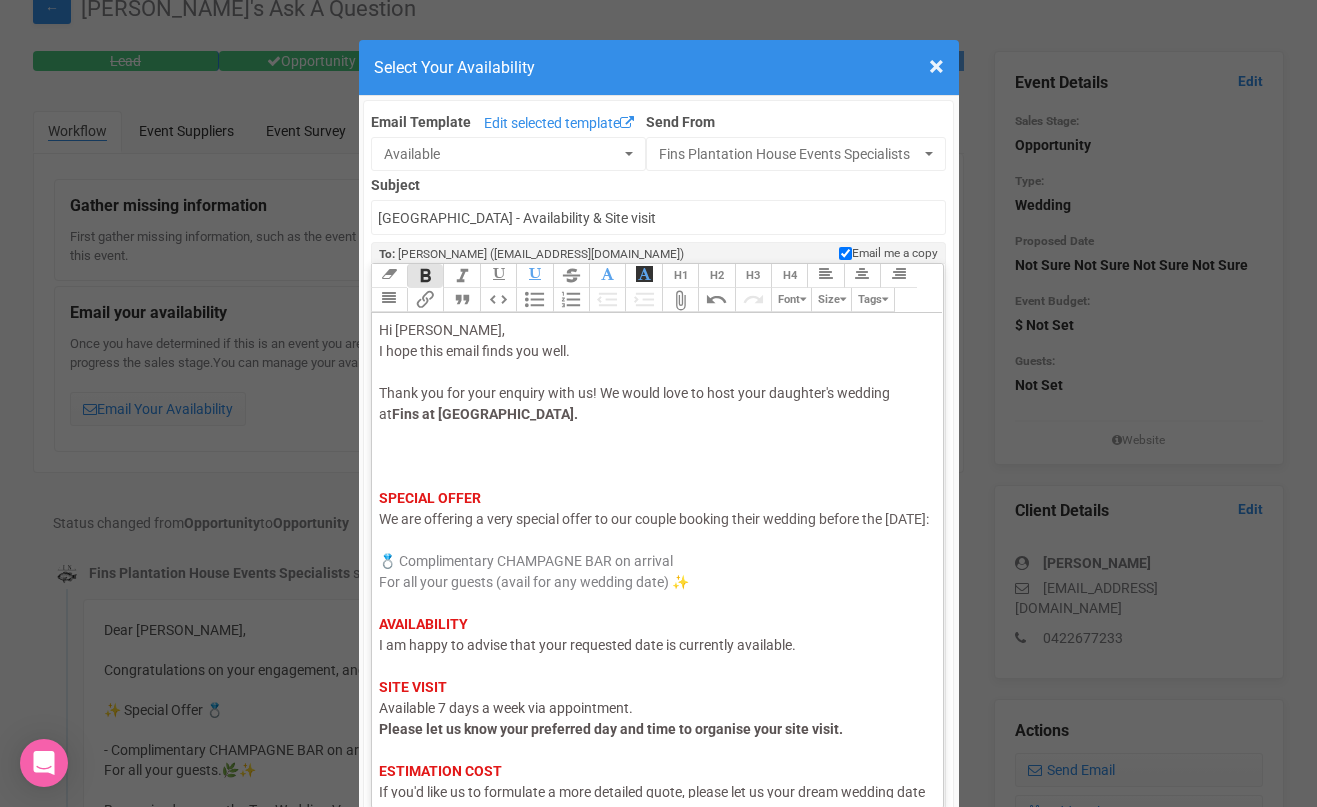 paste on "span style="background-color: rgb(255, 255, 255); font-family: Roboto, Helvetica, Arial, sans-serif; font-size: 14px; color: rgb(85, 85, 85); text-decoration-color: initial;">[DATE] wedding August/[DATE] or early 2027 Garden Style wedding in a beautiful setting Approximately 120 guests Wedding reception - large Marquee / Barn with beautiful fairy lights Own Caterer (would love a caterer who can do food truck style food but in a classy way) if possible BYO Alcohol if this is possible Accomodation onsite for guests or nearby Your venue looks beautiful and we would love more information and pricing please. Thank you in advance. [PERSON_NAME] 0422 677 233</span><" 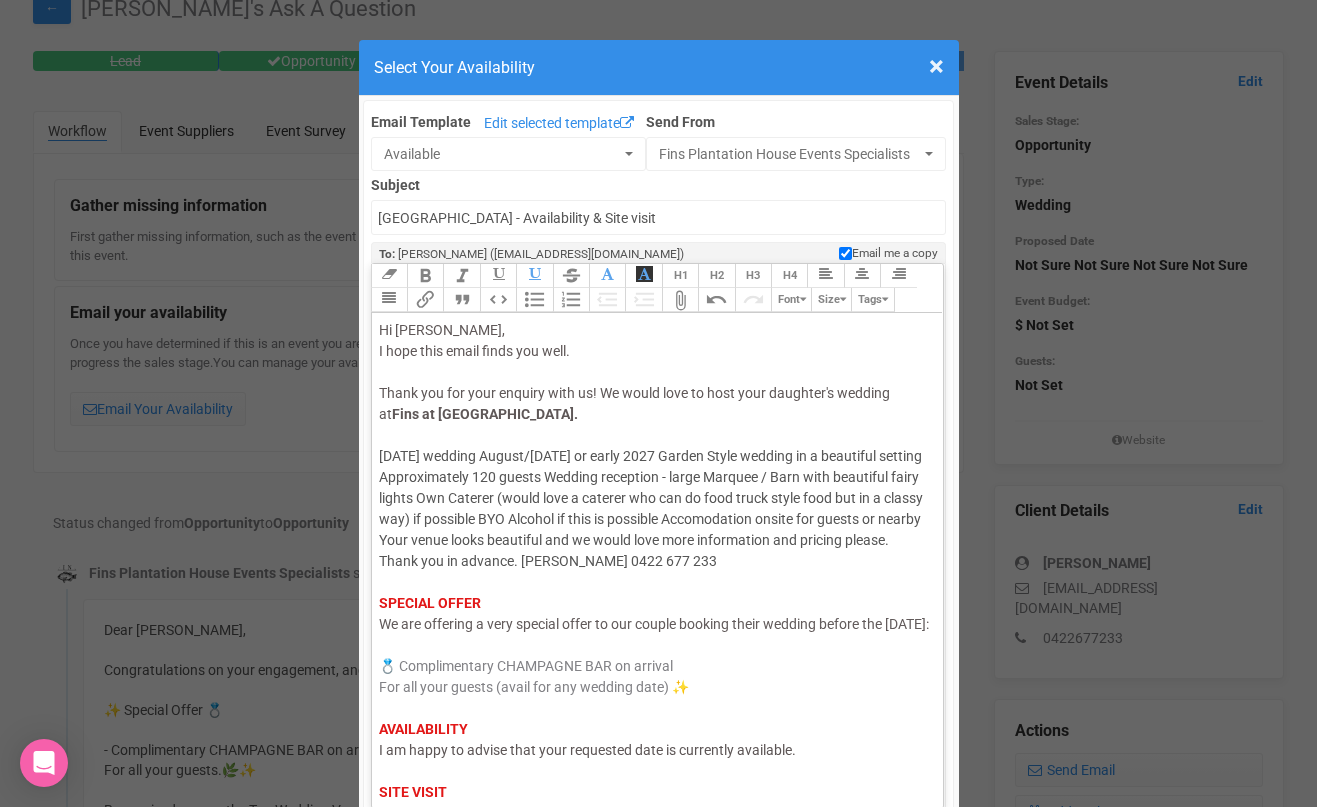 click on "Hi [PERSON_NAME], I hope this email finds you well. Thank you for your enquiry with us! We would love to host your daughter's wedding at  Fins at [GEOGRAPHIC_DATA].   [DATE] wedding August/[DATE] or early 2027 Garden Style wedding in a beautiful setting Approximately 120 guests Wedding reception - large Marquee / Barn with beautiful fairy lights Own Caterer (would love a caterer who can do food truck style food but in a classy way) if possible BYO Alcohol if this is possible Accomodation onsite for guests or nearby Your venue looks beautiful and we would love more information and pricing please. Thank you in advance. [PERSON_NAME] 0422 677 233   SPECIAL OFFER We are offering a very special offer to our couple booking their wedding before the [DATE]:  💍   Complimentary CHAMPAGNE BAR on arrival For all your guests (avail for any wedding date) ✨ AVAILABILITY I am happy to advise that your requested date is currently available.   SITE VISIT   Available 7 days a week via appointment.        ." 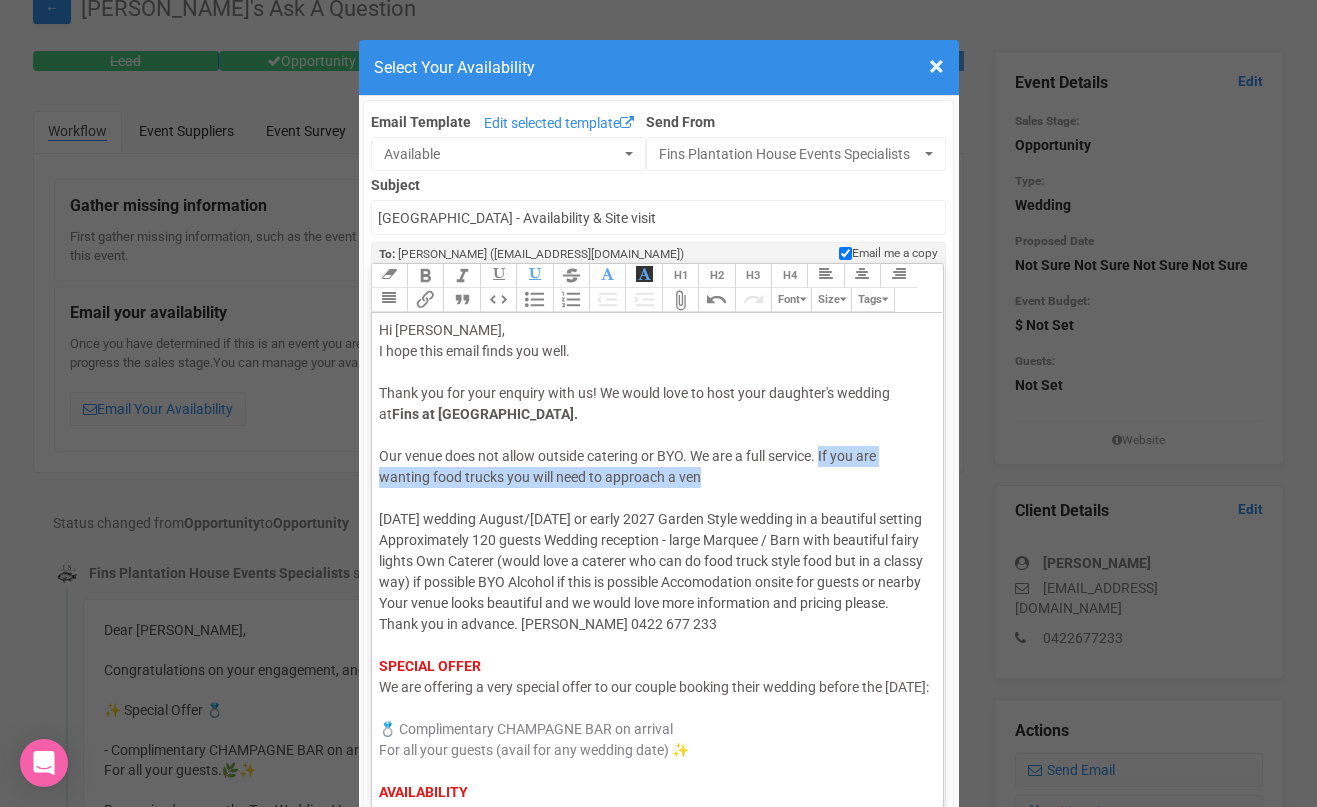 drag, startPoint x: 825, startPoint y: 452, endPoint x: 824, endPoint y: 470, distance: 18.027756 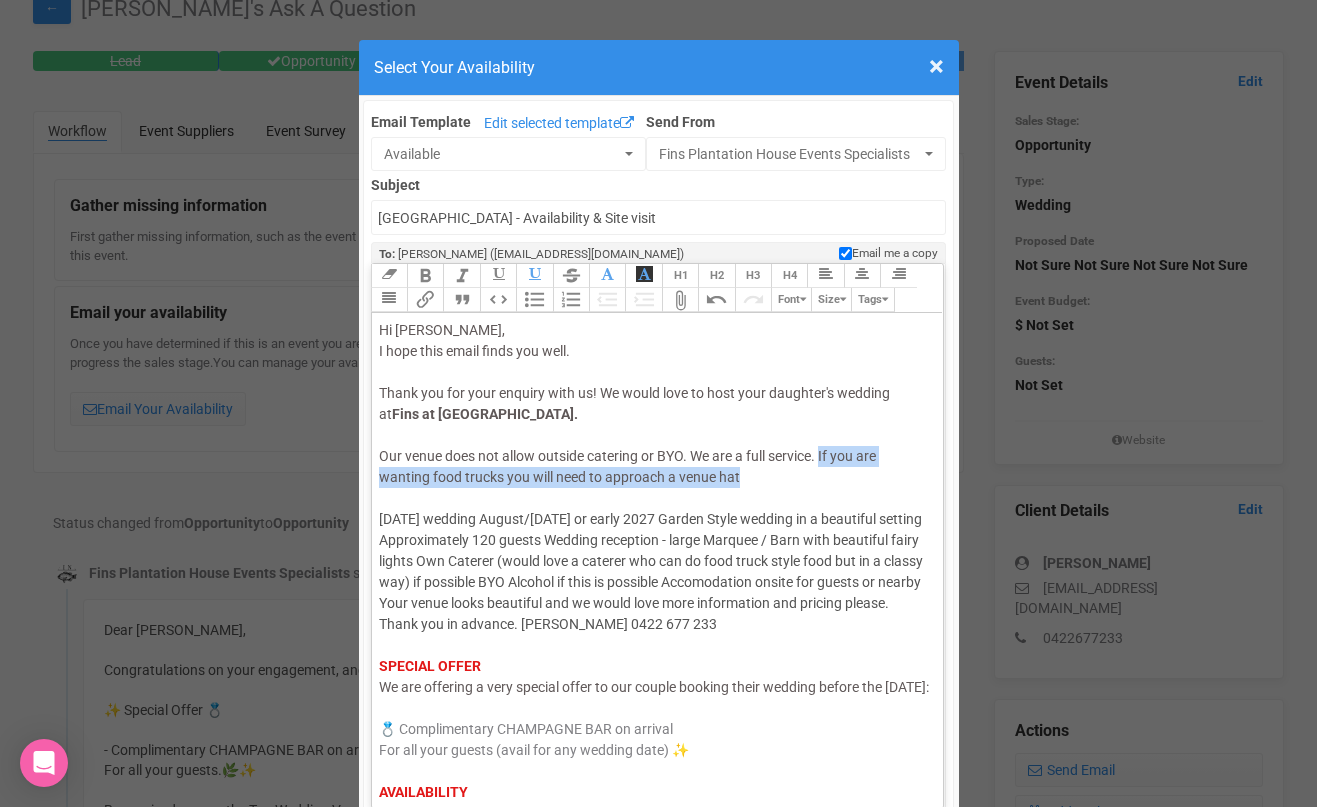 drag, startPoint x: 824, startPoint y: 455, endPoint x: 824, endPoint y: 474, distance: 19 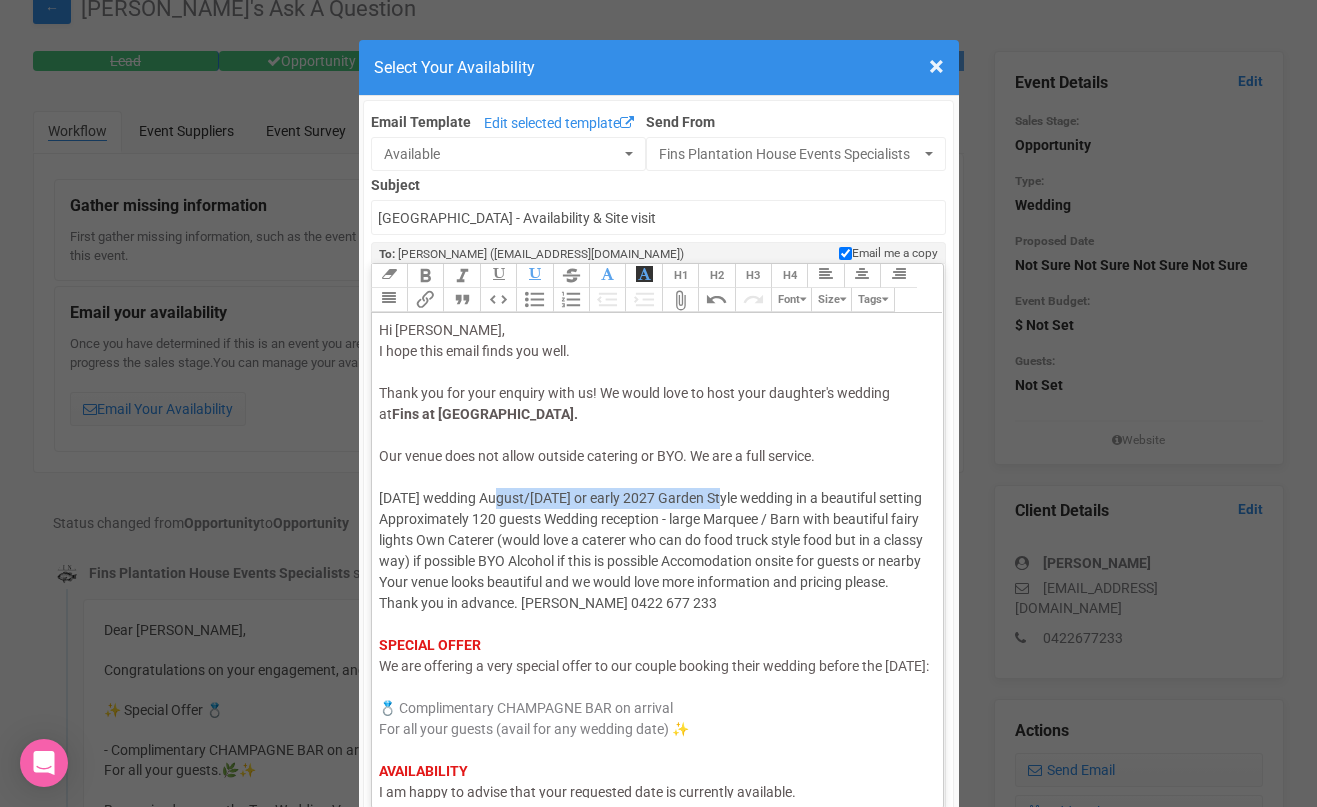 drag, startPoint x: 734, startPoint y: 496, endPoint x: 501, endPoint y: 499, distance: 233.01932 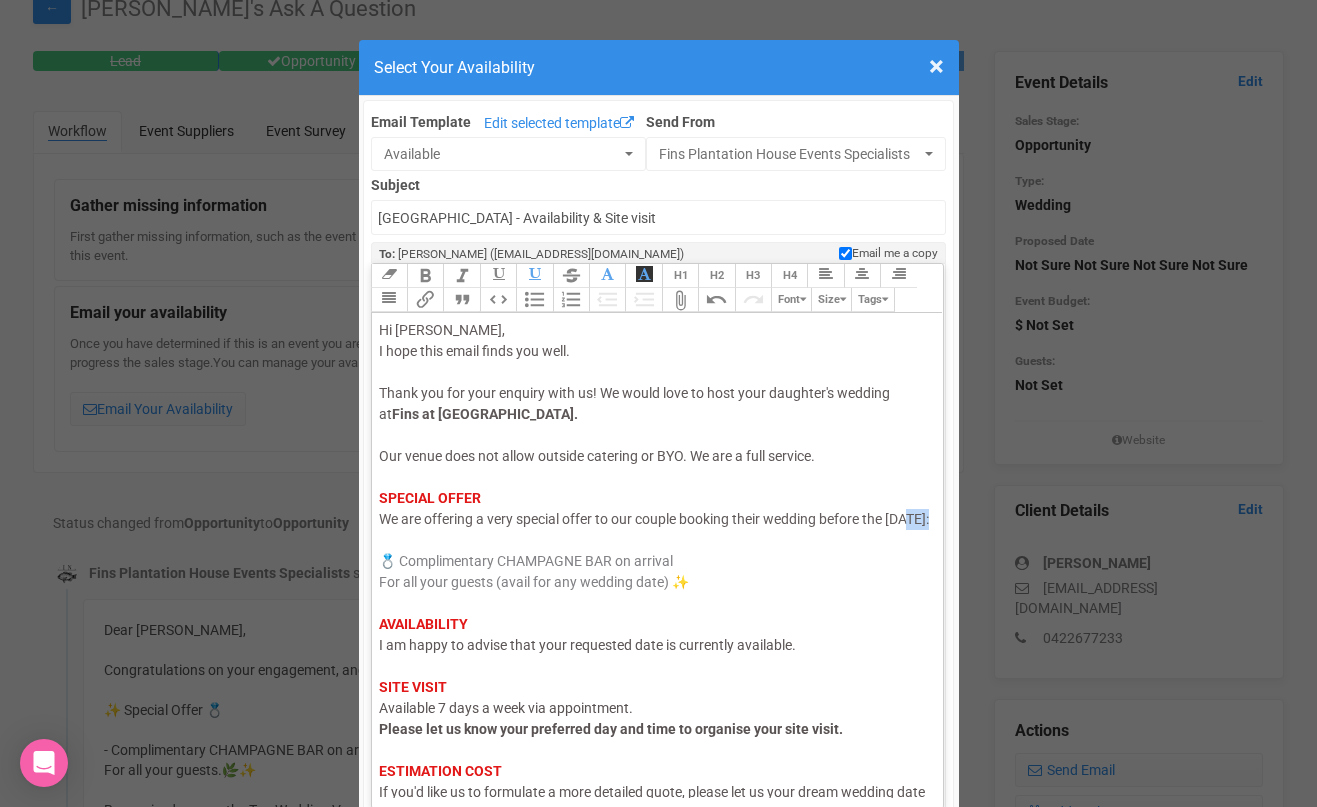 drag, startPoint x: 404, startPoint y: 542, endPoint x: 376, endPoint y: 543, distance: 28.01785 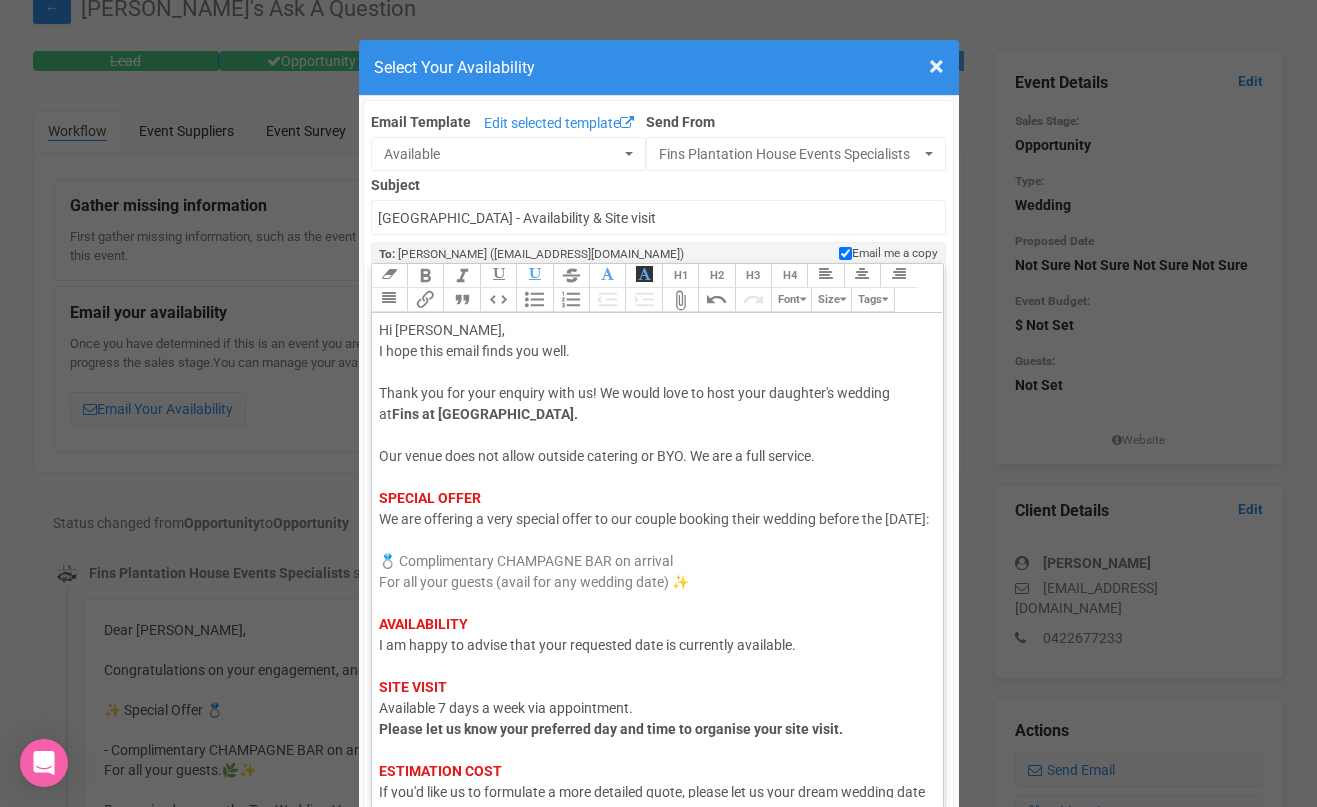 click on "I am happy to advise that your requested date is currently available." 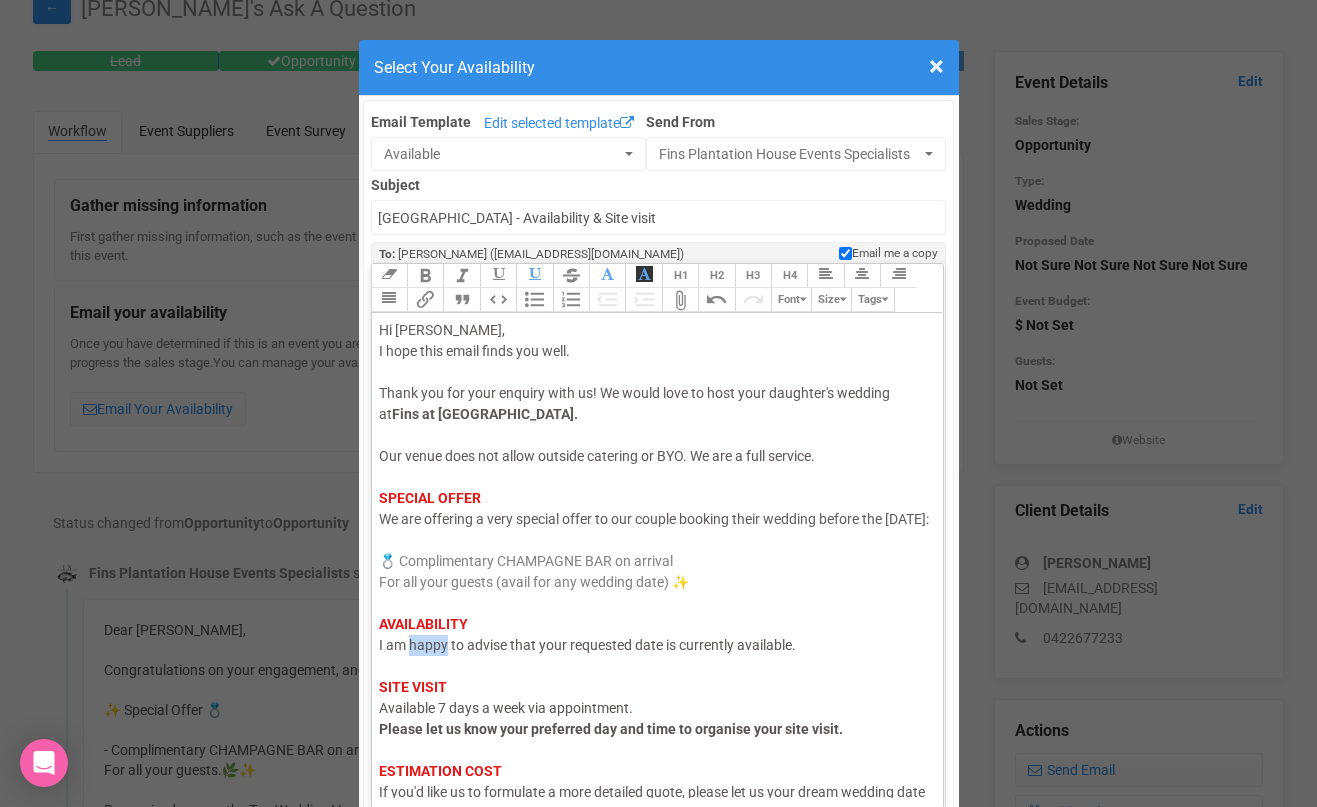 click on "I am happy to advise that your requested date is currently available." 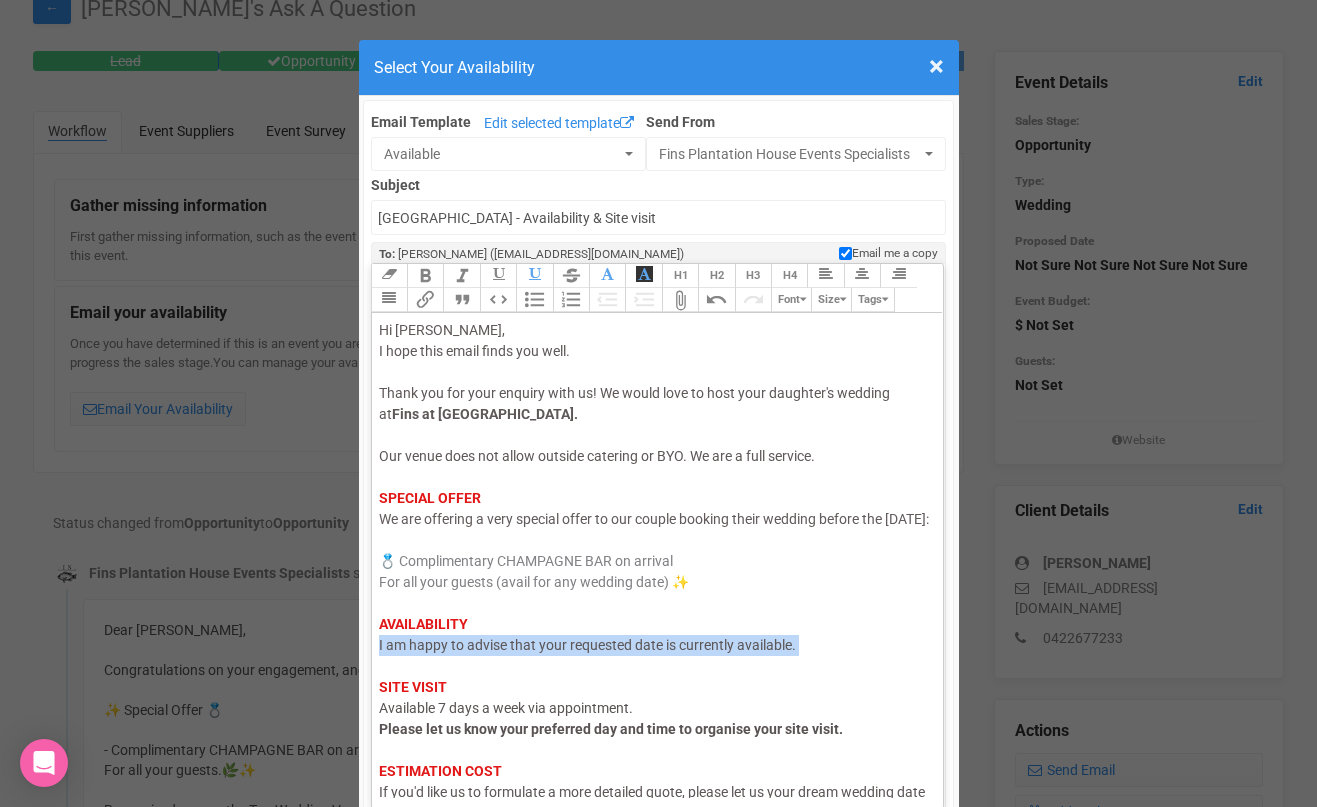 click on "I am happy to advise that your requested date is currently available." 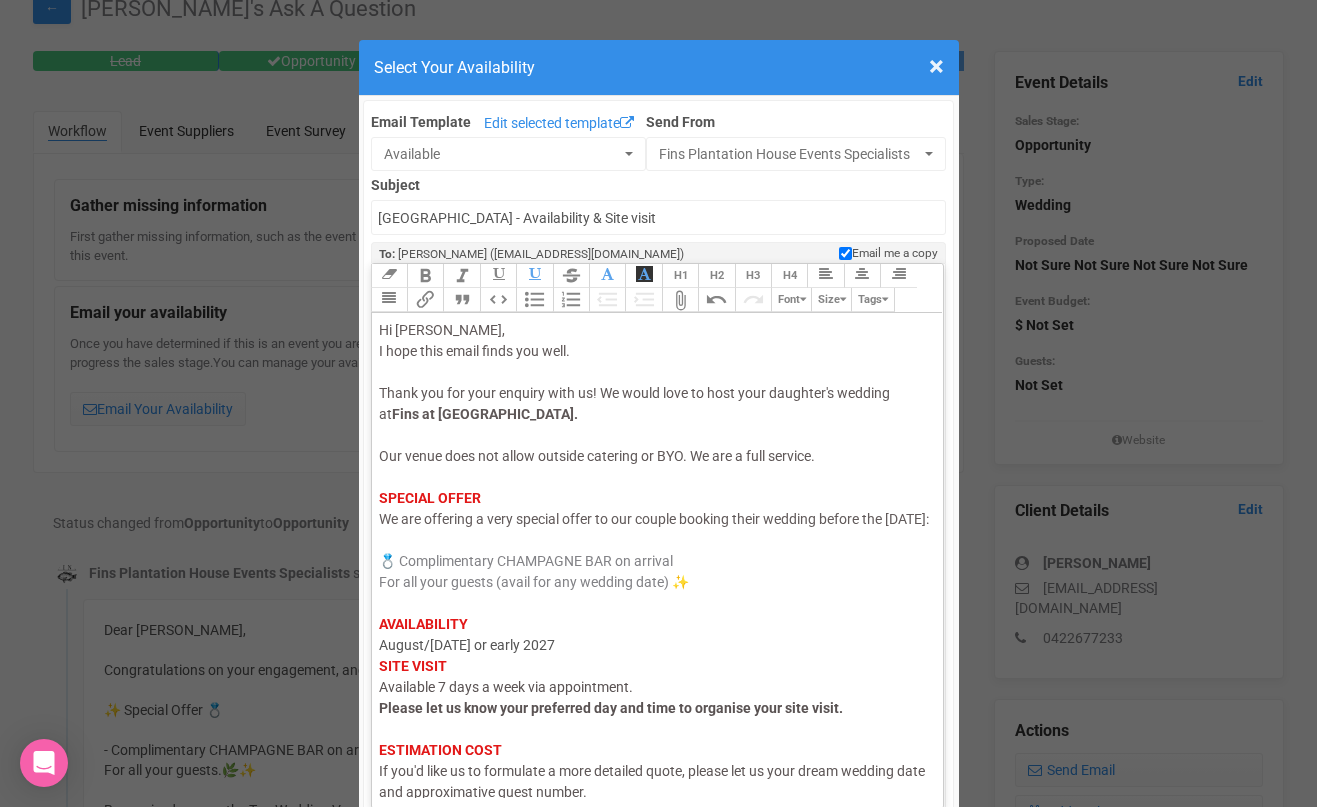 click on "August/[DATE] or early 2027" 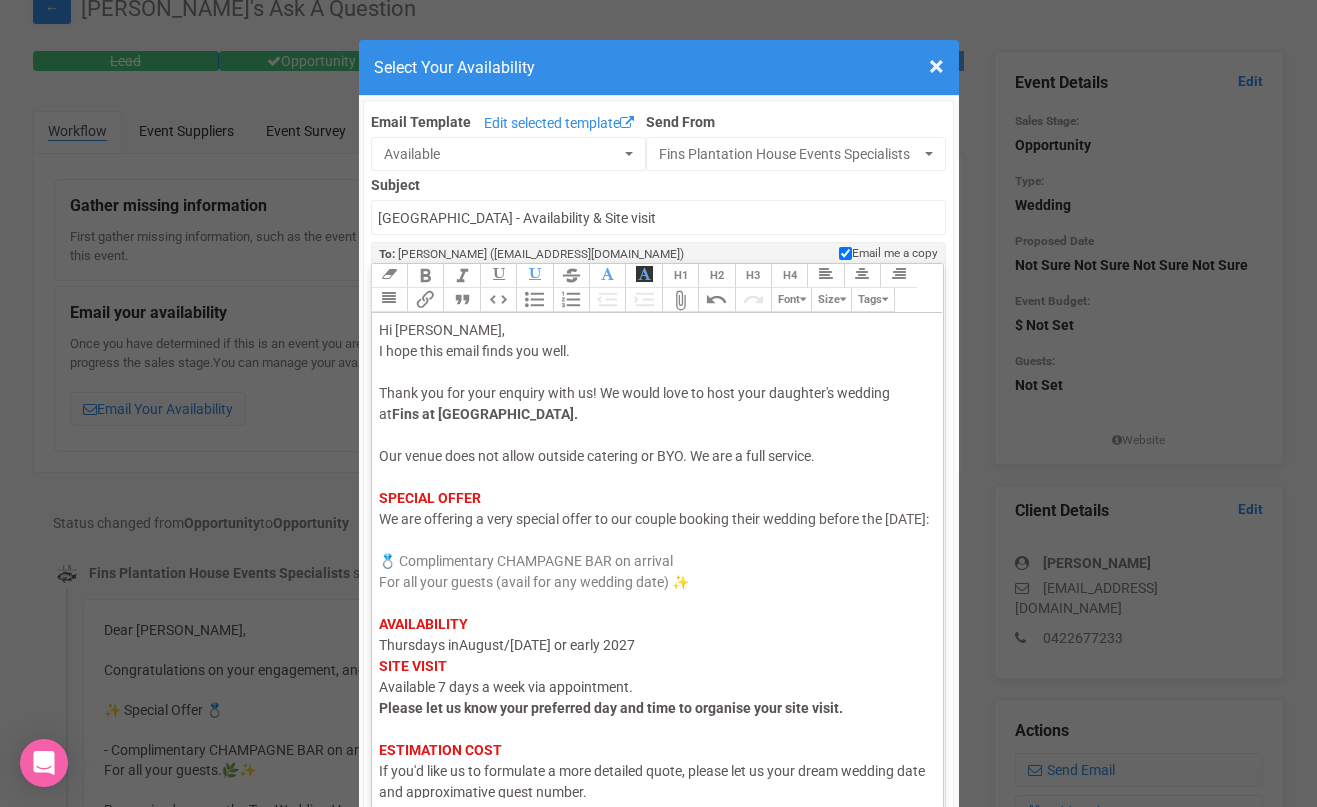 drag, startPoint x: 621, startPoint y: 664, endPoint x: 724, endPoint y: 660, distance: 103.077644 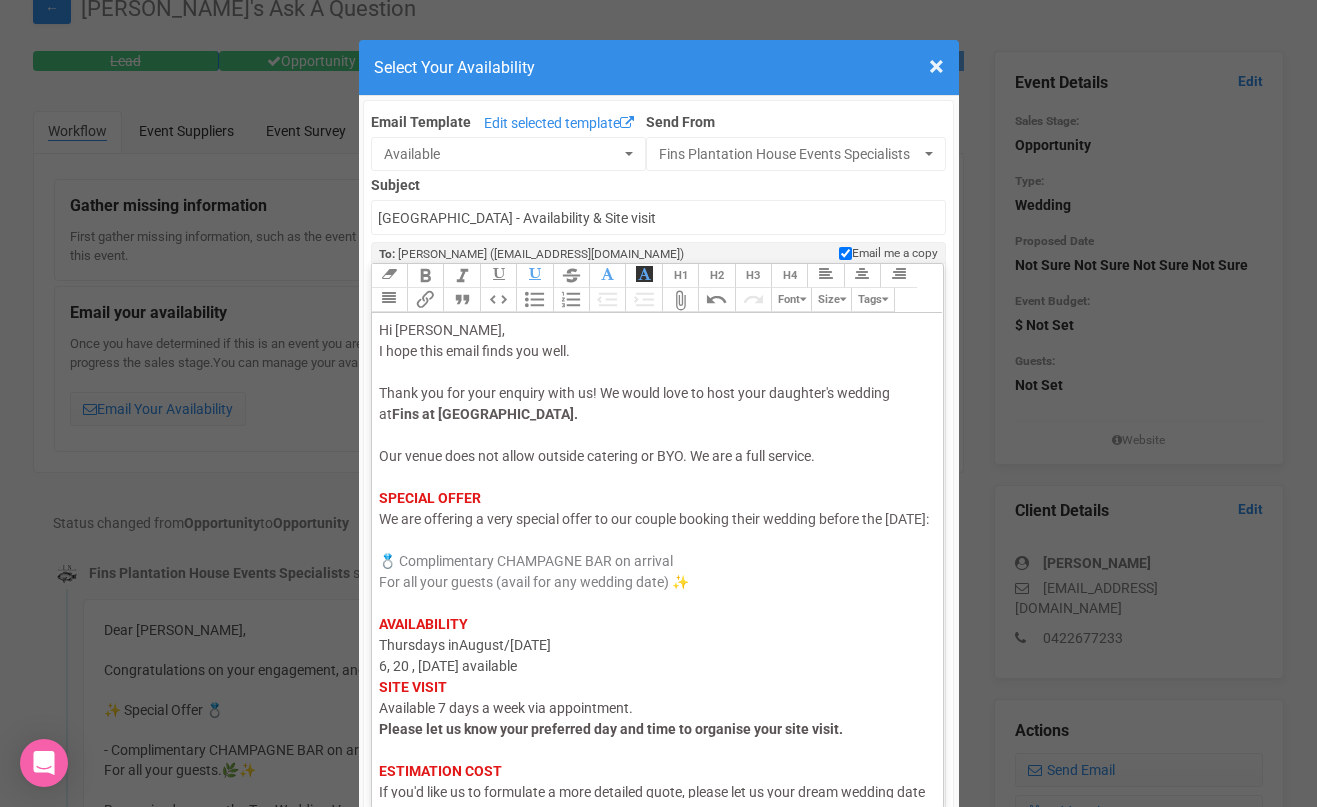 click on "August/[DATE] 6, 20 , [DATE] available" 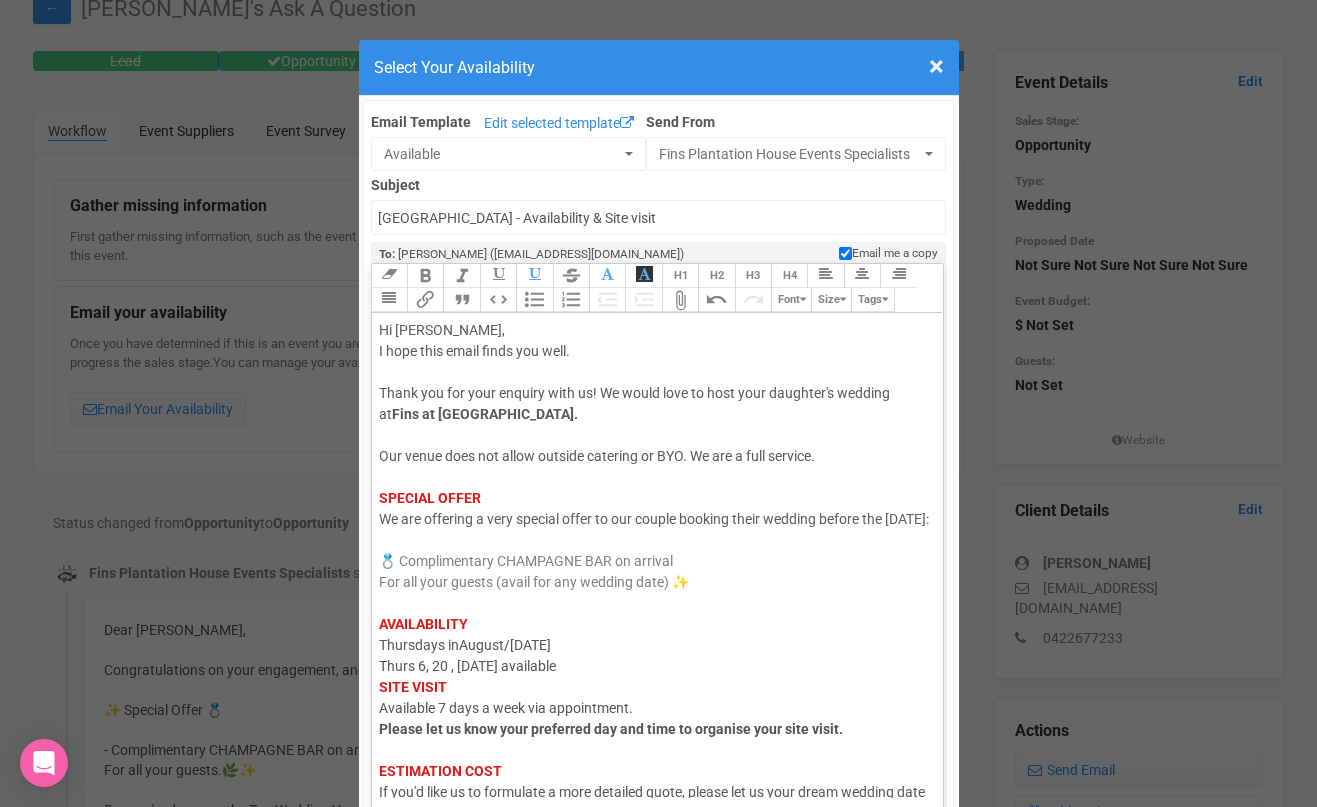 click on "Hi [PERSON_NAME], I hope this email finds you well. Thank you for your enquiry with us! We would love to host your daughter's wedding at  Fins at [GEOGRAPHIC_DATA]. Our venue does not allow outside catering or BYO. We are a full service.    SPECIAL OFFER We are offering a very special offer to our couple booking their wedding before the [DATE]:  💍   Complimentary CHAMPAGNE BAR on arrival For all your guests (avail for any wedding date) ✨ AVAILABILITY Thursdays in  August/[DATE] Thurs 6, 20 , [DATE] available    SITE VISIT   Available 7 days a week via appointment.  Please let us know your preferred day and time to organise your site visit.    ESTIMATION COST If you'd like us to formulate a more detailed quote, please let us your dream wedding date and approximative guest number.   INSPIRATION For wedding inspiration please visit and follow our   Instagram page . Kindest Regards," 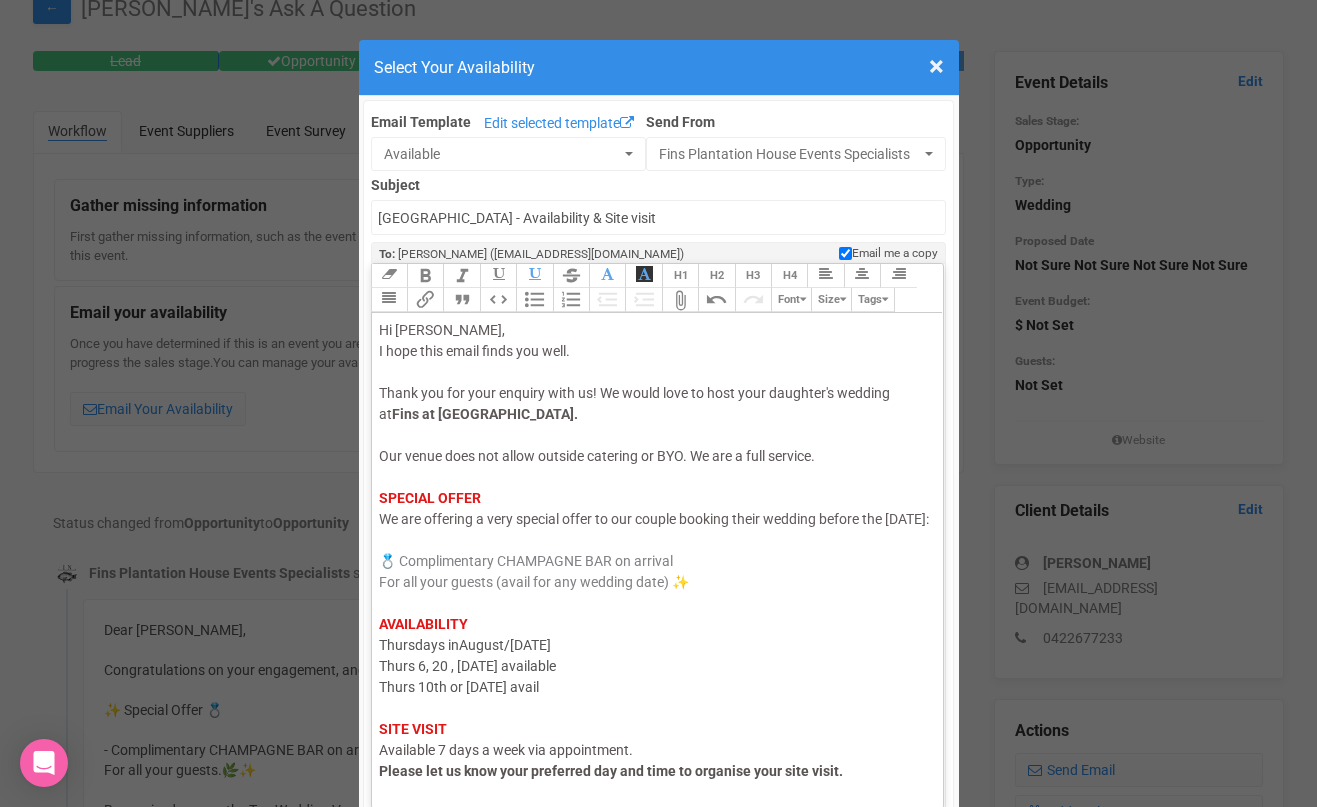 click on "Hi [PERSON_NAME], I hope this email finds you well. Thank you for your enquiry with us! We would love to host your daughter's wedding at  Fins at [GEOGRAPHIC_DATA]. Our venue does not allow outside catering or BYO. We are a full service.    SPECIAL OFFER We are offering a very special offer to our couple booking their wedding before the [DATE]:  💍   Complimentary CHAMPAGNE BAR on arrival For all your guests (avail for any wedding date) ✨ AVAILABILITY Thursdays in  August/[DATE] Thurs 6, 20 , [DATE] available   Thurs 10th or [DATE] avail SITE VISIT   Available 7 days a week via appointment.  Please let us know your preferred day and time to organise your site visit.    ESTIMATION COST If you'd like us to formulate a more detailed quote, please let us your dream wedding date and approximative guest number.   INSPIRATION For wedding inspiration please visit and follow our   Instagram page . Kindest Regards," 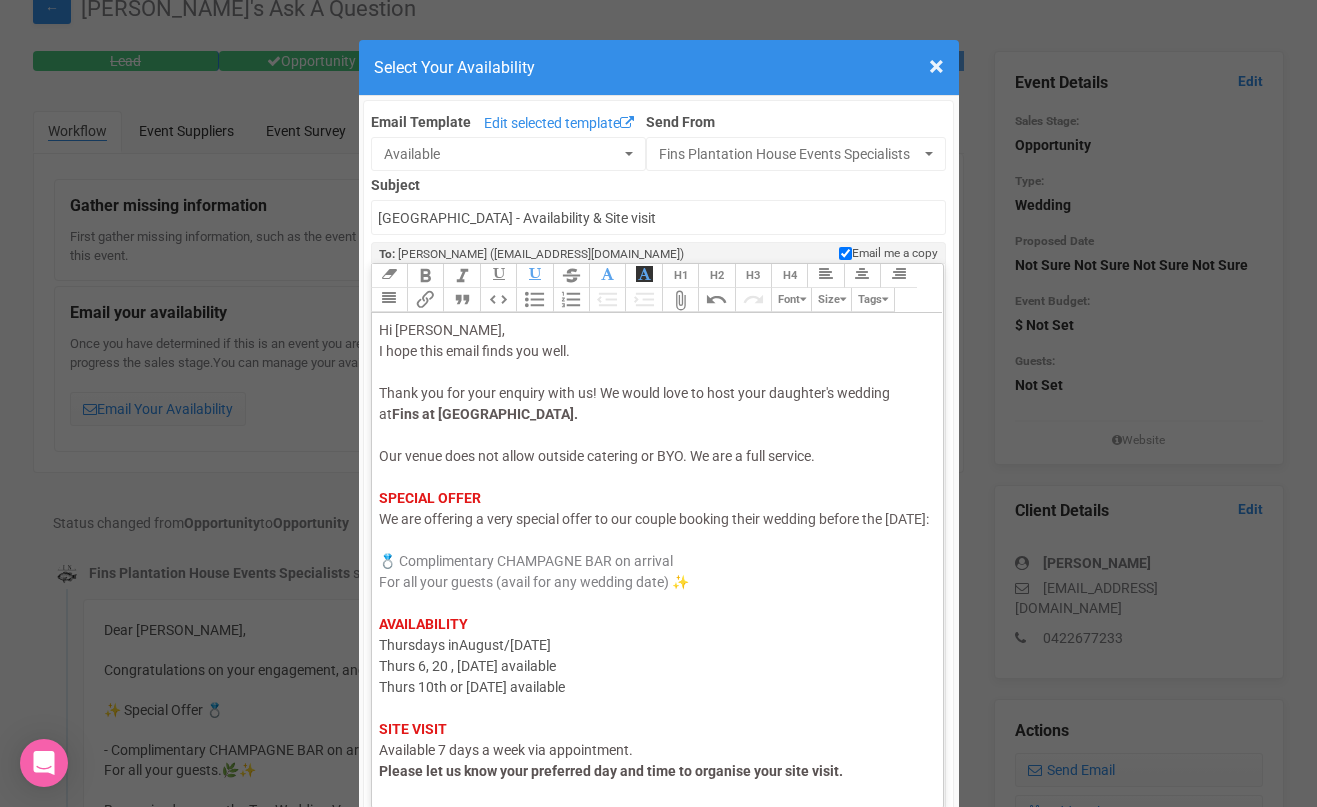 click on "Hi [PERSON_NAME], I hope this email finds you well. Thank you for your enquiry with us! We would love to host your daughter's wedding at  Fins at [GEOGRAPHIC_DATA]. Our venue does not allow outside catering or BYO. We are a full service.    SPECIAL OFFER We are offering a very special offer to our couple booking their wedding before the [DATE]:  💍   Complimentary CHAMPAGNE BAR on arrival For all your guests (avail for any wedding date) ✨ AVAILABILITY Thursdays in  August/[DATE] Thurs 6, 20 , [DATE] available   Thurs 10th or [DATE] available SITE VISIT   Available 7 days a week via appointment.  Please let us know your preferred day and time to organise your site visit.    ESTIMATION COST If you'd like us to formulate a more detailed quote, please let us your dream wedding date and approximative guest number.   INSPIRATION For wedding inspiration please visit and follow our   Instagram page . Kindest Regards," 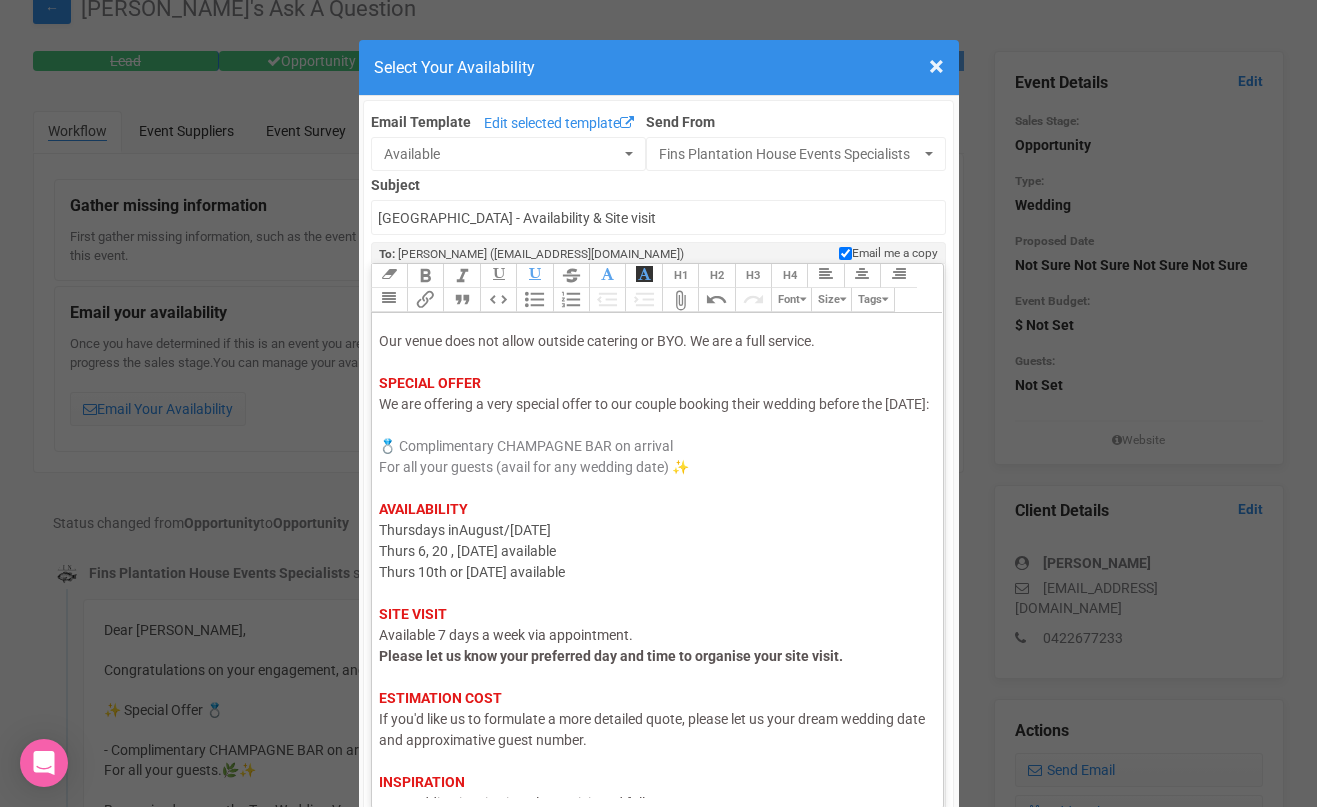 scroll, scrollTop: 134, scrollLeft: 0, axis: vertical 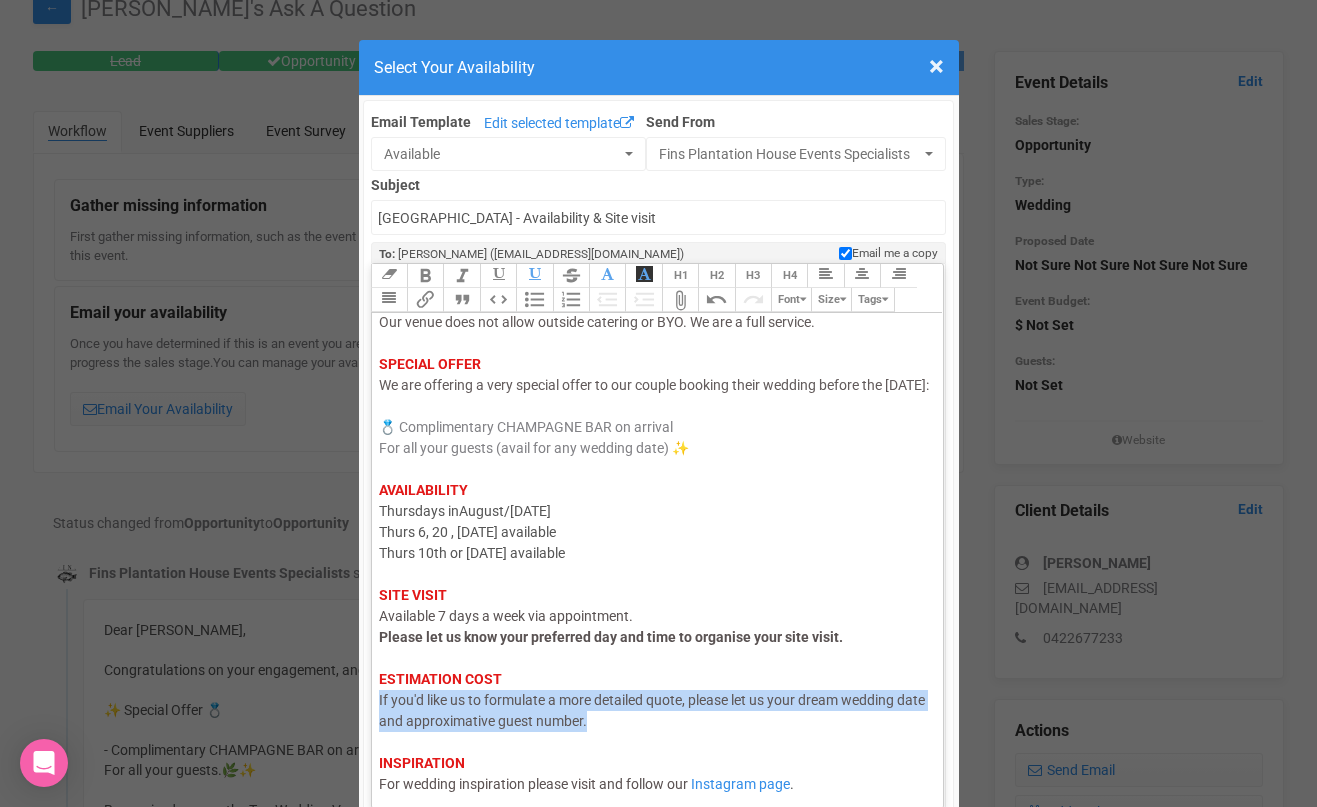 drag, startPoint x: 621, startPoint y: 747, endPoint x: 379, endPoint y: 727, distance: 242.82504 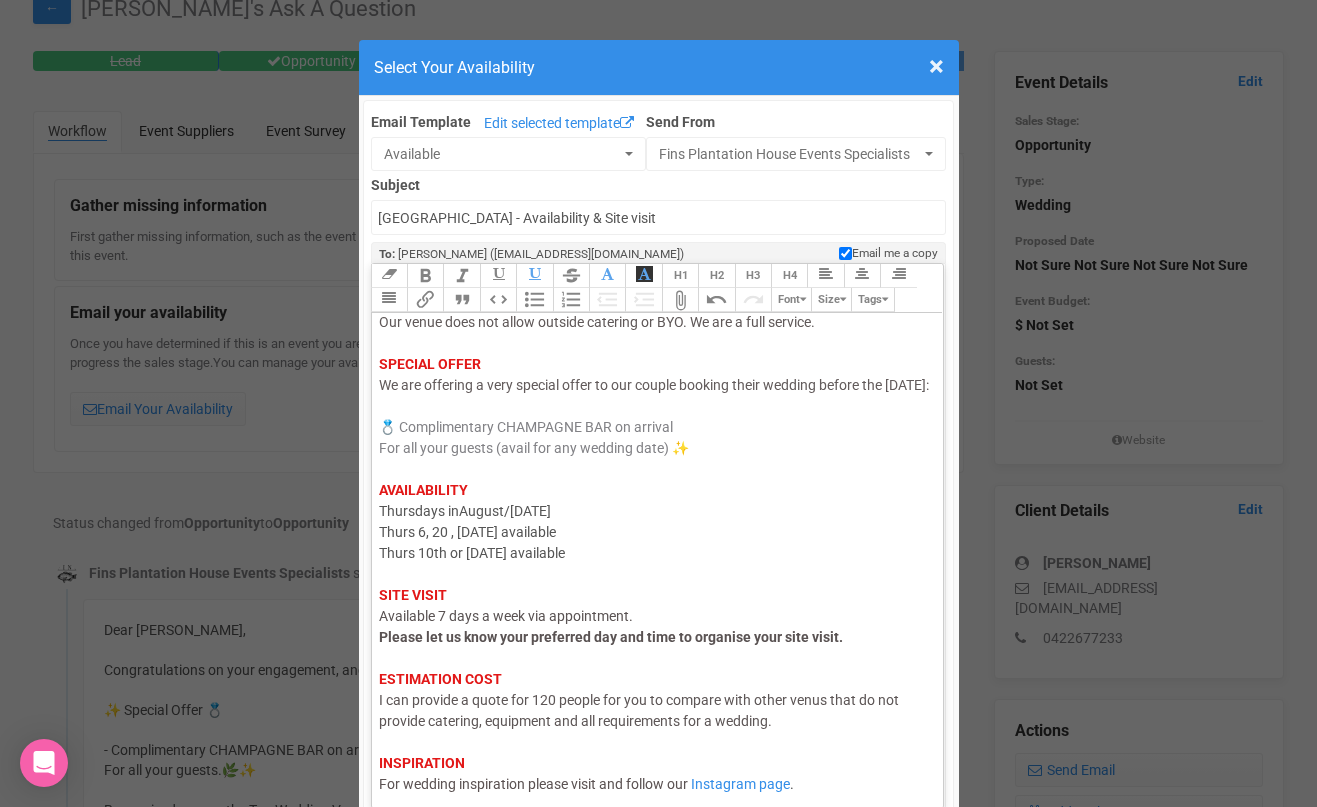 click on "I can provide a quote for 120 people for you to compare with other venus that do not provide catering, equipment and all requirements for a wedding." 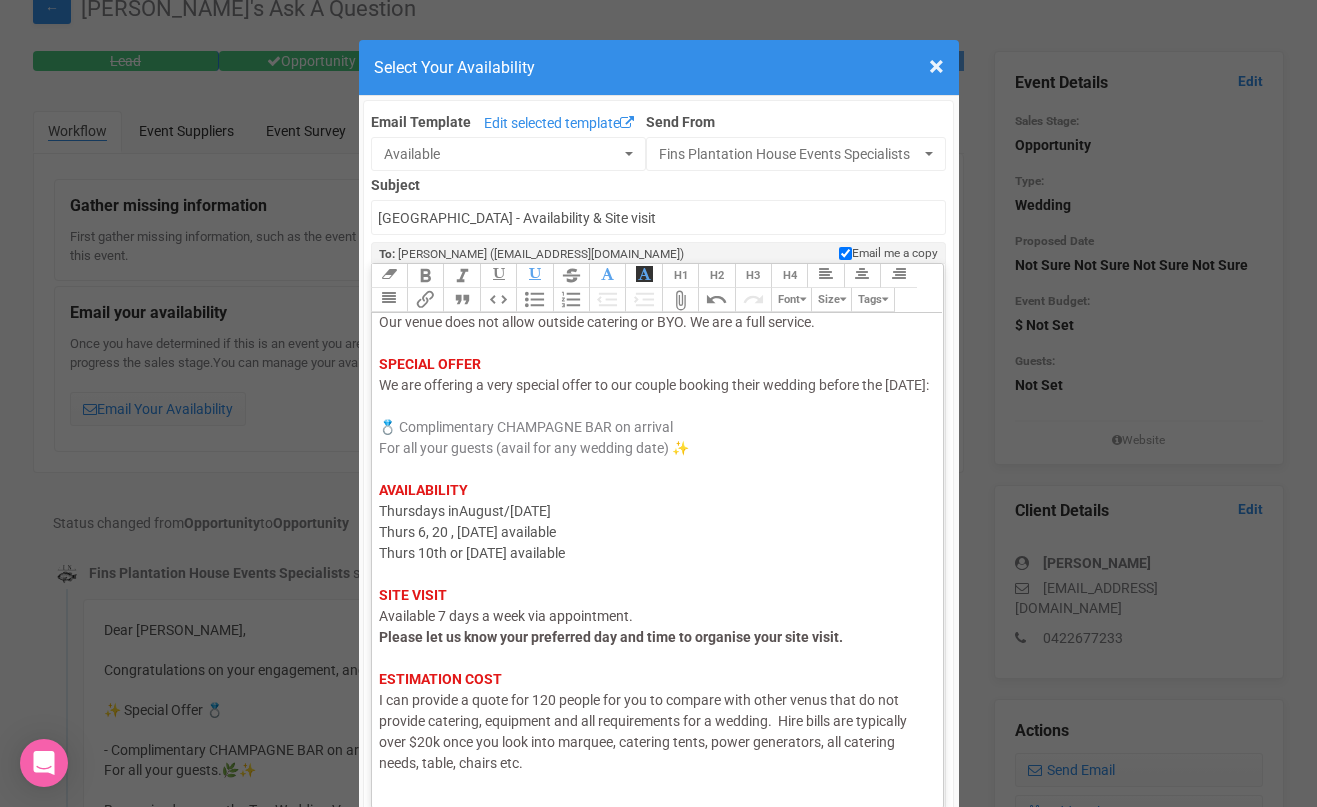 click on "Hi [PERSON_NAME], I hope this email finds you well. Thank you for your enquiry with us! We would love to host your daughter's wedding at  Fins at [GEOGRAPHIC_DATA]. Our venue does not allow outside catering or BYO. We are a full service.    SPECIAL OFFER We are offering a very special offer to our couple booking their wedding before the [DATE]:  💍   Complimentary CHAMPAGNE BAR on arrival For all your guests (avail for any wedding date) ✨ AVAILABILITY Thursdays in  August/[DATE] Thurs 6, 20 , [DATE] available  Thurs 10th or [DATE] available SITE VISIT   Available 7 days a week via appointment.  Please let us know your preferred day and time to organise your site visit.    ESTIMATION COST I can provide a quote for 120 people for you to compare with other venus that do not provide catering, equipment and all requirements for a wedding.  Hire bills are typically over $20k once you look into marquee, catering tents, power generators, all catering needs, table, chairs etc.     INSPIRATION" 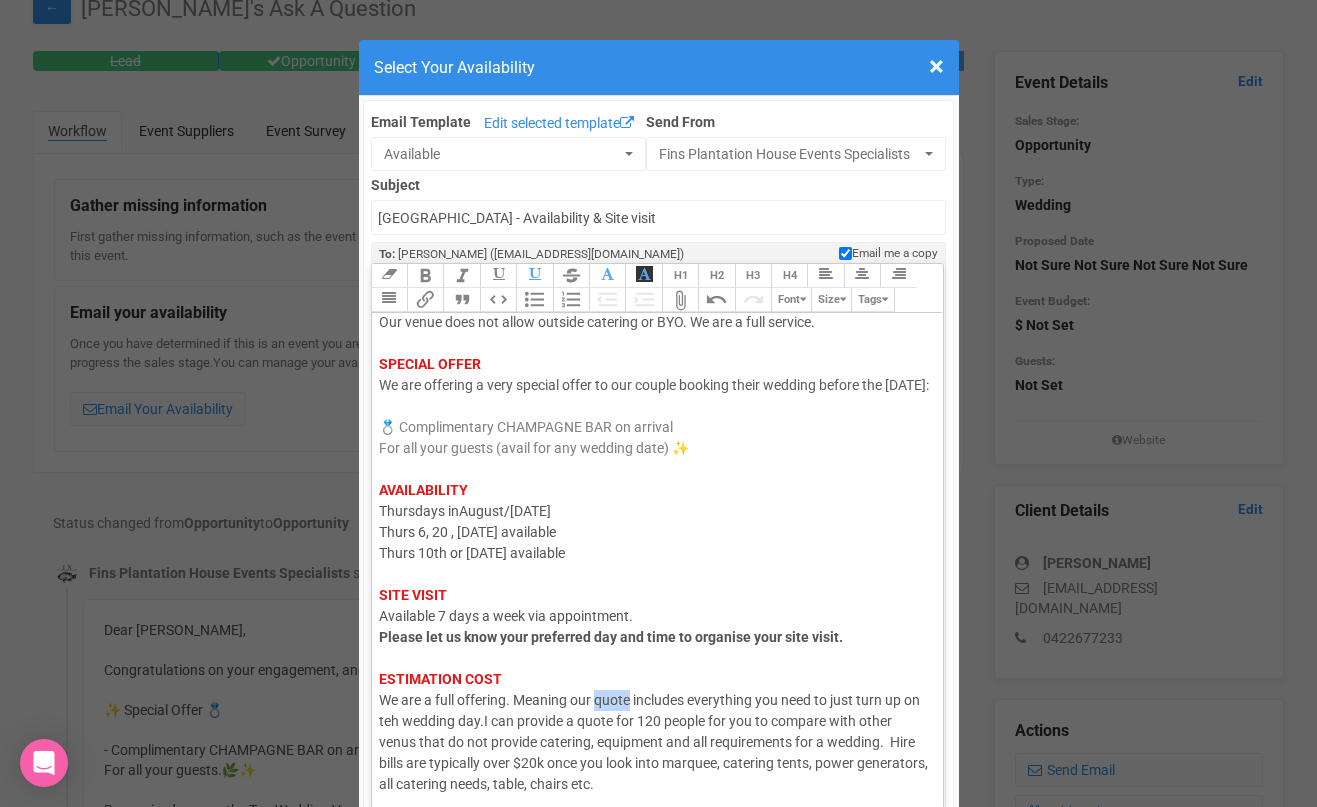 drag, startPoint x: 633, startPoint y: 723, endPoint x: 599, endPoint y: 721, distance: 34.058773 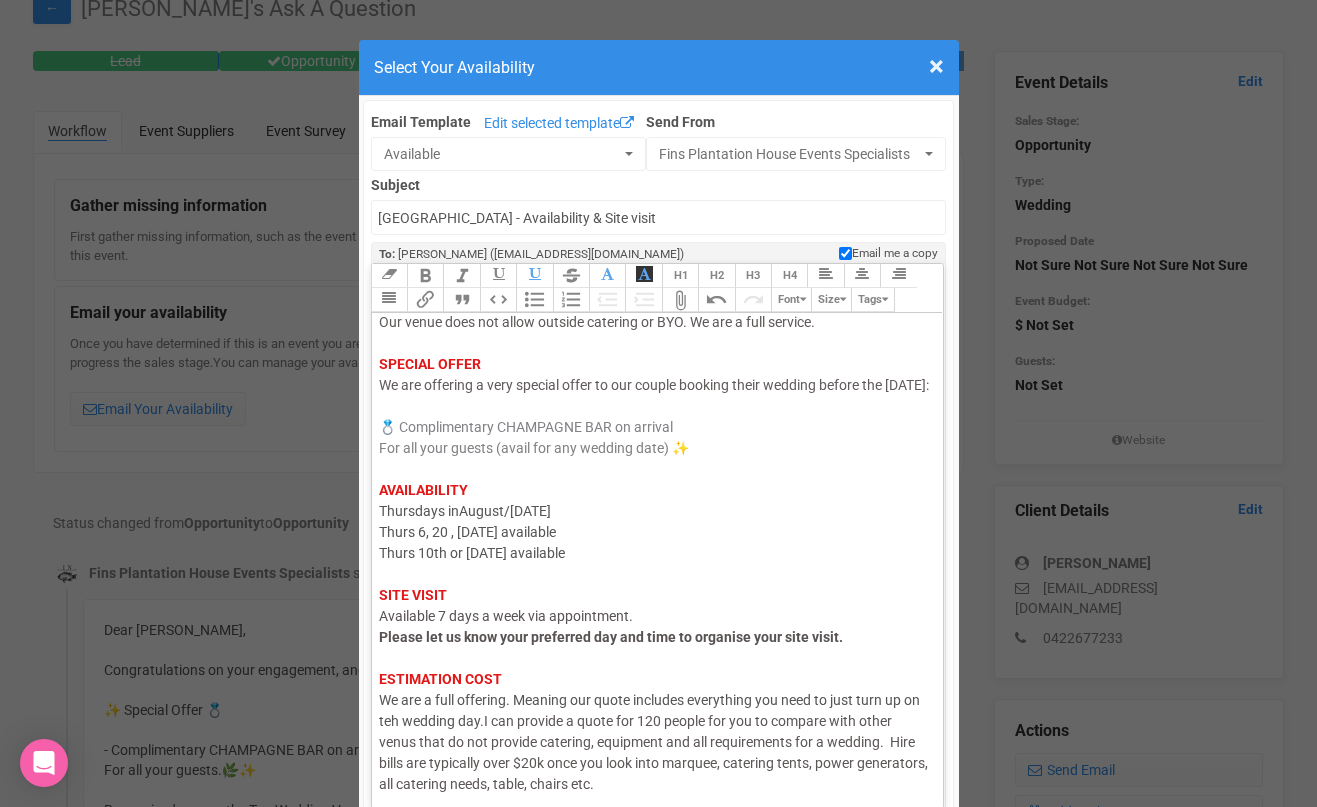 click on "Hi [PERSON_NAME], I hope this email finds you well. Thank you for your enquiry with us! We would love to host your daughter's wedding at  Fins at [GEOGRAPHIC_DATA]. Our venue does not allow outside catering or BYO. We are a full service.    SPECIAL OFFER We are offering a very special offer to our couple booking their wedding before the [DATE]:  💍   Complimentary CHAMPAGNE BAR on arrival For all your guests (avail for any wedding date) ✨ AVAILABILITY Thursdays in  August/[DATE] Thurs 6, 20 , [DATE] available  Thurs 10th or [DATE] available SITE VISIT   Available 7 days a week via appointment.  Please let us know your preferred day and time to organise your site visit.    ESTIMATION COST We are a full offering. Meaning our quote includes everything you need to just turn up on teh wedding day.    INSPIRATION For wedding inspiration please visit and follow our   Instagram page . Kindest Regards," 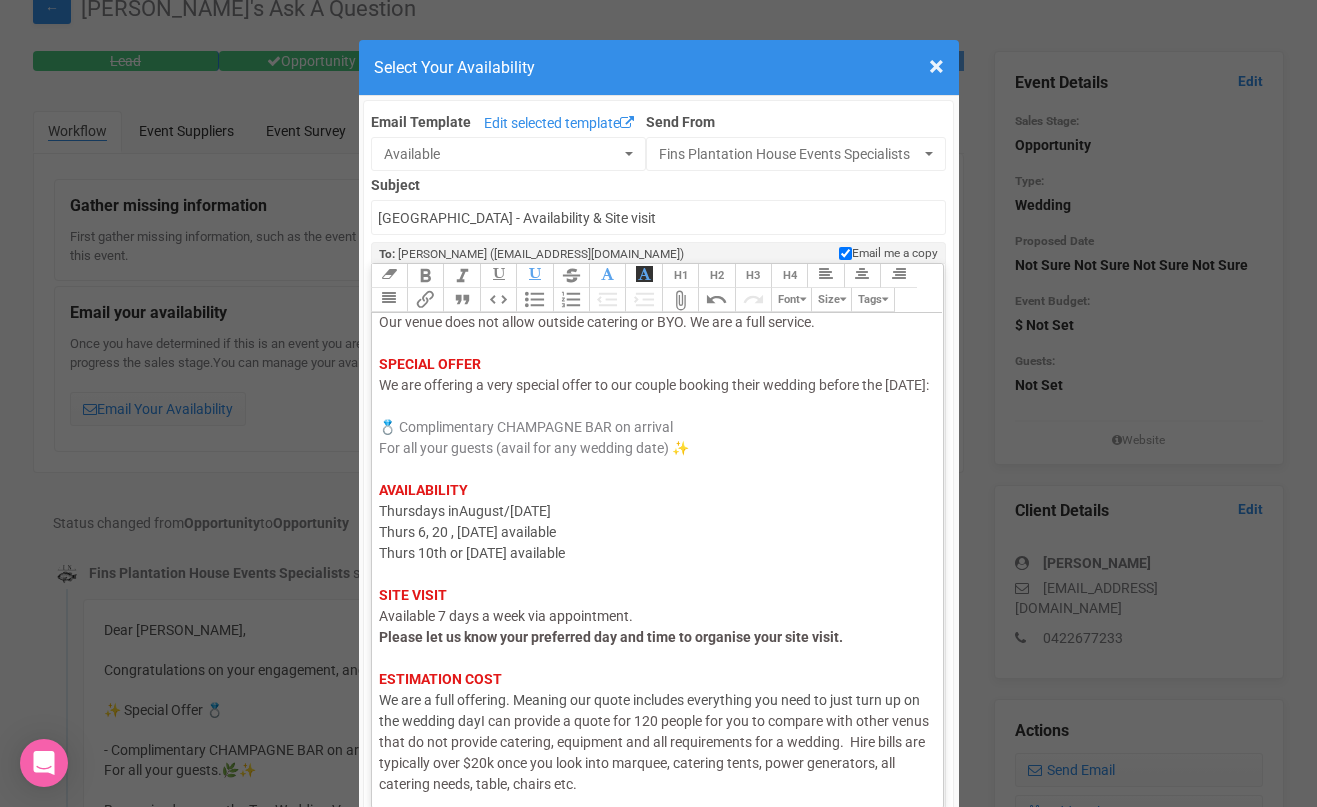 click on "Hi [PERSON_NAME], I hope this email finds you well. Thank you for your enquiry with us! We would love to host your daughter's wedding at  Fins at [GEOGRAPHIC_DATA]. Our venue does not allow outside catering or BYO. We are a full service.    SPECIAL OFFER We are offering a very special offer to our couple booking their wedding before the [DATE]:  💍   Complimentary CHAMPAGNE BAR on arrival For all your guests (avail for any wedding date) ✨ AVAILABILITY Thursdays in  August/[DATE] Thurs 6, 20 , [DATE] available  Thurs 10th or [DATE] available SITE VISIT   Available 7 days a week via appointment.  Please let us know your preferred day and time to organise your site visit.    ESTIMATION COST We are a full offering. Meaning our quote includes everything you need to just turn up on the wedding day    INSPIRATION For wedding inspiration please visit and follow our   Instagram page . Kindest Regards," 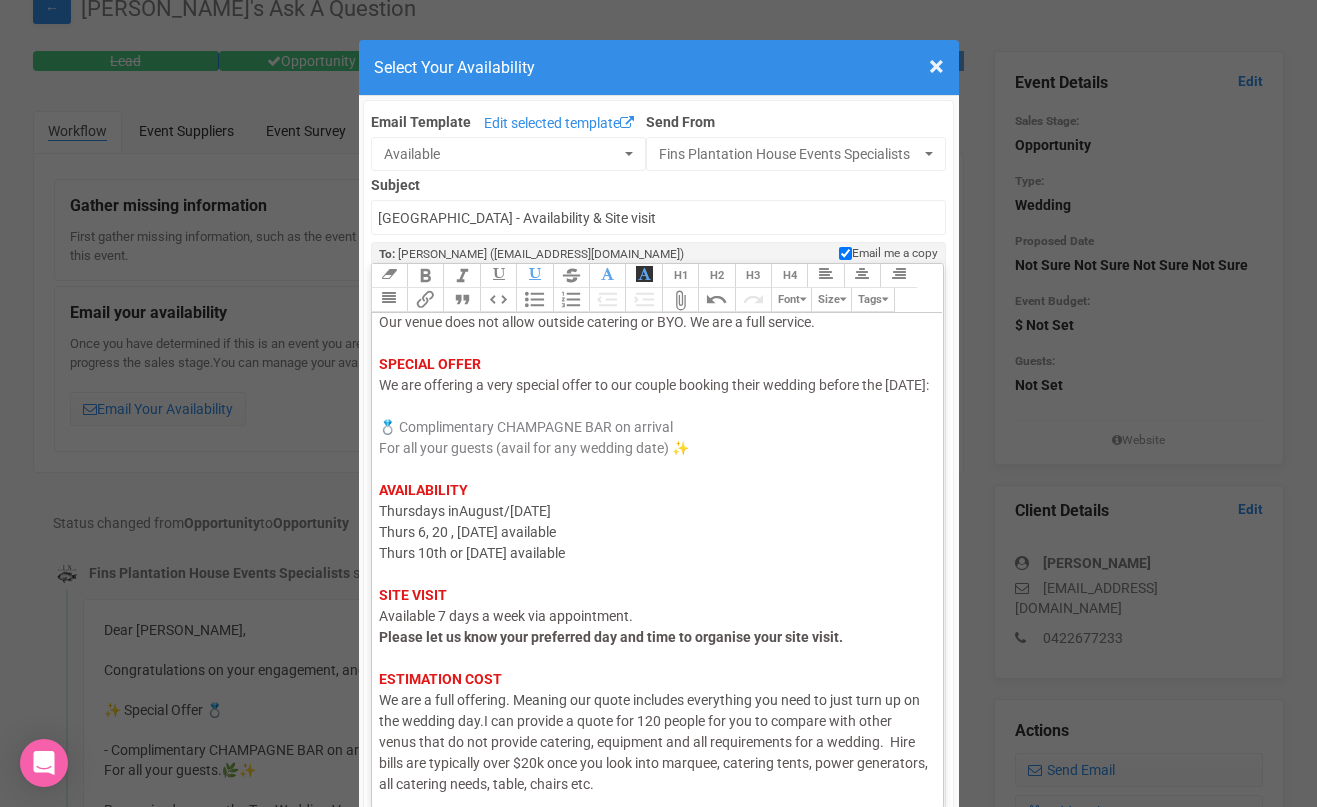 click on "I can provide a quote for 120 people for you to compare with other venus that do not provide catering, equipment and all requirements for a wedding.  Hire bills are typically over $20k once you look into marquee, catering tents, power generators, all catering needs, table, chairs etc." 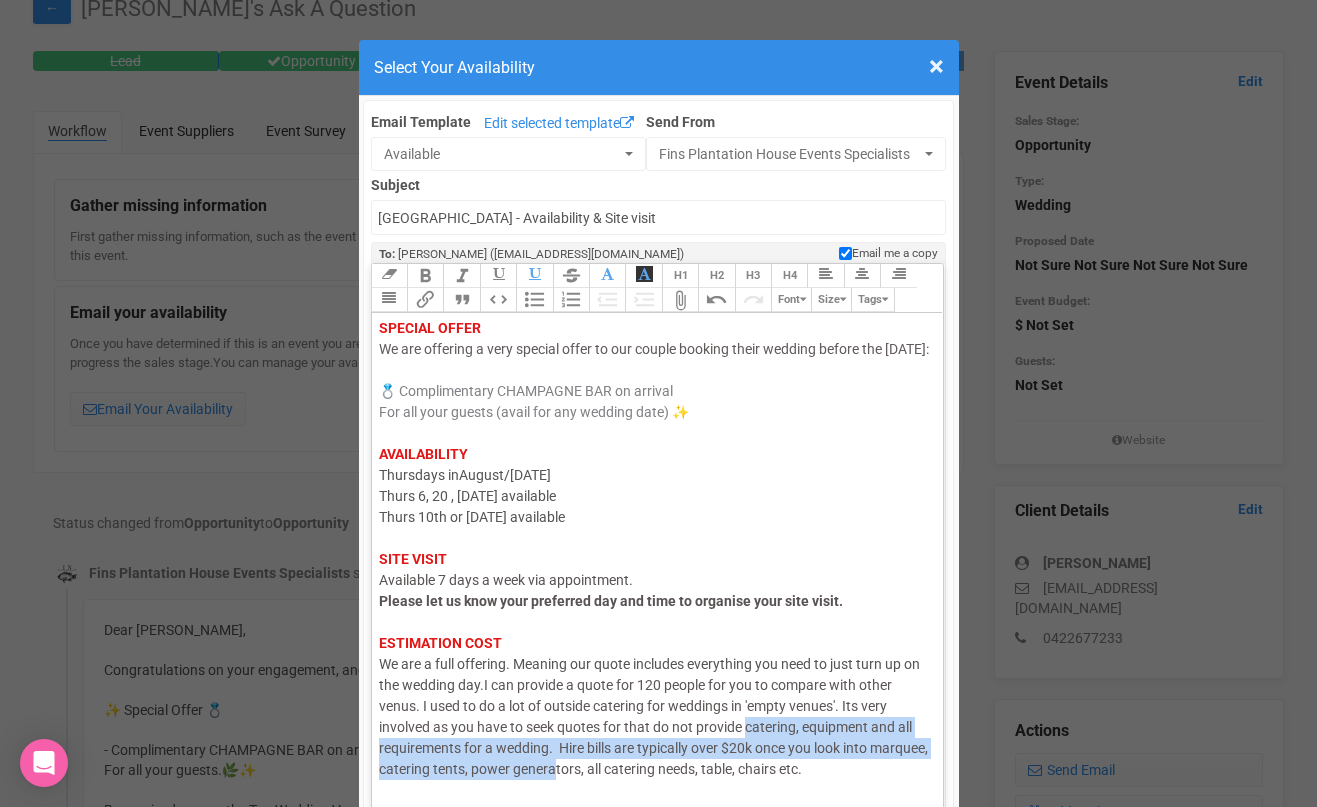scroll, scrollTop: 200, scrollLeft: 0, axis: vertical 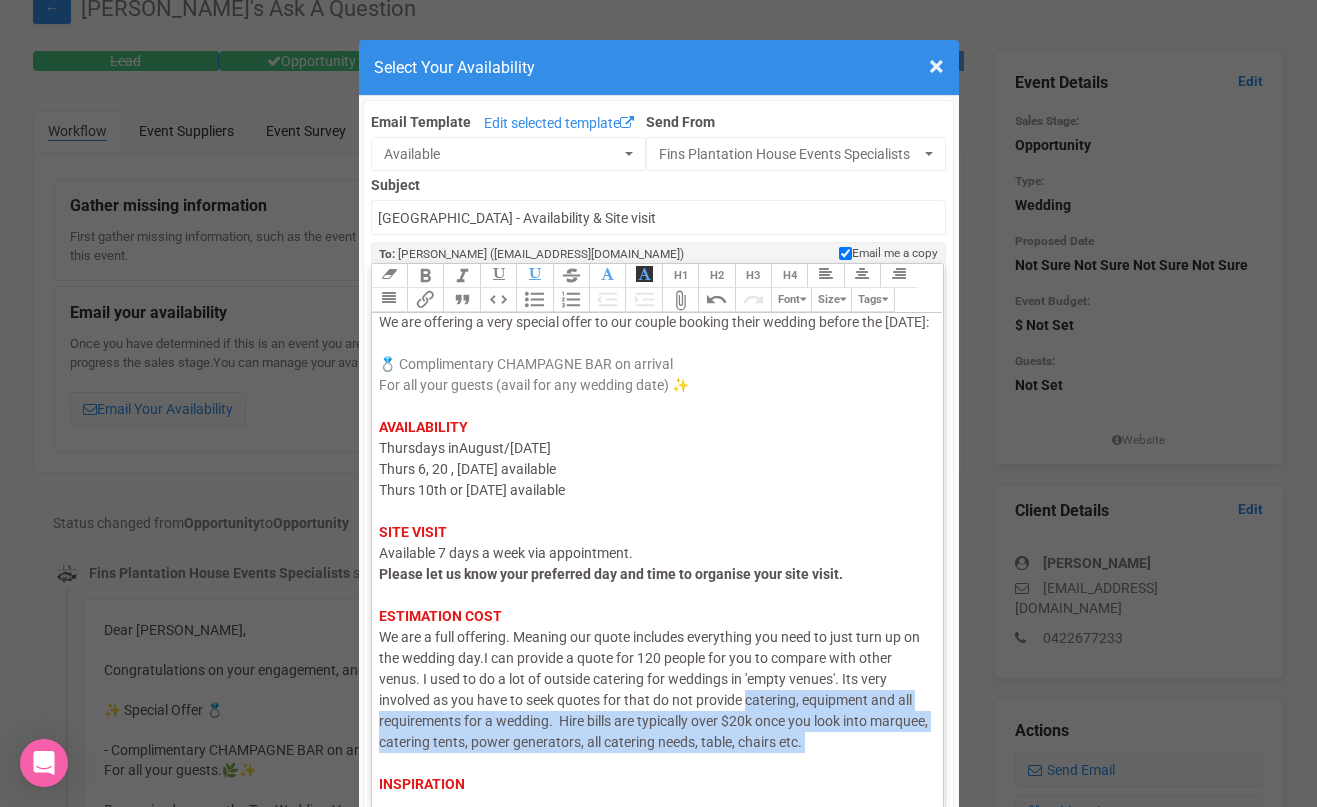 drag, startPoint x: 749, startPoint y: 785, endPoint x: 618, endPoint y: 789, distance: 131.06105 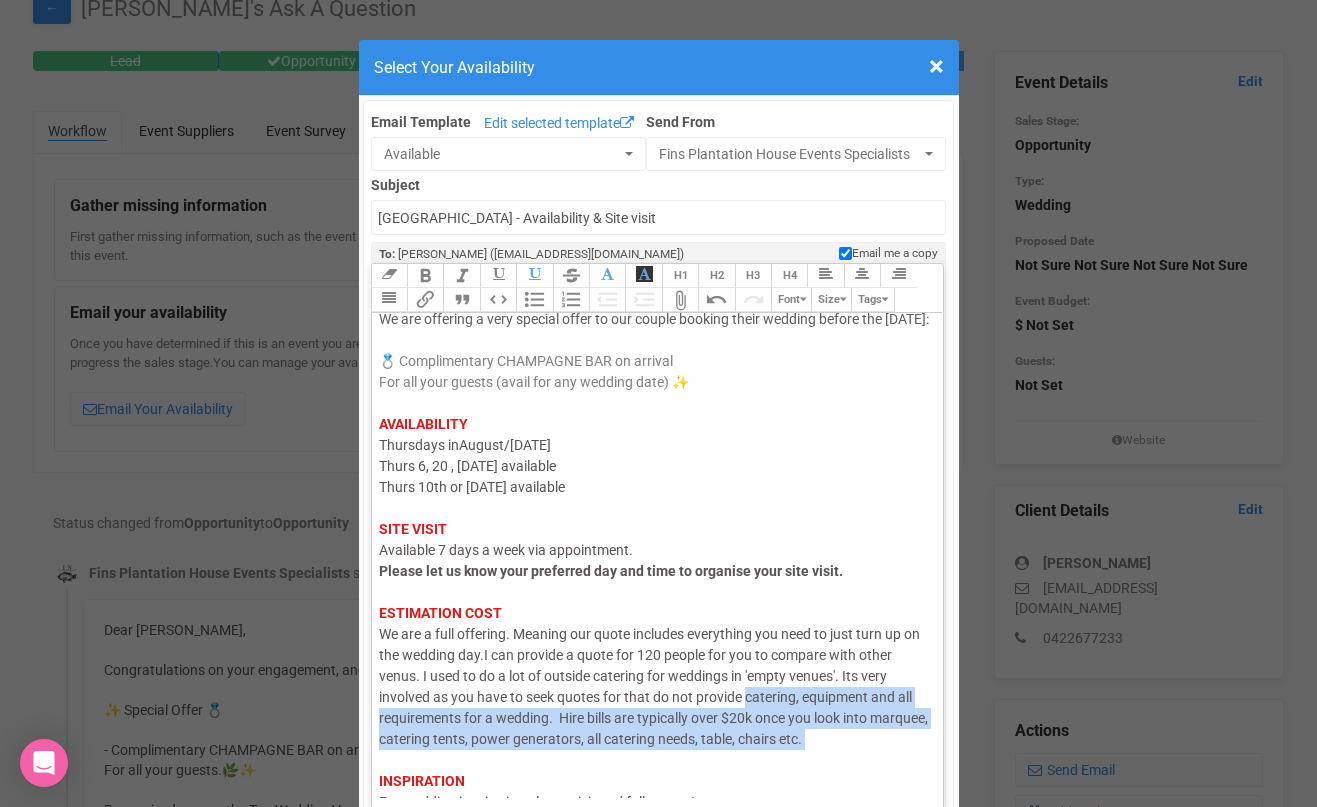 click on "I can provide a quote for 120 people for you to compare with other venus. I used to do a lot of outside catering for weddings in 'empty venues'. Its very involved as you have to seek quotes for that do not provide catering, equipment and all requirements for a wedding.  Hire bills are typically over $20k once you look into marquee, catering tents, power generators, all catering needs, table, chairs etc." 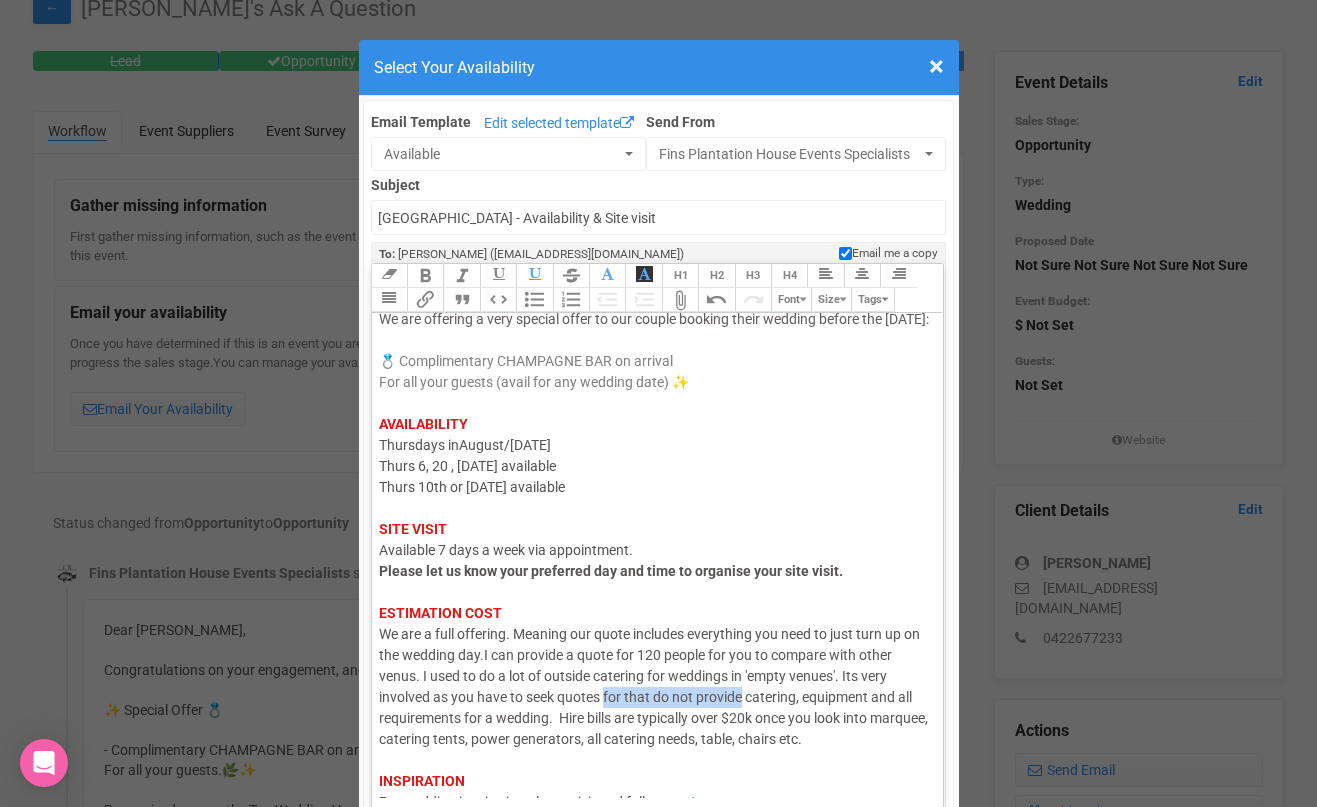 drag, startPoint x: 739, startPoint y: 717, endPoint x: 603, endPoint y: 715, distance: 136.01471 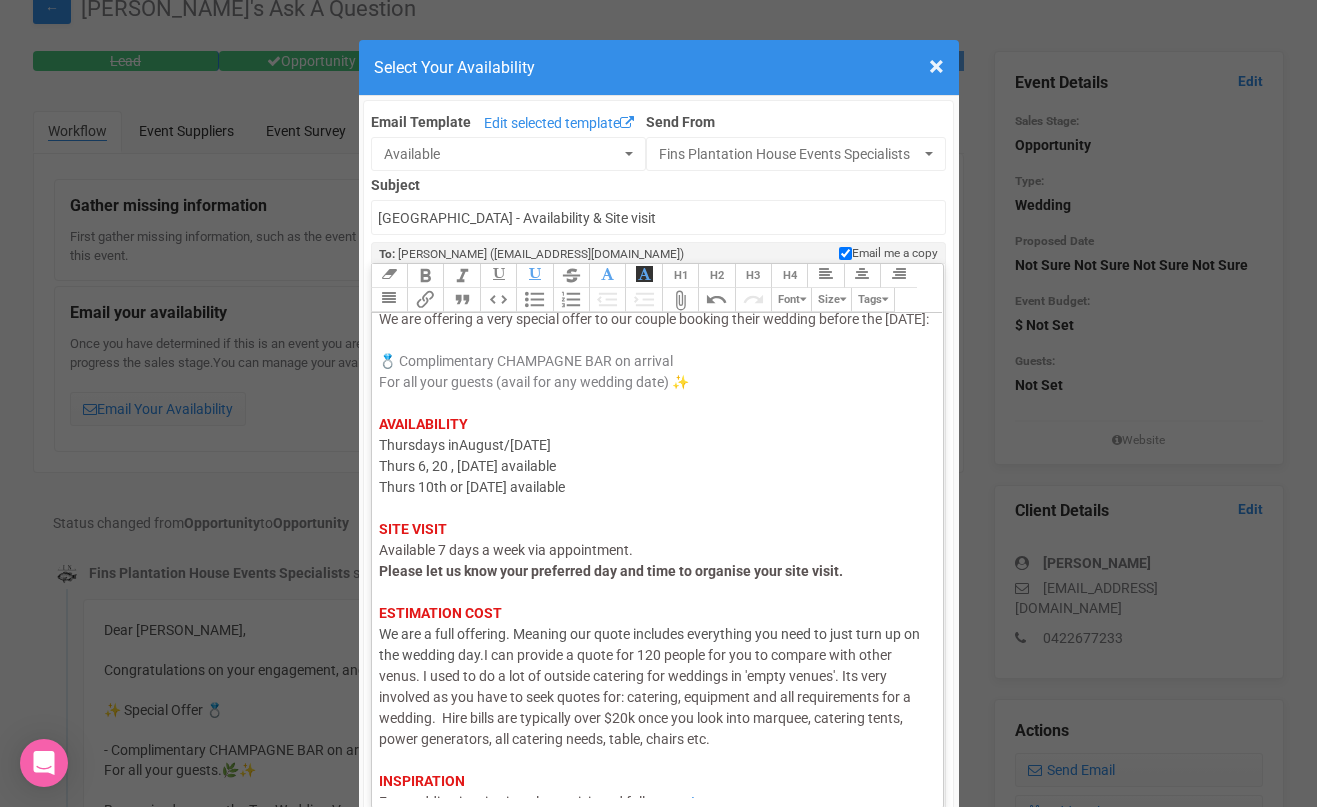 click on "I can provide a quote for 120 people for you to compare with other venus. I used to do a lot of outside catering for weddings in 'empty venues'. Its very involved as you have to seek quotes for: catering, equipment and all requirements for a wedding.  Hire bills are typically over $20k once you look into marquee, catering tents, power generators, all catering needs, table, chairs etc." 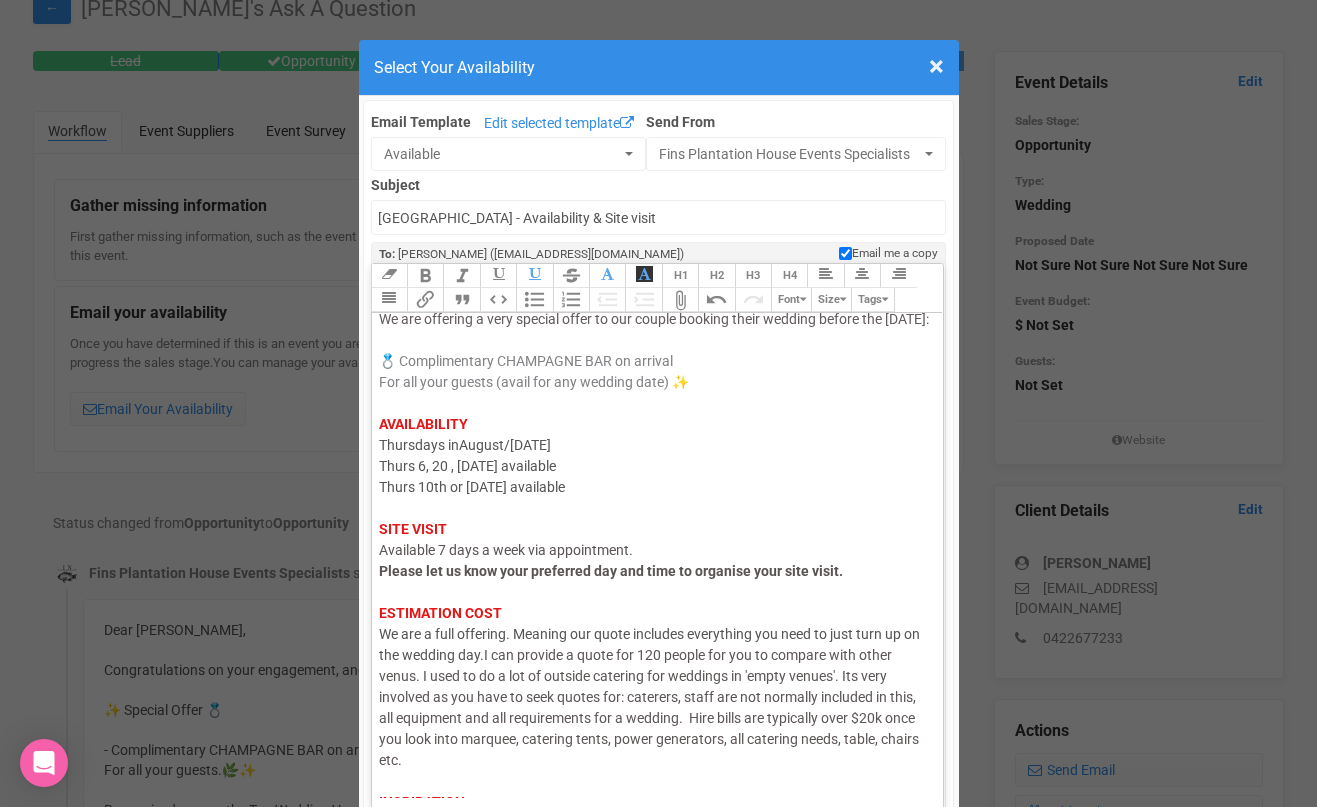 click on "I can provide a quote for 120 people for you to compare with other venus. I used to do a lot of outside catering for weddings in 'empty venues'. Its very involved as you have to seek quotes for: caterers, staff are not normally included in this, all equipment and all requirements for a wedding.  Hire bills are typically over $20k once you look into marquee, catering tents, power generators, all catering needs, table, chairs etc." 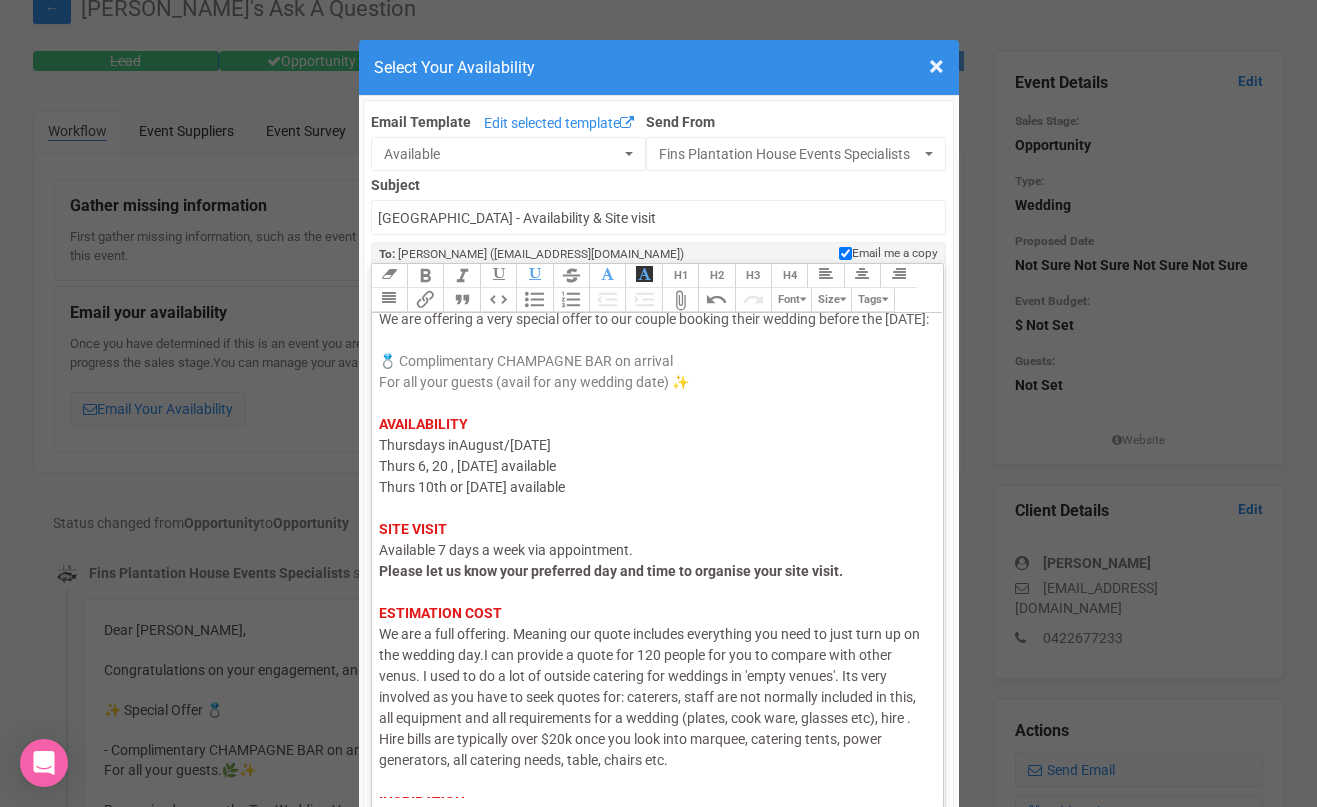 drag, startPoint x: 697, startPoint y: 763, endPoint x: 697, endPoint y: 774, distance: 11 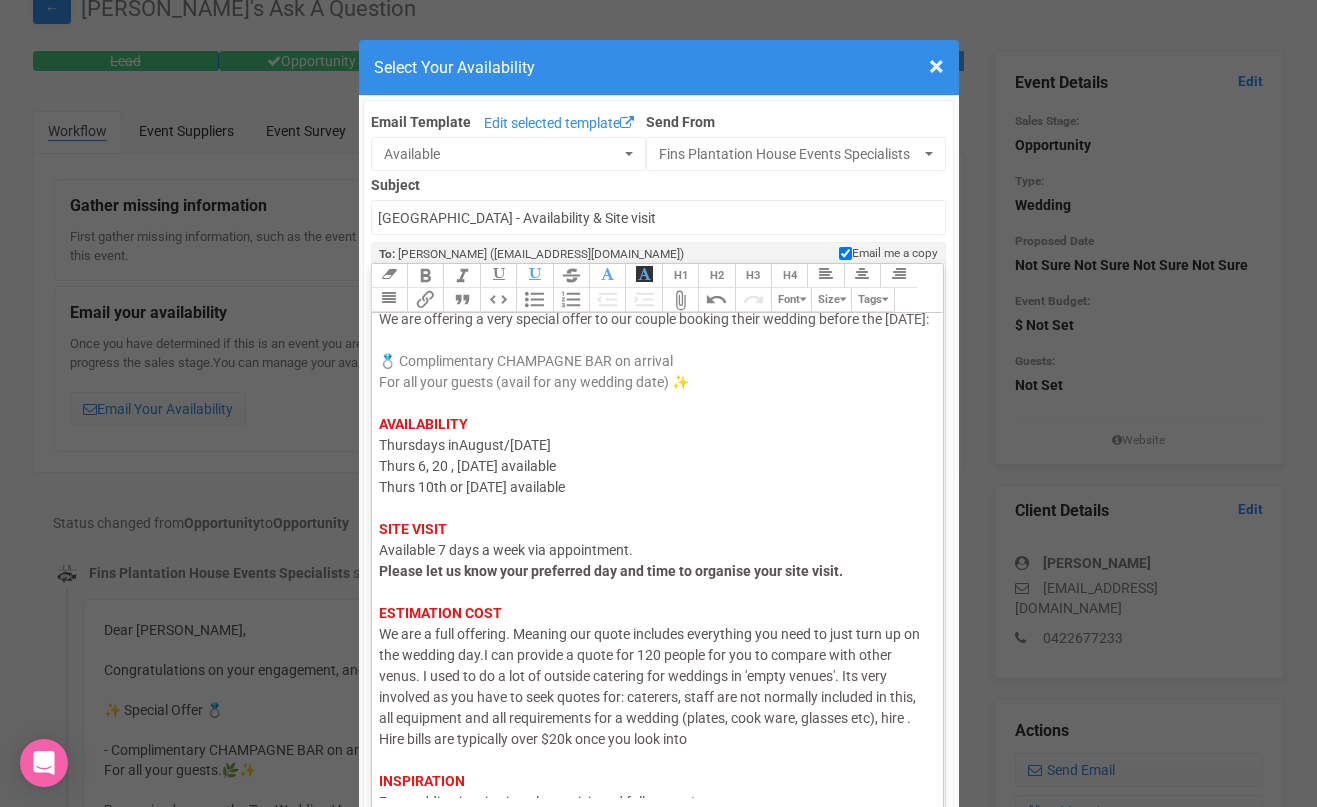 click on "I can provide a quote for 120 people for you to compare with other venus. I used to do a lot of outside catering for weddings in 'empty venues'. Its very involved as you have to seek quotes for: caterers, staff are not normally included in this, all equipment and all requirements for a wedding (plates, cook ware, glasses etc), hire .  Hire bills are typically over $20k once you look into" 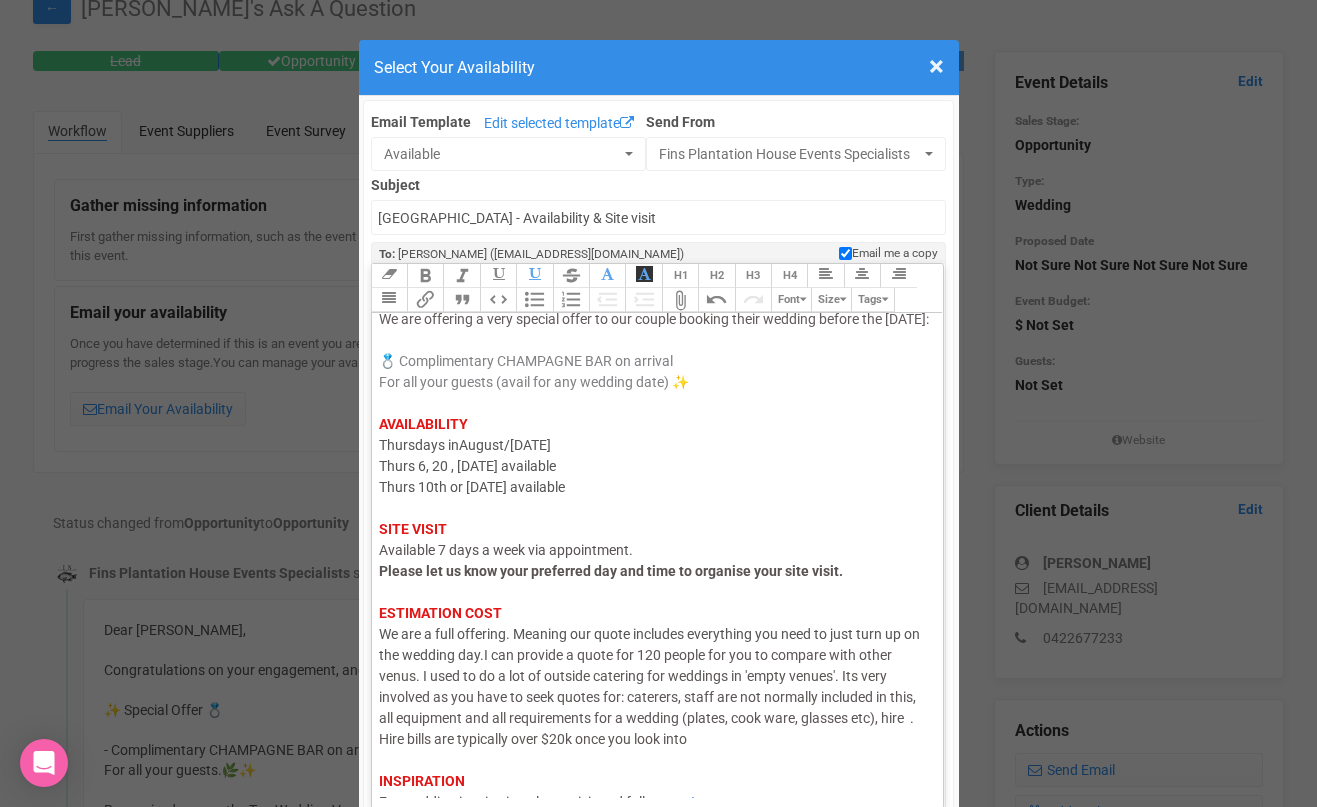 paste on "marquee, catering tents, power generators, all catering needs, table, chairs etc." 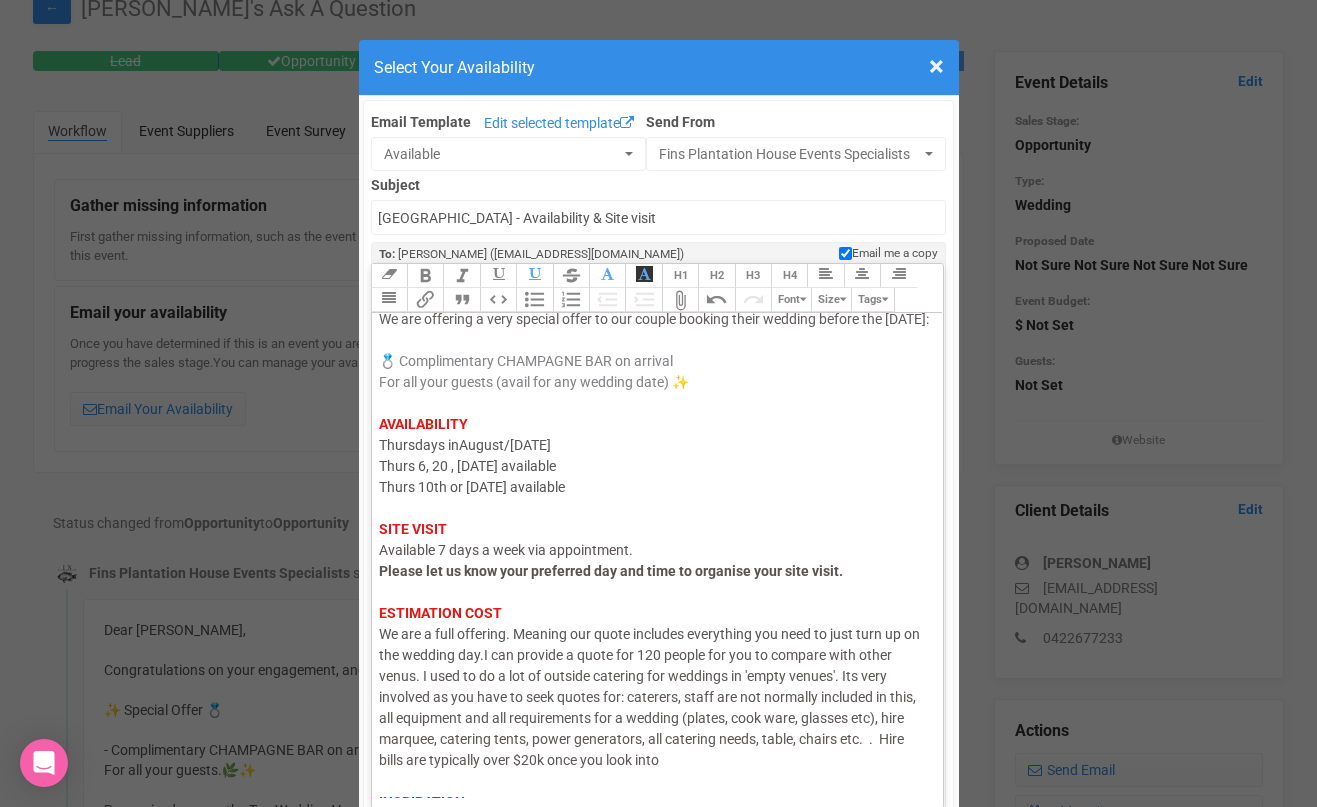click on "I can provide a quote for 120 people for you to compare with other venus. I used to do a lot of outside catering for weddings in 'empty venues'. Its very involved as you have to seek quotes for: caterers, staff are not normally included in this, all equipment and all requirements for a wedding (plates, cook ware, glasses etc), hire marquee, catering tents, power generators, all catering needs, table, chairs etc.  .  Hire bills are typically over $20k once you look into" 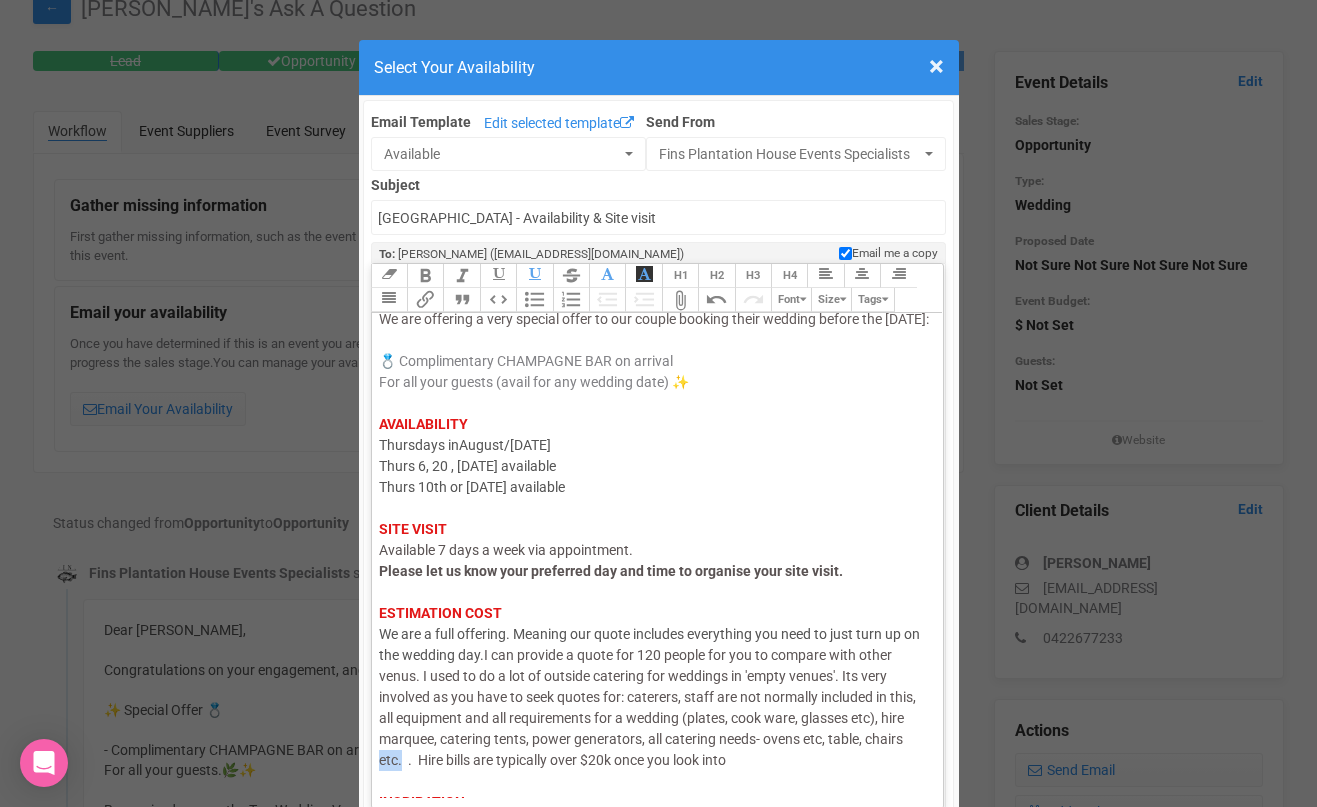 drag, startPoint x: 401, startPoint y: 780, endPoint x: 376, endPoint y: 780, distance: 25 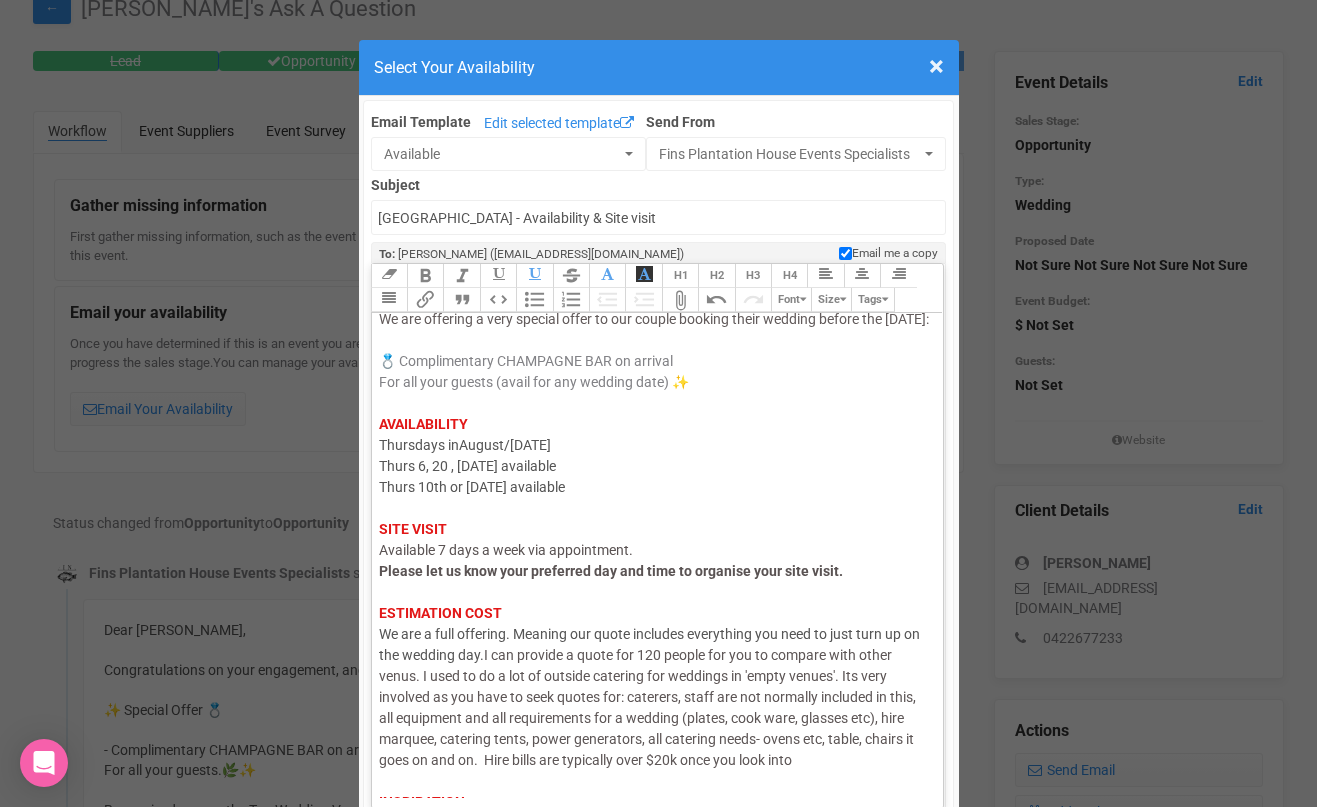 drag, startPoint x: 803, startPoint y: 785, endPoint x: 687, endPoint y: 786, distance: 116.00431 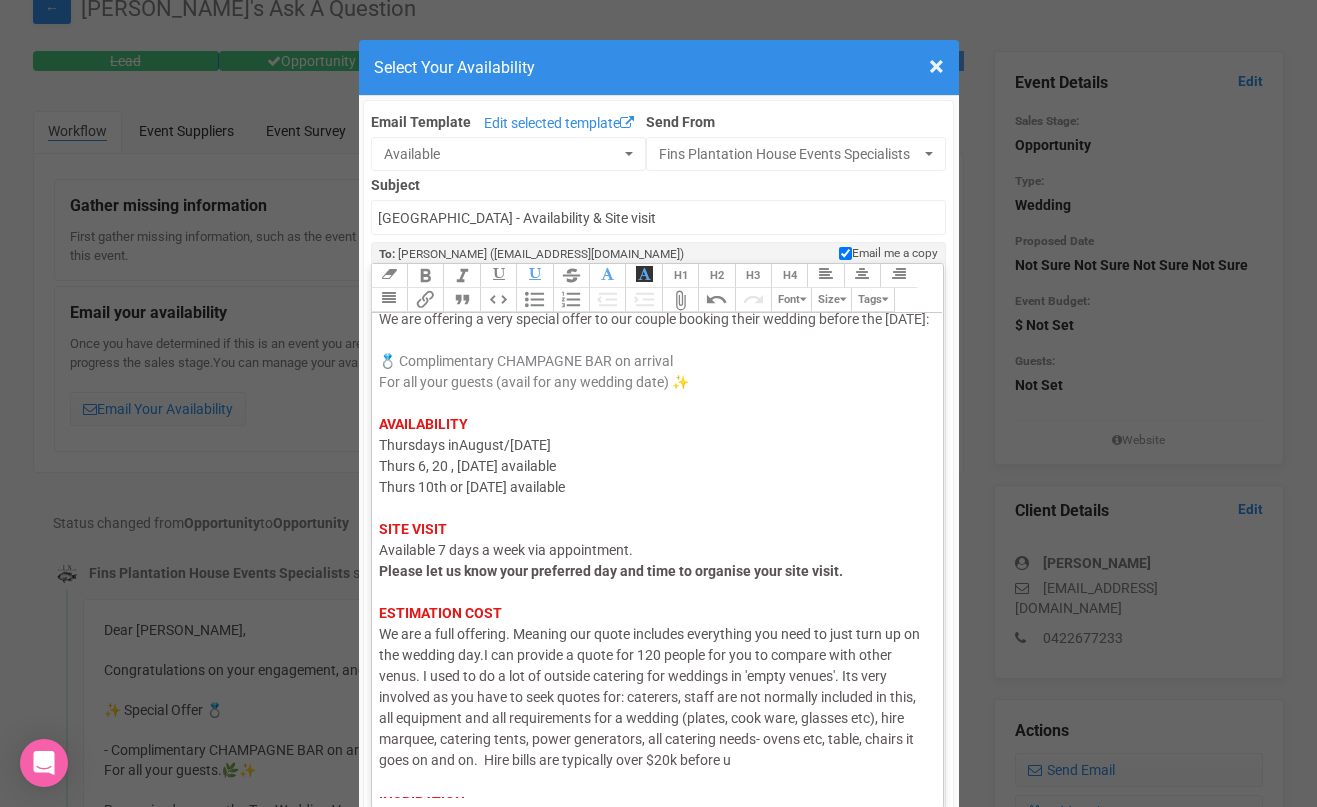 click on "I can provide a quote for 120 people for you to compare with other venus. I used to do a lot of outside catering for weddings in 'empty venues'. Its very involved as you have to seek quotes for: caterers, staff are not normally included in this, all equipment and all requirements for a wedding (plates, cook ware, glasses etc), hire marquee, catering tents, power generators, all catering needs- ovens etc, table, chairs it goes on and on.  Hire bills are typically over $20k before u" 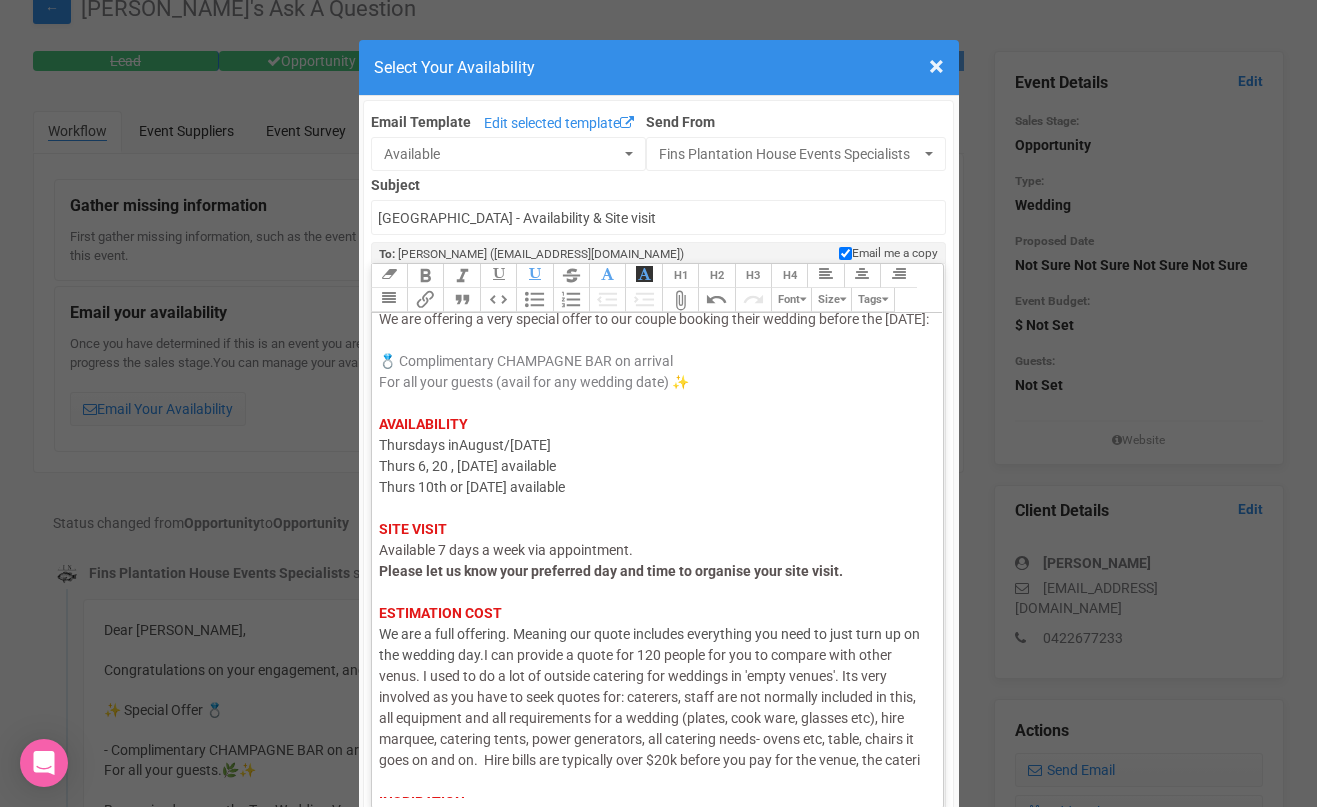 scroll, scrollTop: 213, scrollLeft: 0, axis: vertical 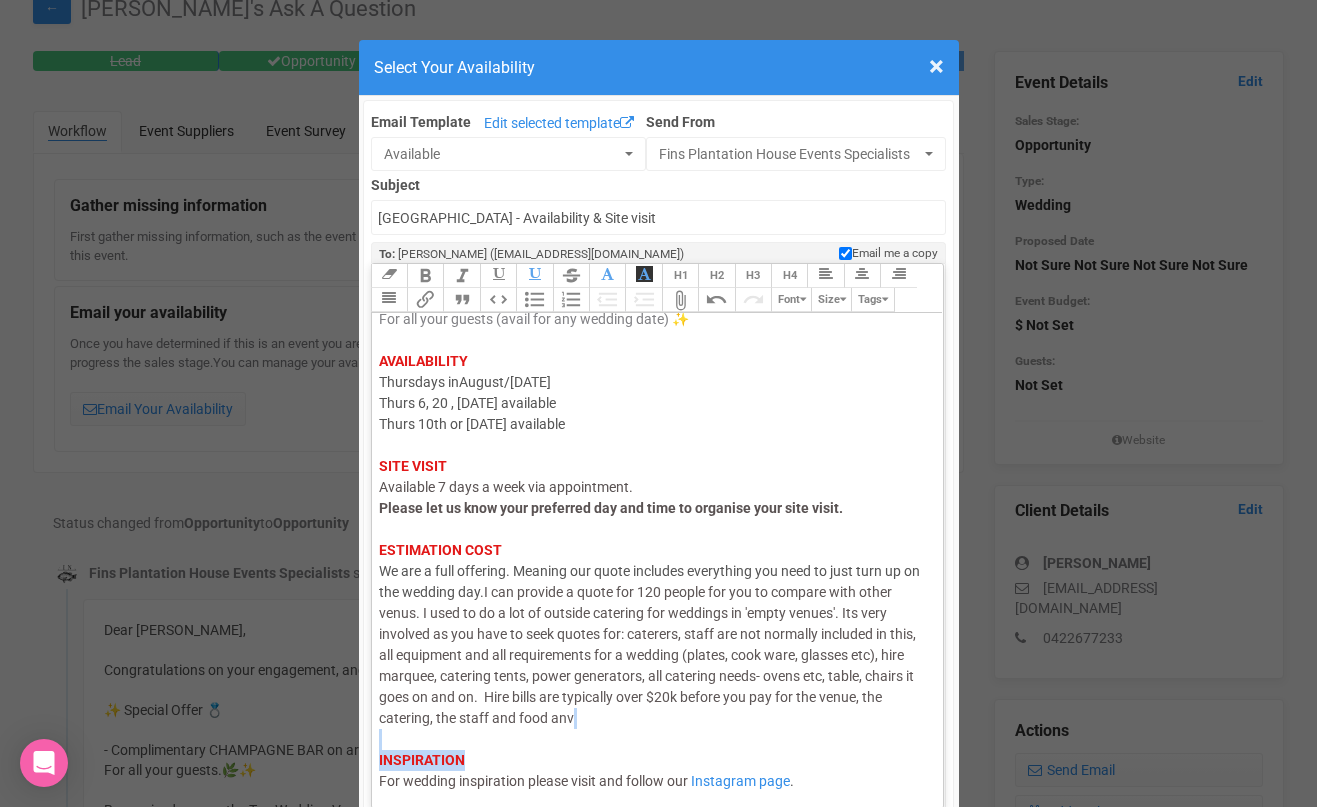 drag, startPoint x: 573, startPoint y: 788, endPoint x: 535, endPoint y: 788, distance: 38 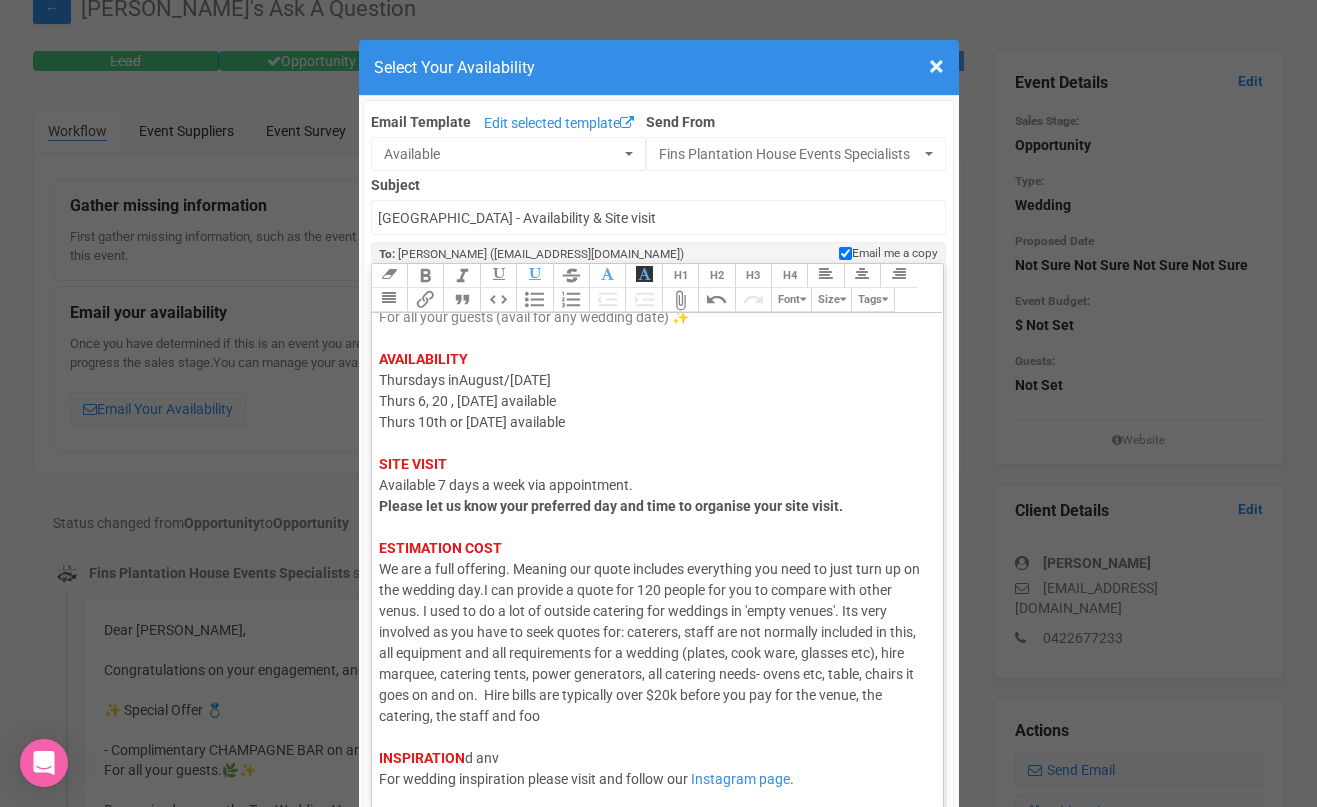 click on "Hi [PERSON_NAME], I hope this email finds you well. Thank you for your enquiry with us! We would love to host your daughter's wedding at  Fins at [GEOGRAPHIC_DATA]. Our venue does not allow outside catering or BYO. We are a full service.    SPECIAL OFFER We are offering a very special offer to our couple booking their wedding before the [DATE]:  💍   Complimentary CHAMPAGNE BAR on arrival For all your guests (avail for any wedding date) ✨ AVAILABILITY Thursdays in  August/[DATE] Thurs 6, 20 , [DATE] available  Thurs 10th or [DATE] available SITE VISIT   Available 7 days a week via appointment.  Please let us know your preferred day and time to organise your site visit.    ESTIMATION COST We are a full offering. Meaning our quote includes everything you need to just turn up on the wedding day.   INSPIRATION d anv    For wedding inspiration please visit and follow our   Instagram page . Kindest Regards," 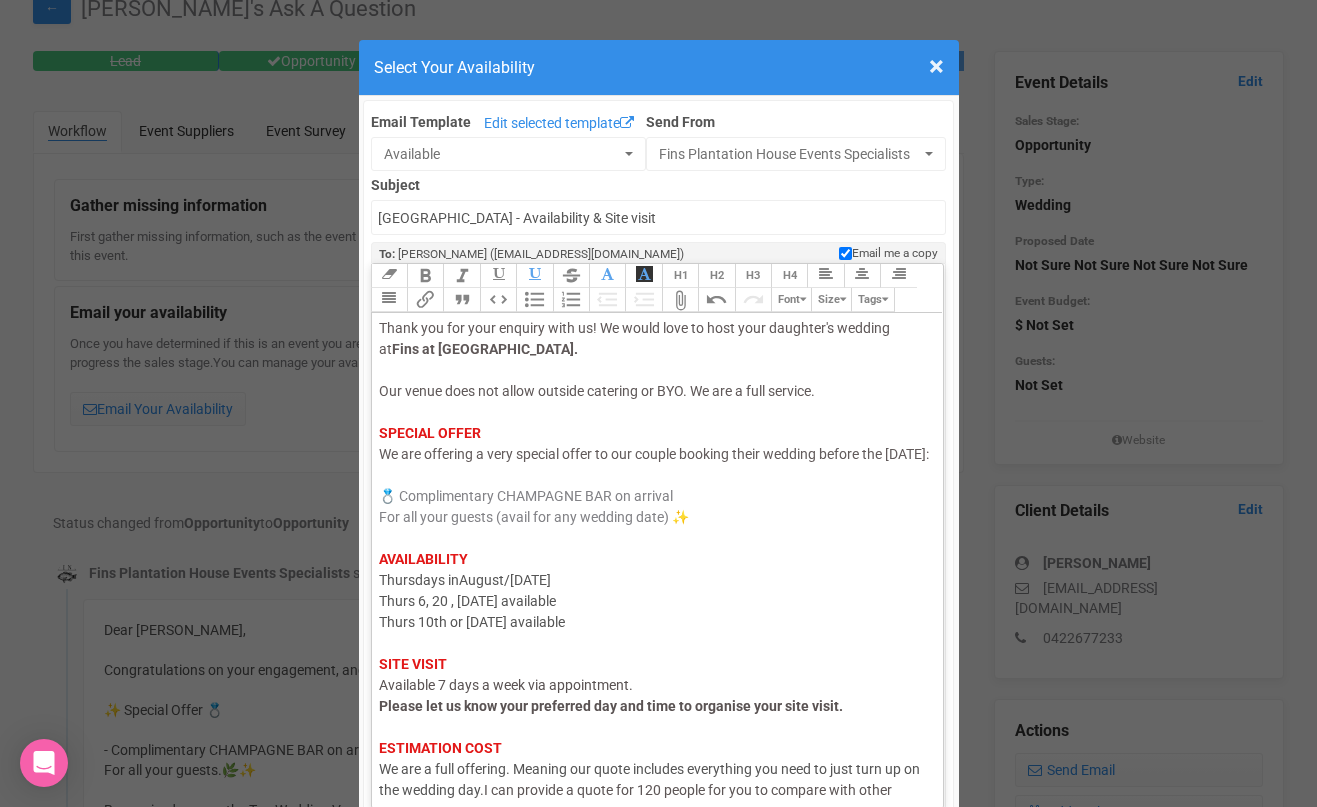 scroll, scrollTop: 0, scrollLeft: 0, axis: both 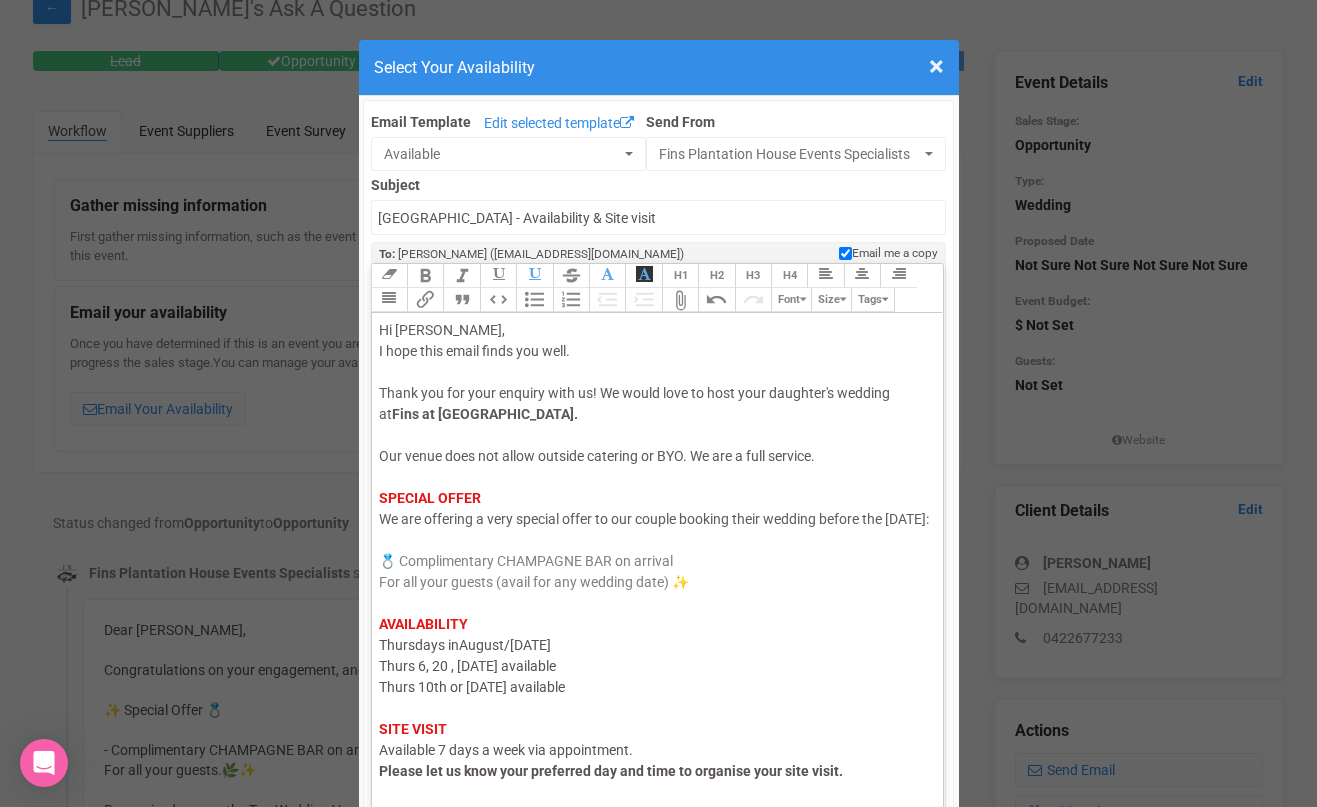 click on "Our venue does not allow outside catering or BYO. We are a full service." 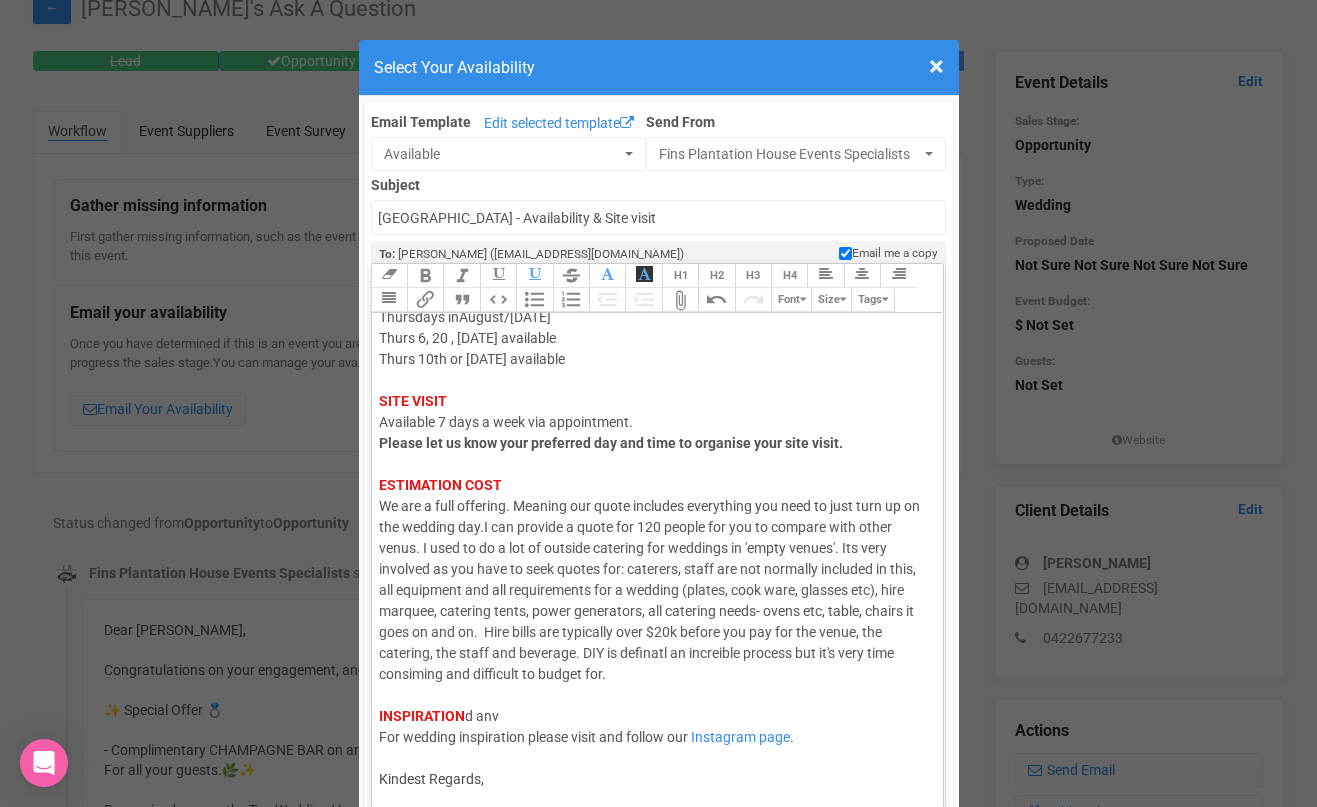 scroll, scrollTop: 349, scrollLeft: 0, axis: vertical 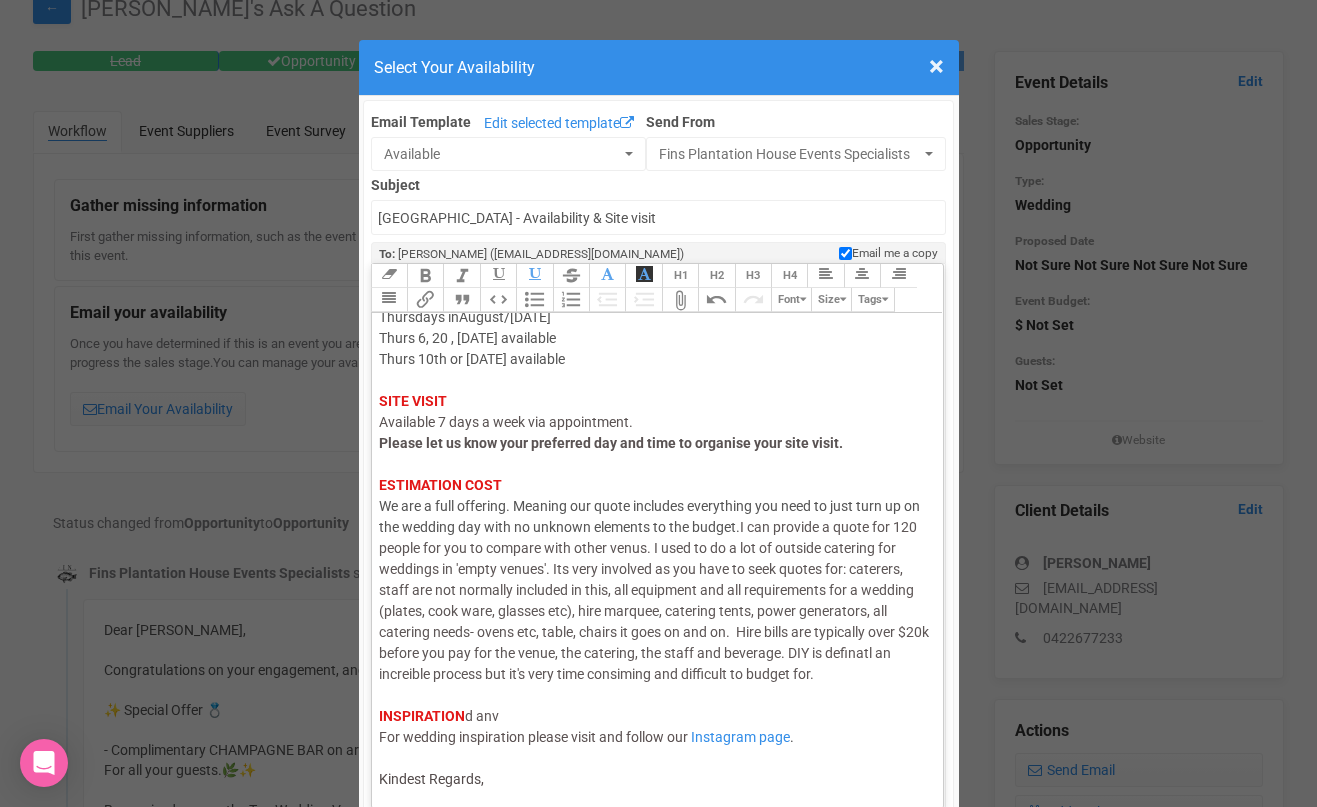 click on "I can provide a quote for 120 people for you to compare with other venus. I used to do a lot of outside catering for weddings in 'empty venues'. Its very involved as you have to seek quotes for: caterers, staff are not normally included in this, all equipment and all requirements for a wedding (plates, cook ware, glasses etc), hire marquee, catering tents, power generators, all catering needs- ovens etc, table, chairs it goes on and on.  Hire bills are typically over $20k before you pay for the venue, the catering, the staff and beverage. DIY is definatl an increible process but it's very time consiming and difficult to budget for." 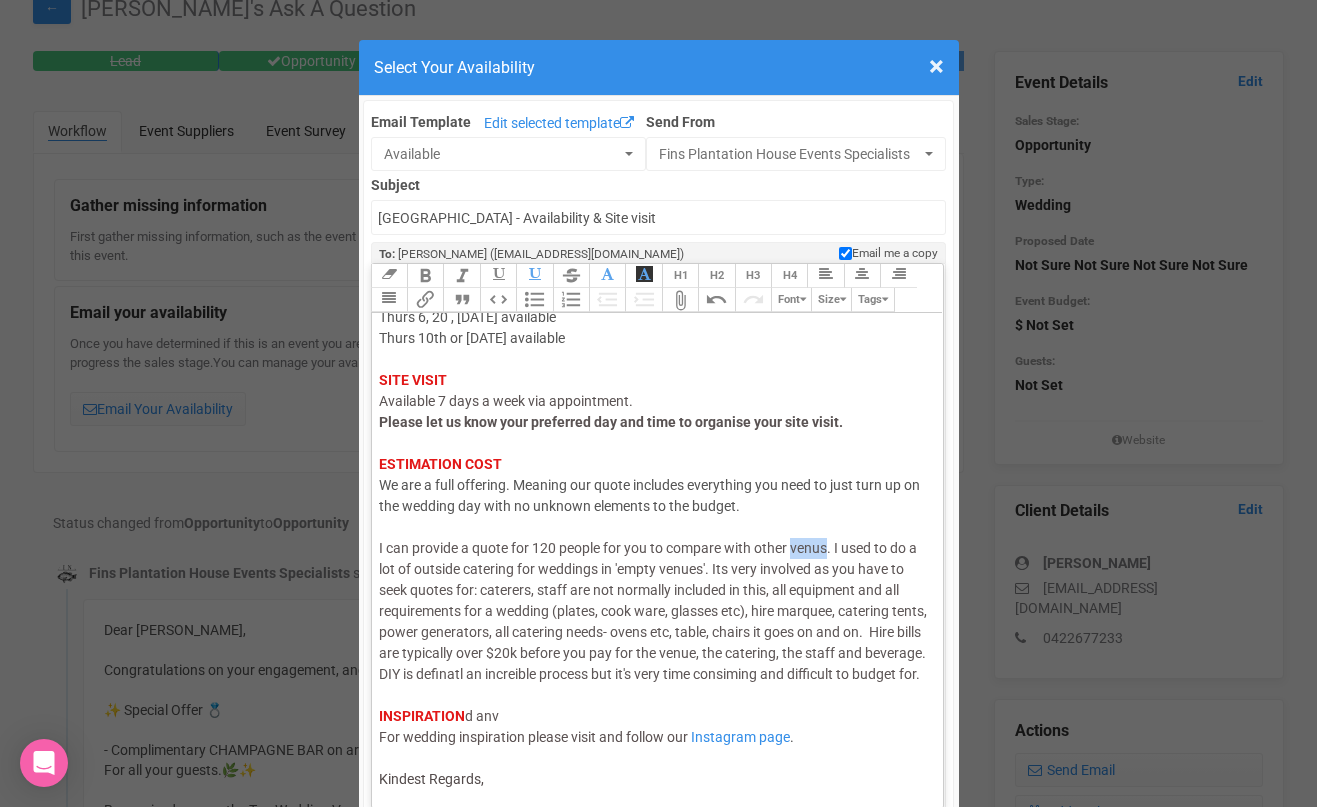 click on "I can provide a quote for 120 people for you to compare with other venus. I used to do a lot of outside catering for weddings in 'empty venues'. Its very involved as you have to seek quotes for: caterers, staff are not normally included in this, all equipment and all requirements for a wedding (plates, cook ware, glasses etc), hire marquee, catering tents, power generators, all catering needs- ovens etc, table, chairs it goes on and on.  Hire bills are typically over $20k before you pay for the venue, the catering, the staff and beverage. DIY is definatl an increible process but it's very time consiming and difficult to budget for." 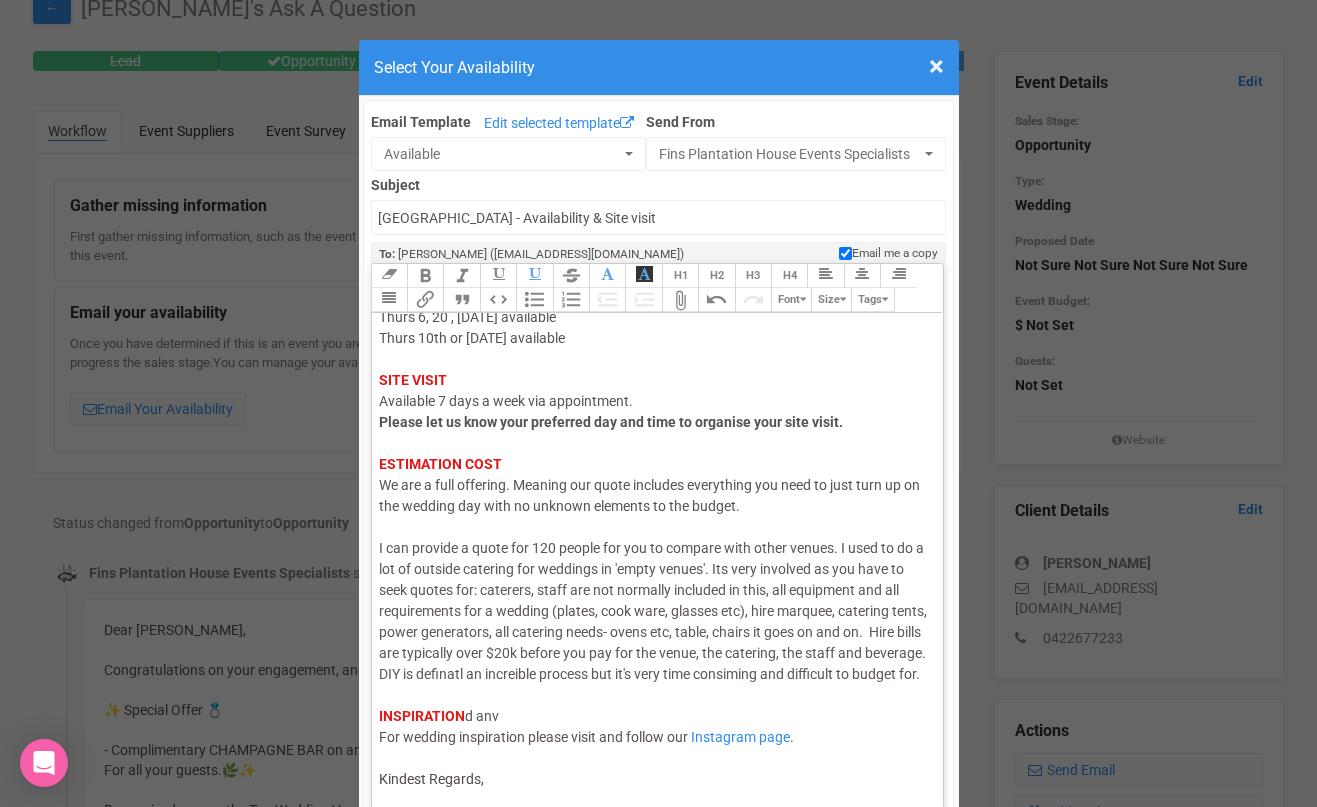 click on "I can provide a quote for 120 people for you to compare with other venues. I used to do a lot of outside catering for weddings in 'empty venues'. Its very involved as you have to seek quotes for: caterers, staff are not normally included in this, all equipment and all requirements for a wedding (plates, cook ware, glasses etc), hire marquee, catering tents, power generators, all catering needs- ovens etc, table, chairs it goes on and on.  Hire bills are typically over $20k before you pay for the venue, the catering, the staff and beverage. DIY is definatl an increible process but it's very time consiming and difficult to budget for." 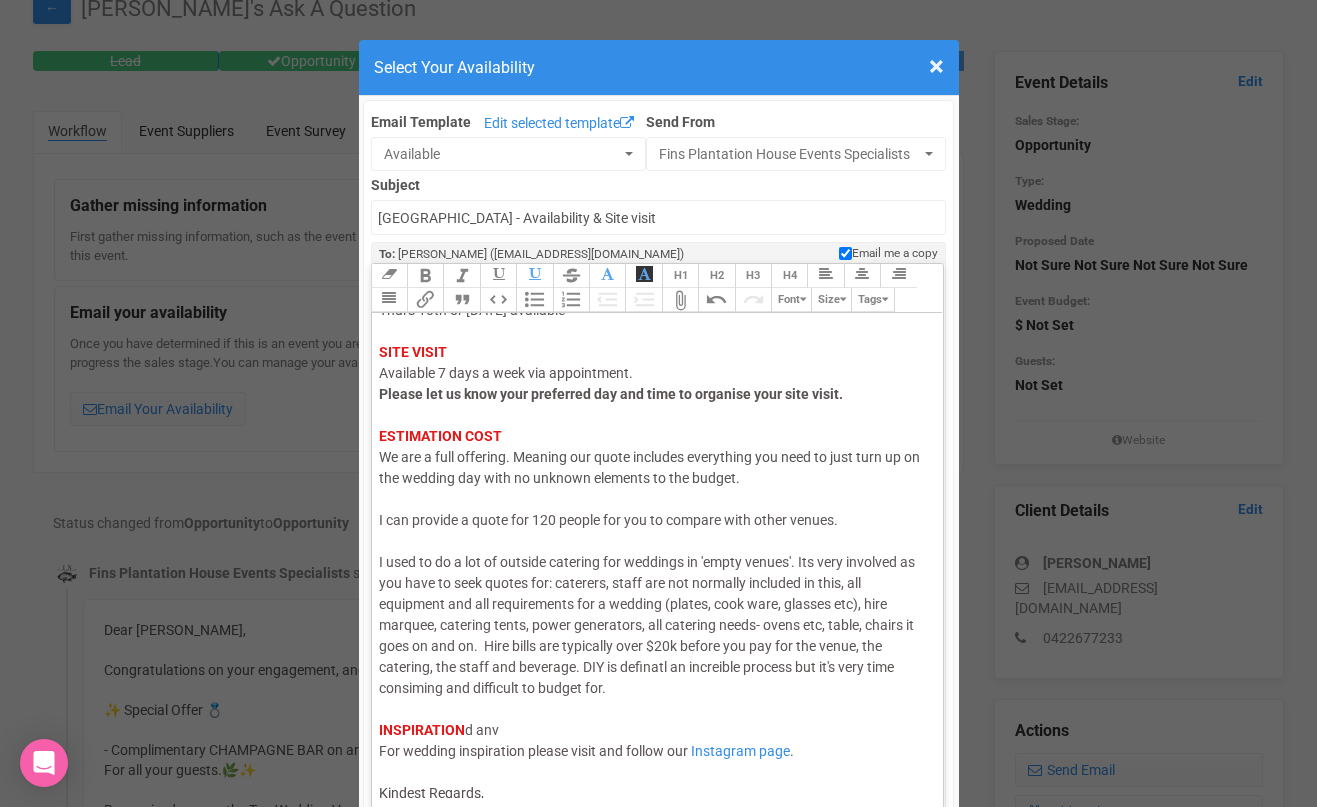 scroll, scrollTop: 379, scrollLeft: 0, axis: vertical 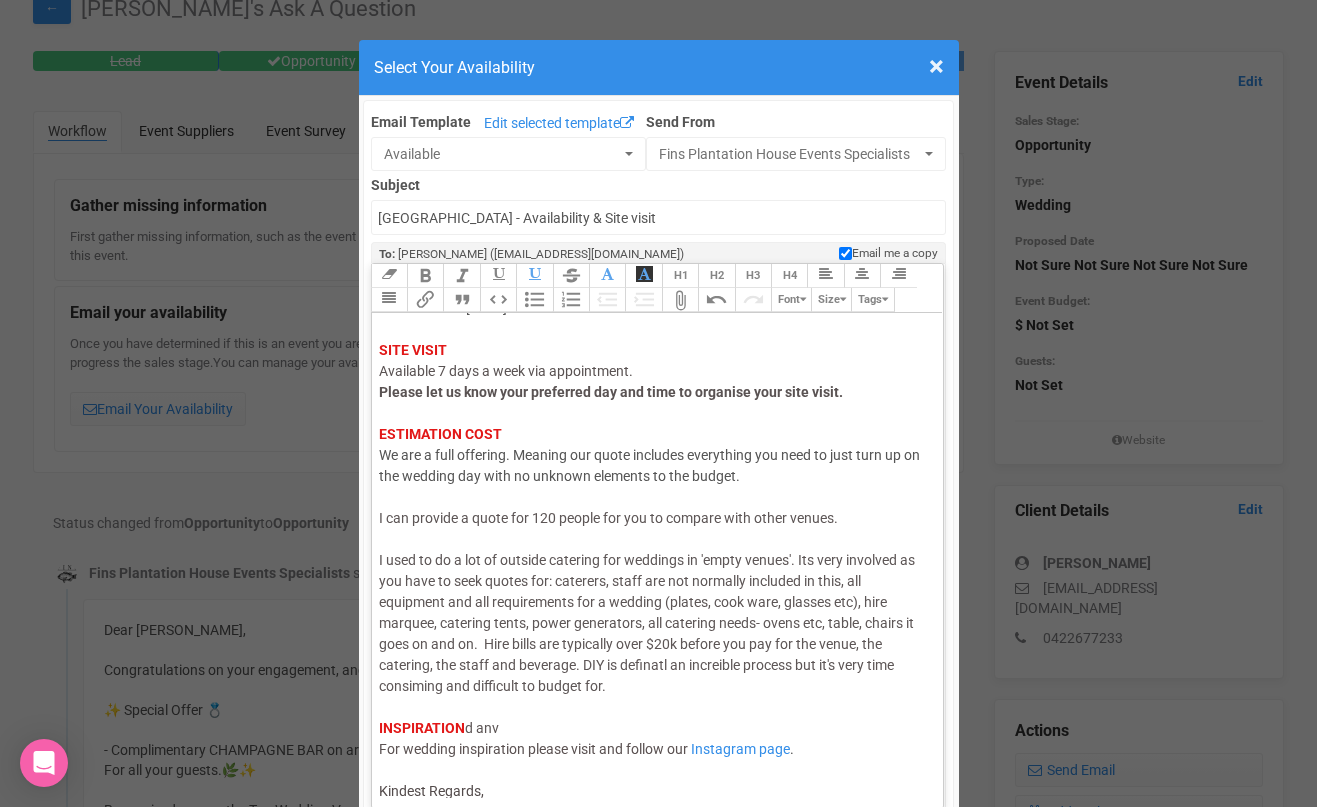 click on "I can provide a quote for 120 people for you to compare with other venues.  I used to do a lot of outside catering for weddings in 'empty venues'. Its very involved as you have to seek quotes for: caterers, staff are not normally included in this, all equipment and all requirements for a wedding (plates, cook ware, glasses etc), hire marquee, catering tents, power generators, all catering needs- ovens etc, table, chairs it goes on and on.  Hire bills are typically over $20k before you pay for the venue, the catering, the staff and beverage. DIY is definatl an increible process but it's very time consiming and difficult to budget for." 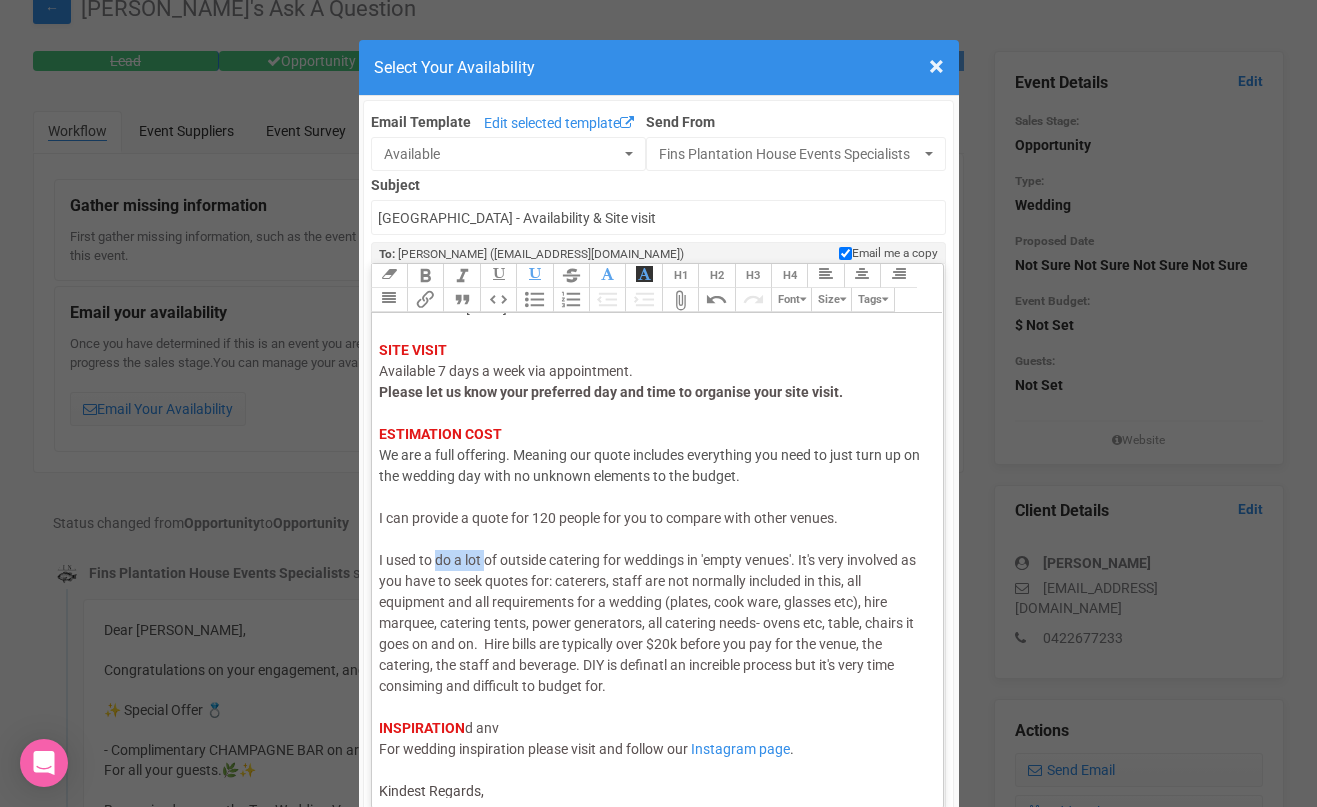 drag, startPoint x: 484, startPoint y: 578, endPoint x: 439, endPoint y: 578, distance: 45 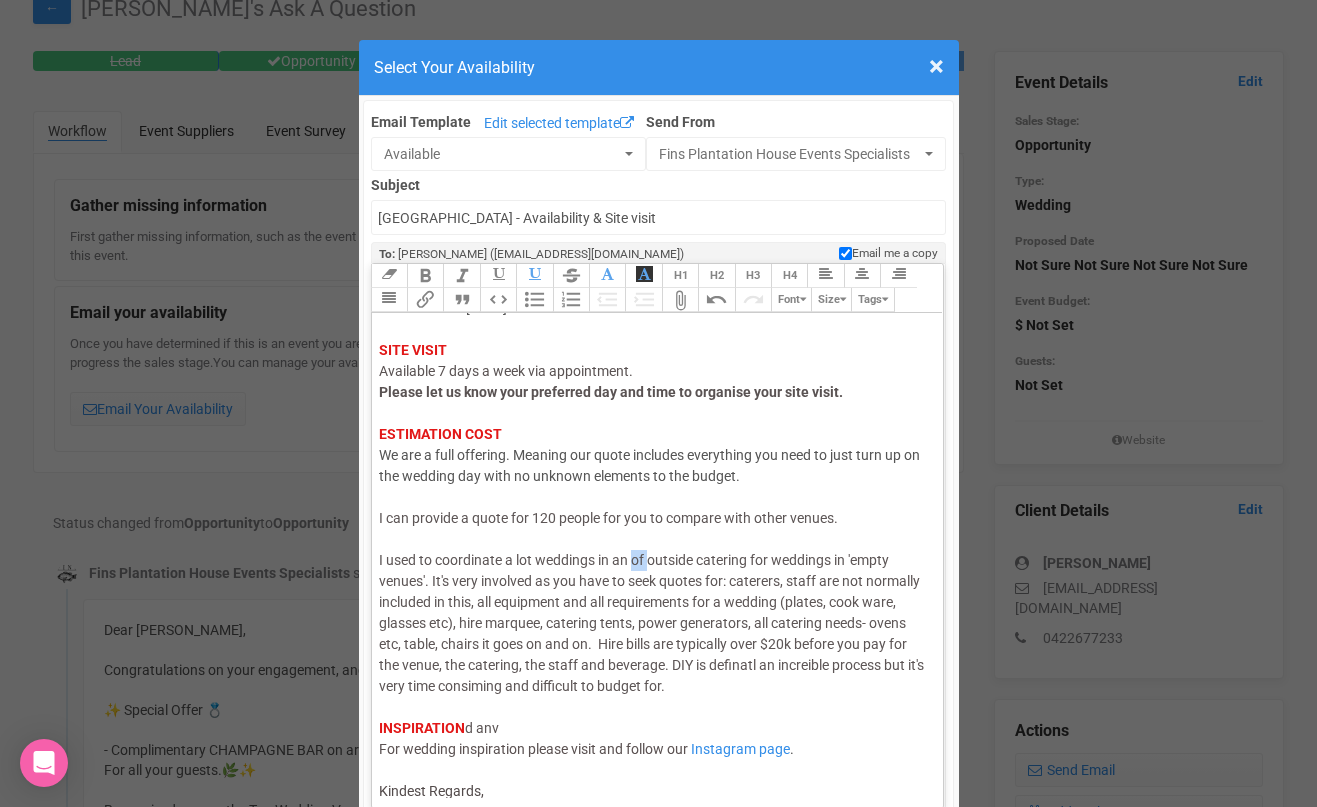 drag, startPoint x: 652, startPoint y: 579, endPoint x: 636, endPoint y: 579, distance: 16 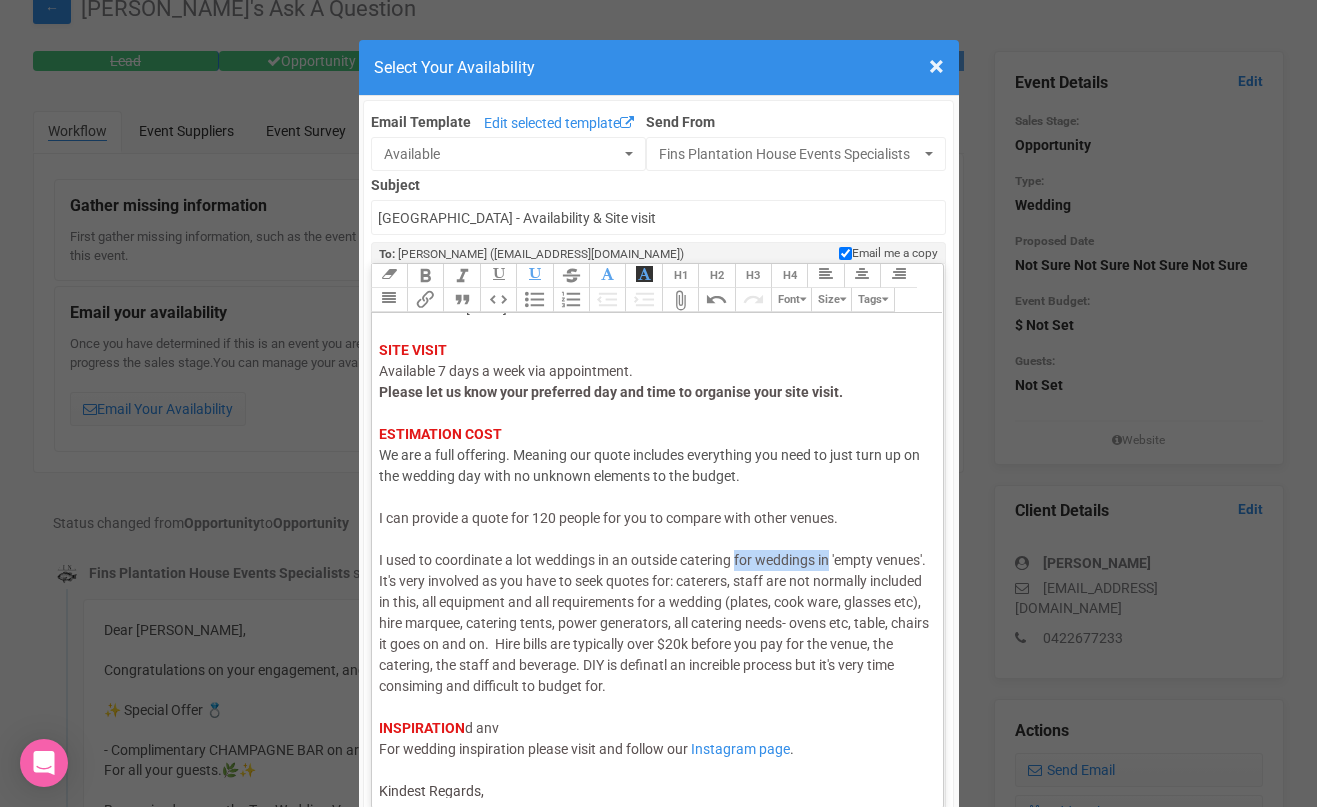 drag, startPoint x: 735, startPoint y: 582, endPoint x: 832, endPoint y: 578, distance: 97.082436 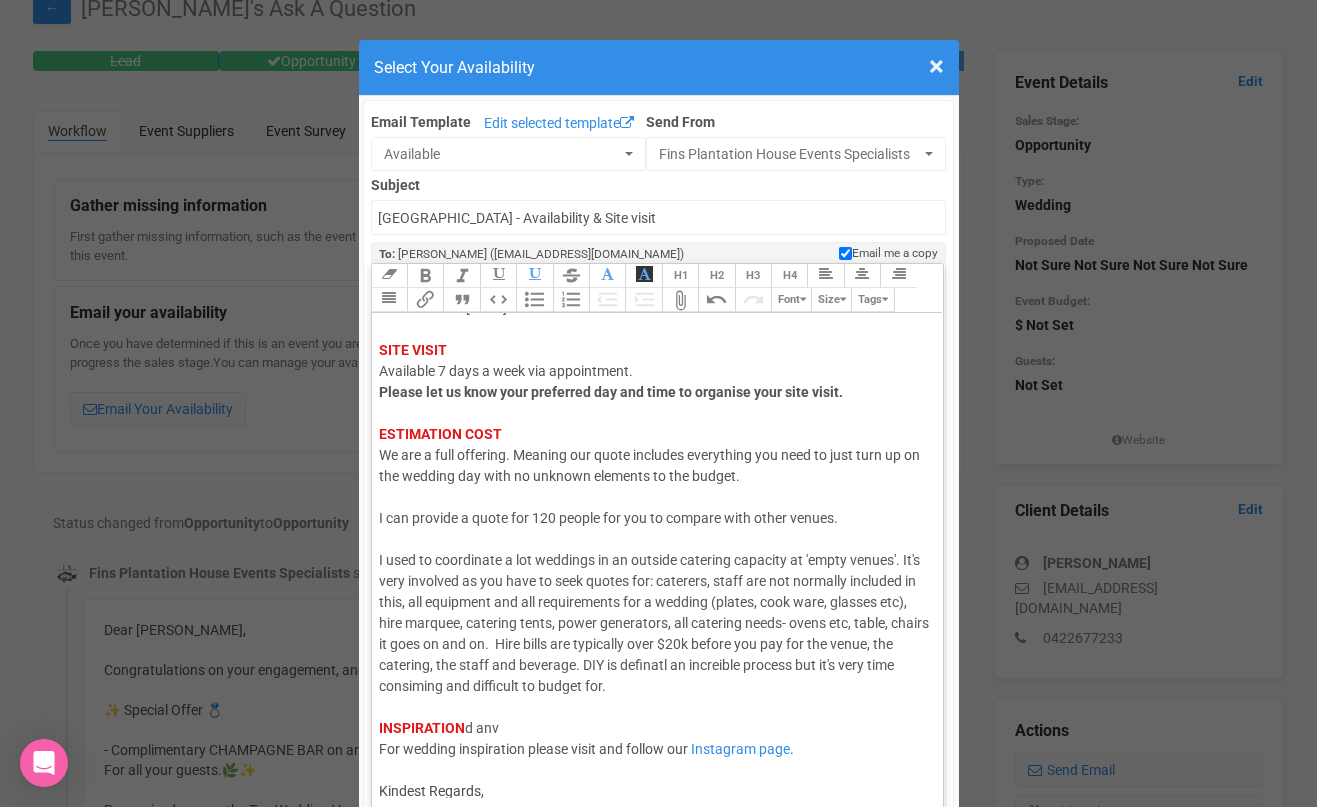 click on "I can provide a quote for 120 people for you to compare with other venues.  I used to coordinate a lot weddings in an outside catering capacity at 'empty venues'. It's very involved as you have to seek quotes for: caterers, staff are not normally included in this, all equipment and all requirements for a wedding (plates, cook ware, glasses etc), hire marquee, catering tents, power generators, all catering needs- ovens etc, table, chairs it goes on and on.  Hire bills are typically over $20k before you pay for the venue, the catering, the staff and beverage. DIY is definatl an increible process but it's very time consiming and difficult to budget for." 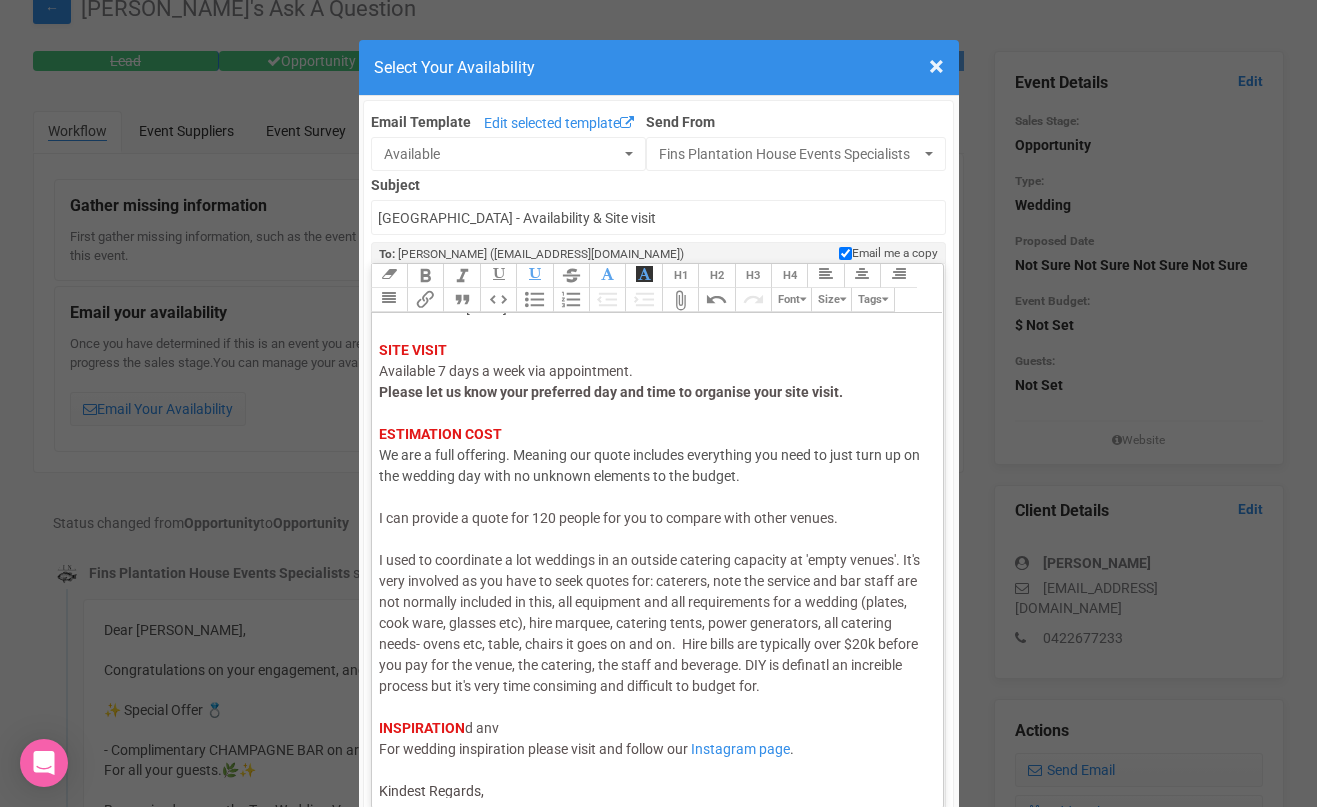 click on "I can provide a quote for 120 people for you to compare with other venues.  I used to coordinate a lot weddings in an outside catering capacity at 'empty venues'. It's very involved as you have to seek quotes for: caterers, note the service and bar staff are not normally included in this, all equipment and all requirements for a wedding (plates, cook ware, glasses etc), hire marquee, catering tents, power generators, all catering needs- ovens etc, table, chairs it goes on and on.  Hire bills are typically over $20k before you pay for the venue, the catering, the staff and beverage. DIY is definatl an increible process but it's very time consiming and difficult to budget for." 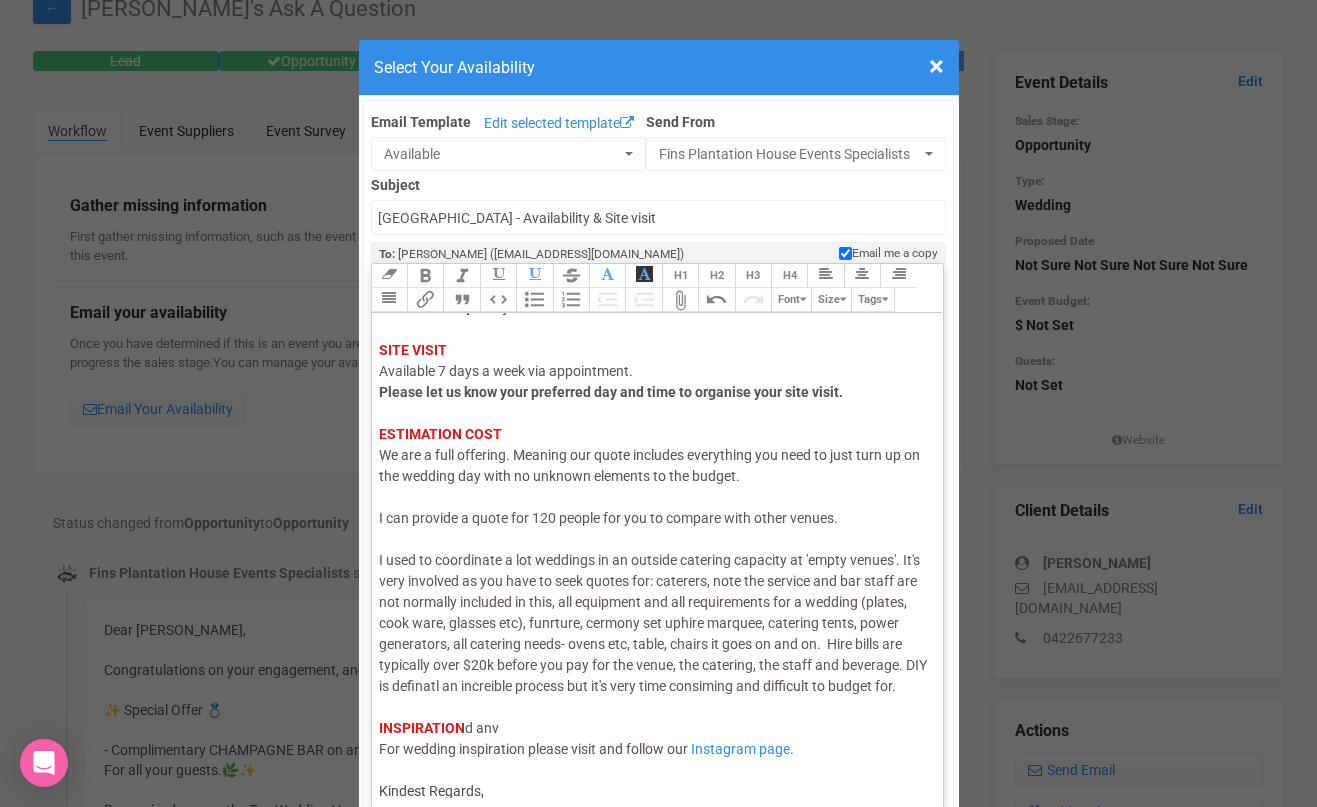 click on "I can provide a quote for 120 people for you to compare with other venues.  I used to coordinate a lot weddings in an outside catering capacity at 'empty venues'. It's very involved as you have to seek quotes for: caterers, note the service and bar staff are not normally included in this, all equipment and all requirements for a wedding (plates, cook ware, glasses etc), funrture, cermony set uphire marquee, catering tents, power generators, all catering needs- ovens etc, table, chairs it goes on and on.  Hire bills are typically over $20k before you pay for the venue, the catering, the staff and beverage. DIY is definatl an increible process but it's very time consiming and difficult to budget for." 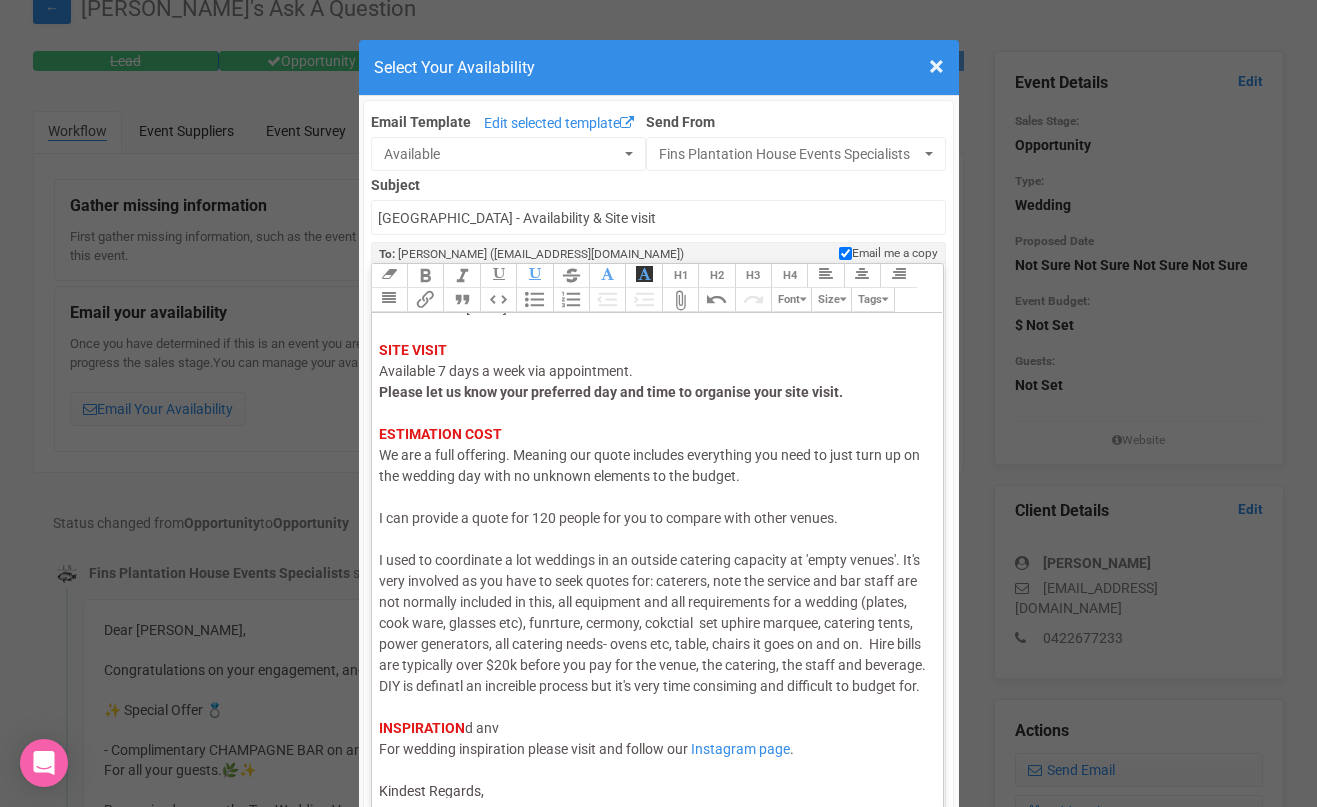 click on "I can provide a quote for 120 people for you to compare with other venues.  I used to coordinate a lot weddings in an outside catering capacity at 'empty venues'. It's very involved as you have to seek quotes for: caterers, note the service and bar staff are not normally included in this, all equipment and all requirements for a wedding (plates, cook ware, glasses etc), funrture, cermony, cokctial  set uphire marquee, catering tents, power generators, all catering needs- ovens etc, table, chairs it goes on and on.  Hire bills are typically over $20k before you pay for the venue, the catering, the staff and beverage. DIY is definatl an increible process but it's very time consiming and difficult to budget for." 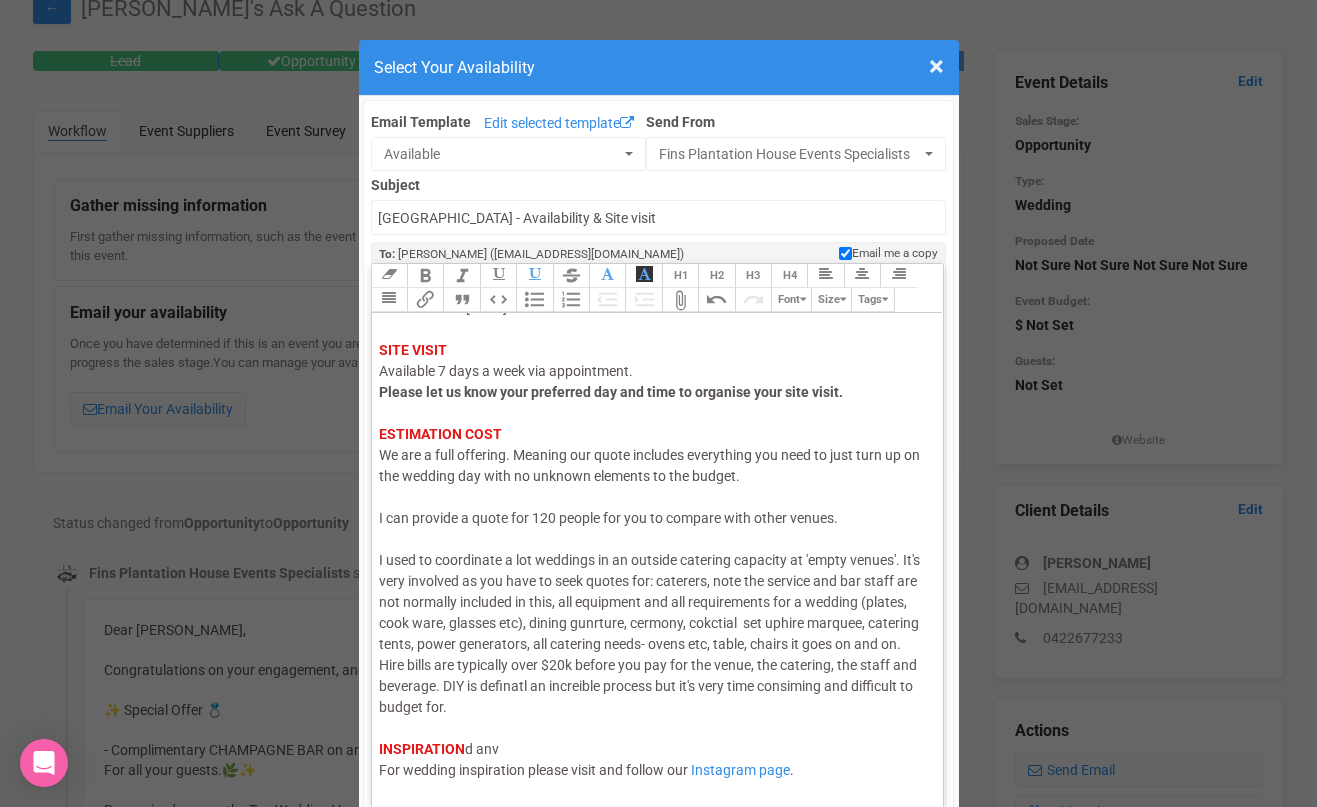 click on "I can provide a quote for 120 people for you to compare with other venues.  I used to coordinate a lot weddings in an outside catering capacity at 'empty venues'. It's very involved as you have to seek quotes for: caterers, note the service and bar staff are not normally included in this, all equipment and all requirements for a wedding (plates, cook ware, glasses etc), dining gunrture, cermony, cokctial  set uphire marquee, catering tents, power generators, all catering needs- ovens etc, table, chairs it goes on and on.  Hire bills are typically over $20k before you pay for the venue, the catering, the staff and beverage. DIY is definatl an increible process but it's very time consiming and difficult to budget for." 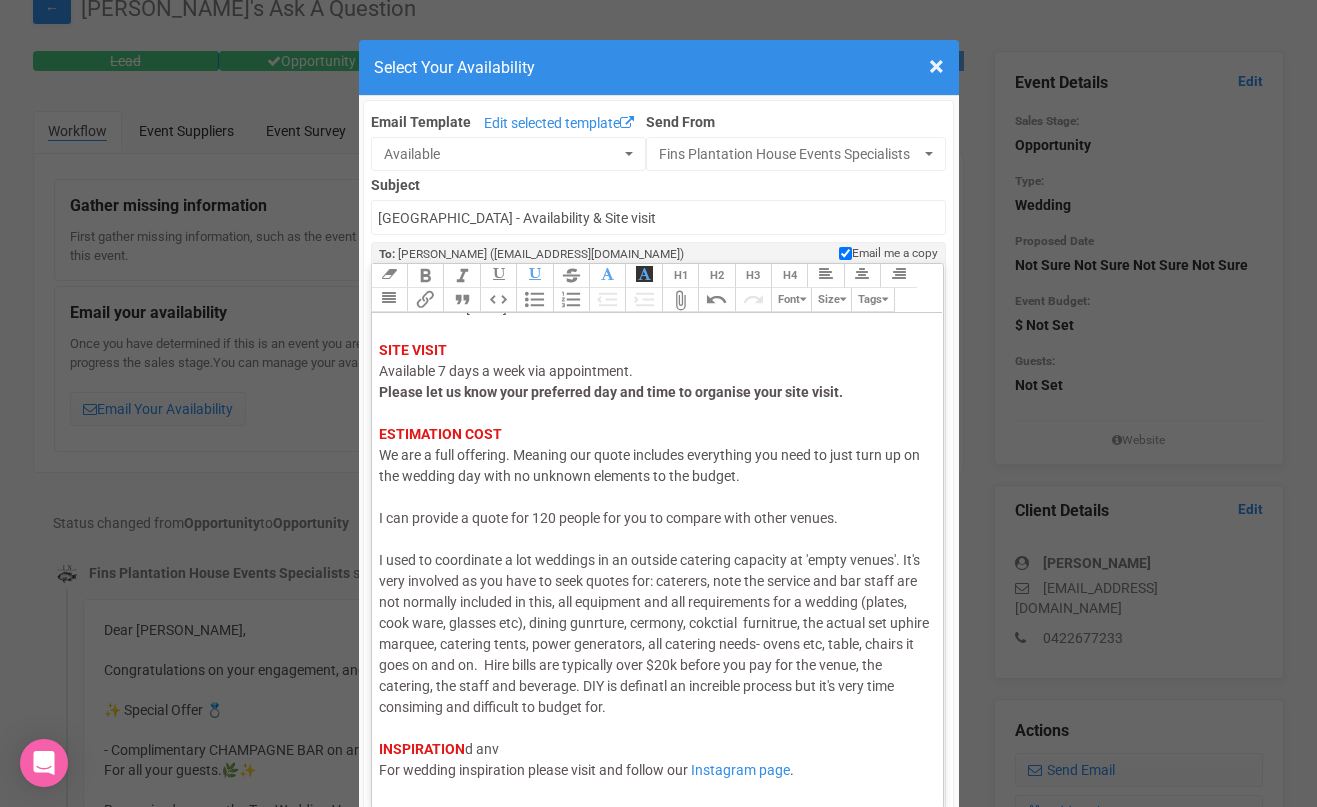 click on "I can provide a quote for 120 people for you to compare with other venues.  I used to coordinate a lot weddings in an outside catering capacity at 'empty venues'. It's very involved as you have to seek quotes for: caterers, note the service and bar staff are not normally included in this, all equipment and all requirements for a wedding (plates, cook ware, glasses etc), dining gunrture, cermony, cokctial  furnitrue, the actual set uphire marquee, catering tents, power generators, all catering needs- ovens etc, table, chairs it goes on and on.  Hire bills are typically over $20k before you pay for the venue, the catering, the staff and beverage. DIY is definatl an increible process but it's very time consiming and difficult to budget for." 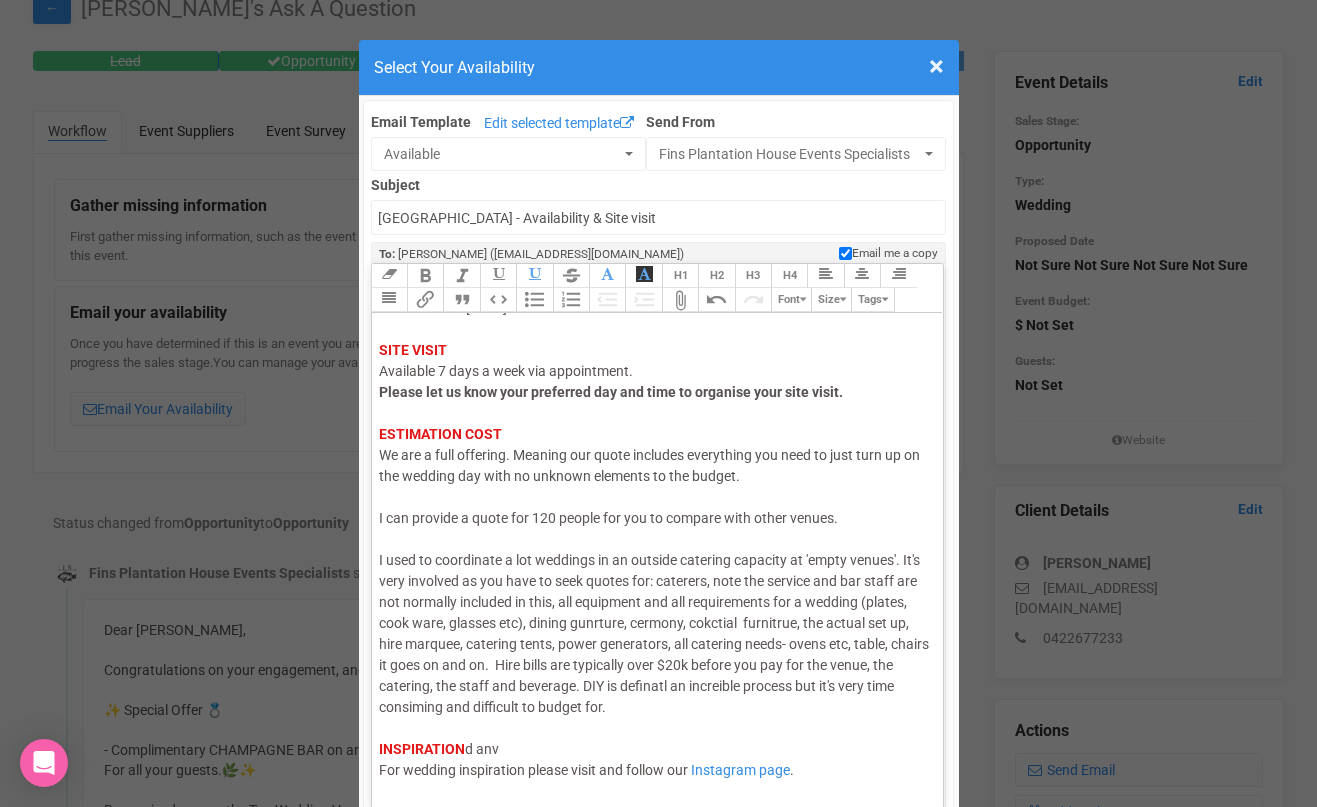 click on "I can provide a quote for 120 people for you to compare with other venues.  I used to coordinate a lot weddings in an outside catering capacity at 'empty venues'. It's very involved as you have to seek quotes for: caterers, note the service and bar staff are not normally included in this, all equipment and all requirements for a wedding (plates, cook ware, glasses etc), dining gunrture, cermony, cokctial  furnitrue, the actual set up, hire marquee, catering tents, power generators, all catering needs- ovens etc, table, chairs it goes on and on.  Hire bills are typically over $20k before you pay for the venue, the catering, the staff and beverage. DIY is definatl an increible process but it's very time consiming and difficult to budget for." 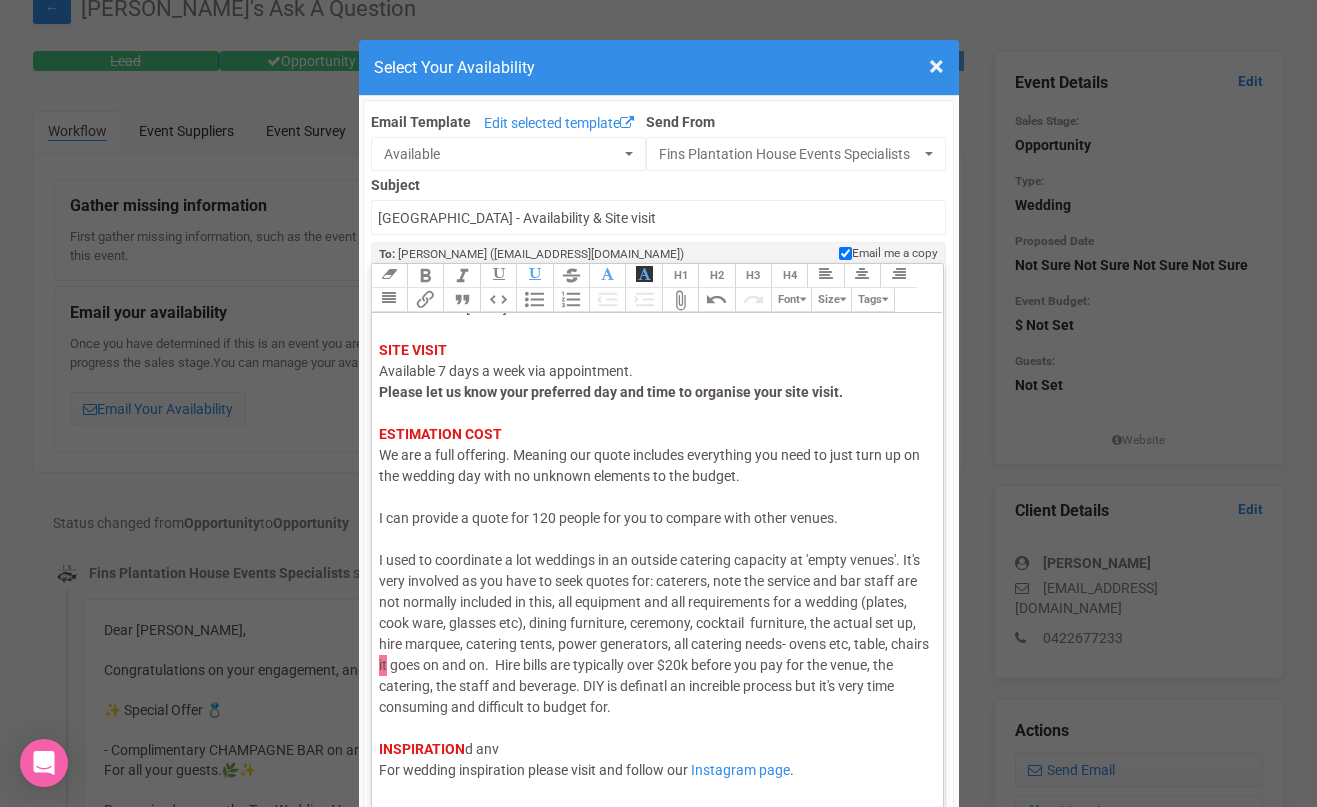 scroll, scrollTop: 379, scrollLeft: 0, axis: vertical 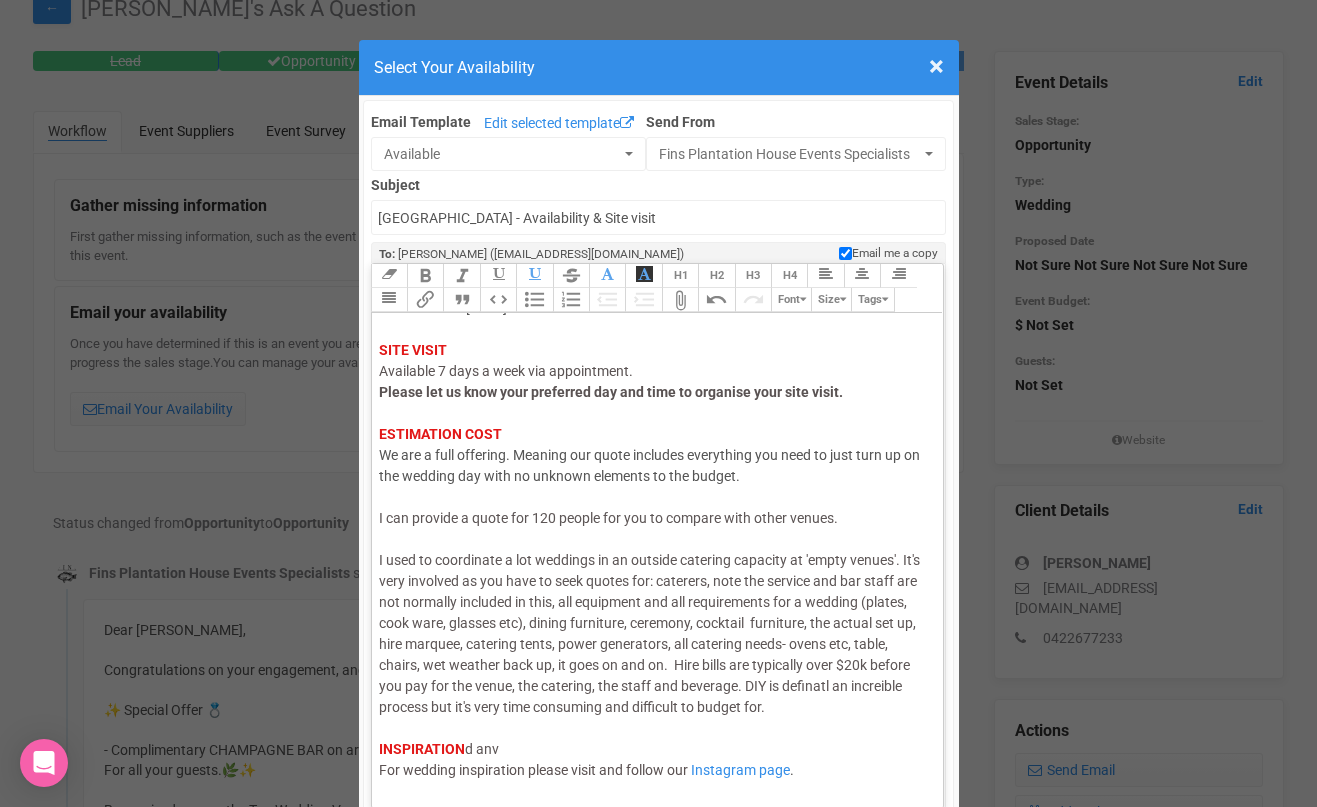 click on "I can provide a quote for 120 people for you to compare with other venues.  I used to coordinate a lot weddings in an outside catering capacity at 'empty venues'. It's very involved as you have to seek quotes for: caterers, note the service and bar staff are not normally included in this, all equipment and all requirements for a wedding (plates, cook ware, glasses etc), dining furniture, ceremony, cocktail  furniture, the actual set up, hire marquee, catering tents, power generators, all catering needs- ovens etc, table, chairs, wet weather back up, it goes on and on.  Hire bills are typically over $20k before you pay for the venue, the catering, the staff and beverage. DIY is definatl an increible process but it's very time consuming and difficult to budget for." 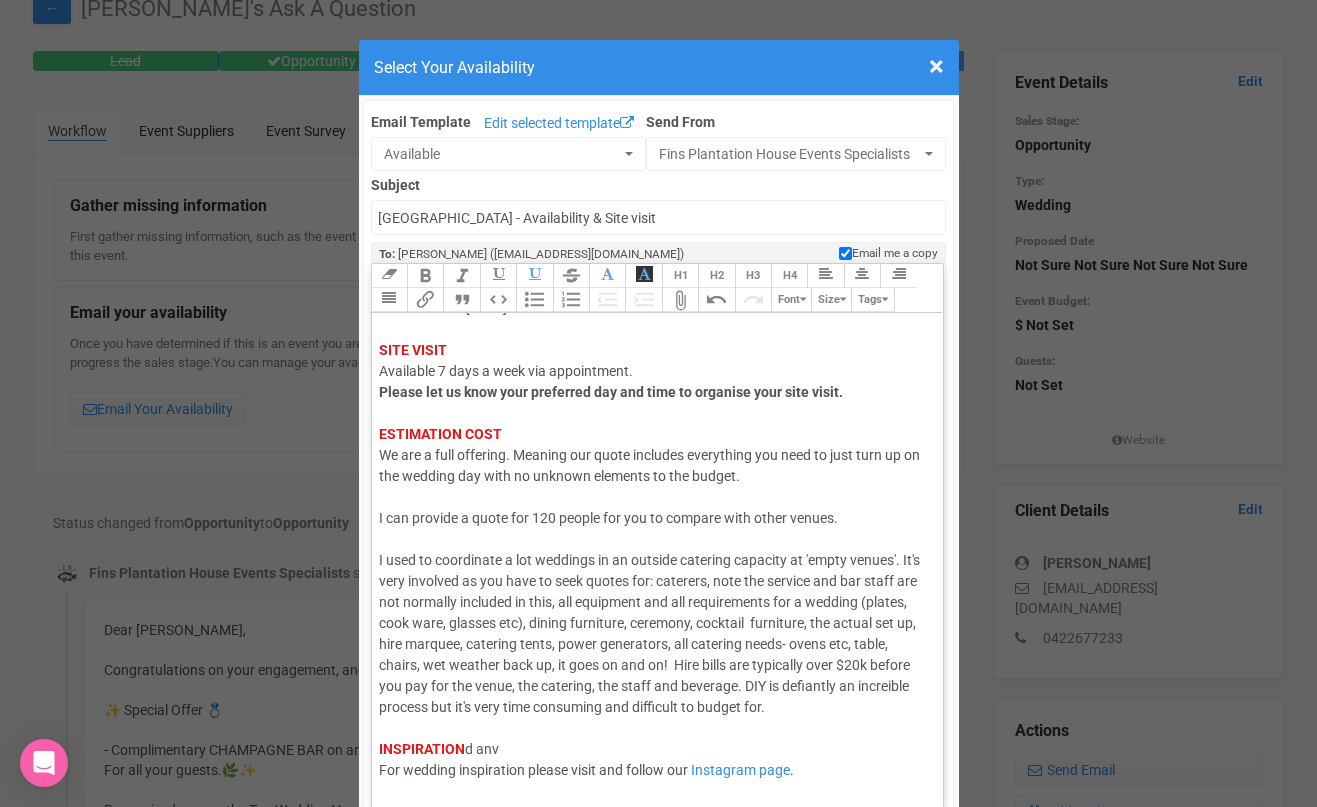 click on "I can provide a quote for 120 people for you to compare with other venues.  I used to coordinate a lot weddings in an outside catering capacity at 'empty venues'. It's very involved as you have to seek quotes for: caterers, note the service and bar staff are not normally included in this, all equipment and all requirements for a wedding (plates, cook ware, glasses etc), dining furniture, ceremony, cocktail  furniture, the actual set up, hire marquee, catering tents, power generators, all catering needs- ovens etc, table, chairs, wet weather back up, it goes on and on!  Hire bills are typically over $20k before you pay for the venue, the catering, the staff and beverage. DIY is defiantly an increible process but it's very time consuming and difficult to budget for." 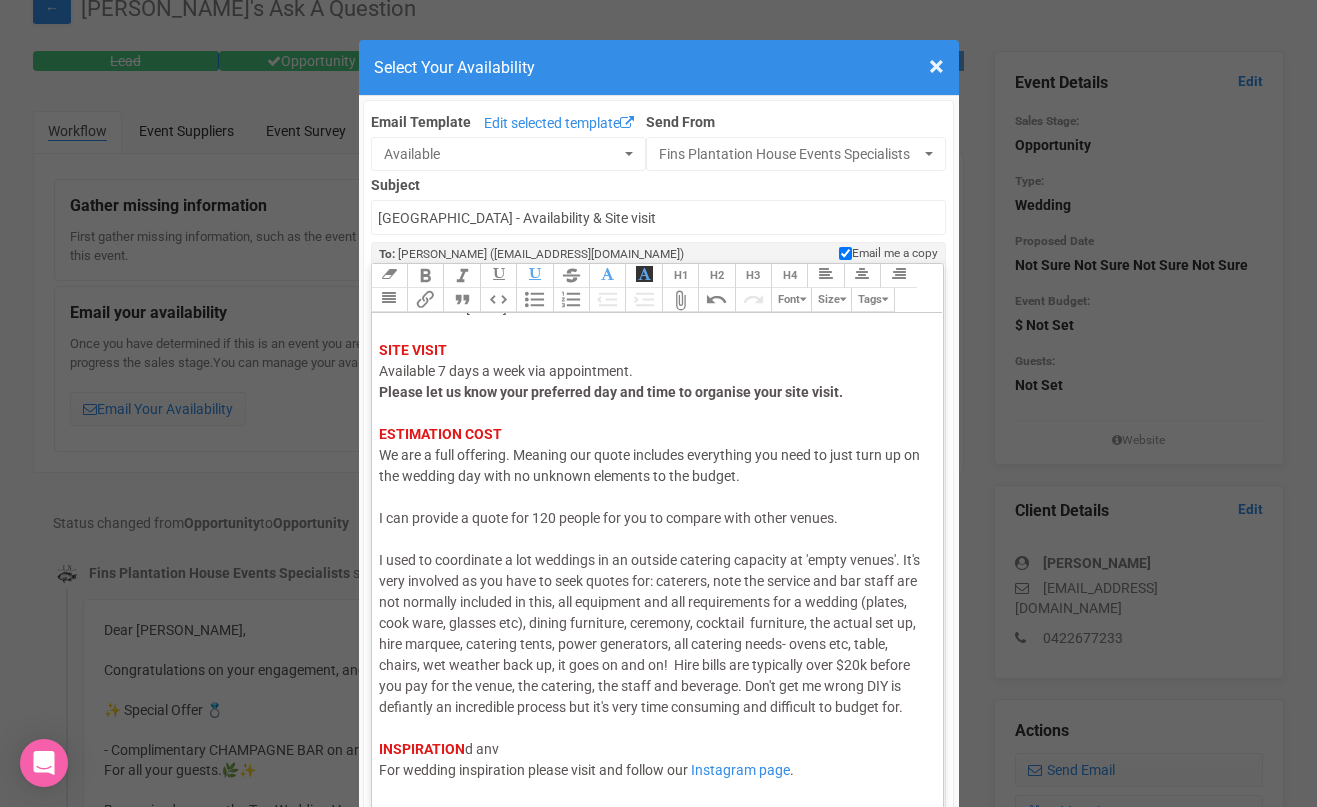 click on "I can provide a quote for 120 people for you to compare with other venues.  I used to coordinate a lot weddings in an outside catering capacity at 'empty venues'. It's very involved as you have to seek quotes for: caterers, note the service and bar staff are not normally included in this, all equipment and all requirements for a wedding (plates, cook ware, glasses etc), dining furniture, ceremony, cocktail  furniture, the actual set up, hire marquee, catering tents, power generators, all catering needs- ovens etc, table, chairs, wet weather back up, it goes on and on!  Hire bills are typically over $20k before you pay for the venue, the catering, the staff and beverage. Don't get me wrong DIY is defiantly an incredible process but it's very time consuming and difficult to budget for." 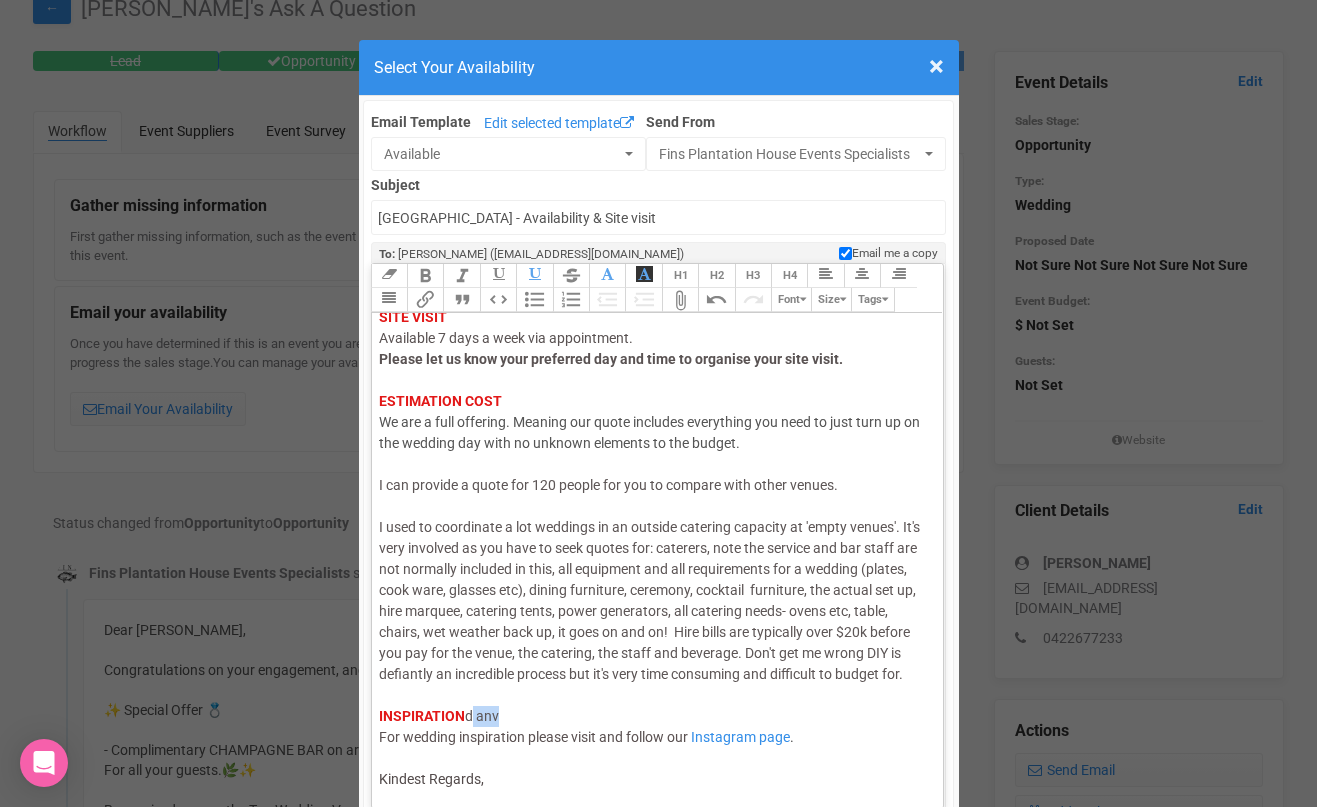 drag, startPoint x: 508, startPoint y: 716, endPoint x: 468, endPoint y: 717, distance: 40.012497 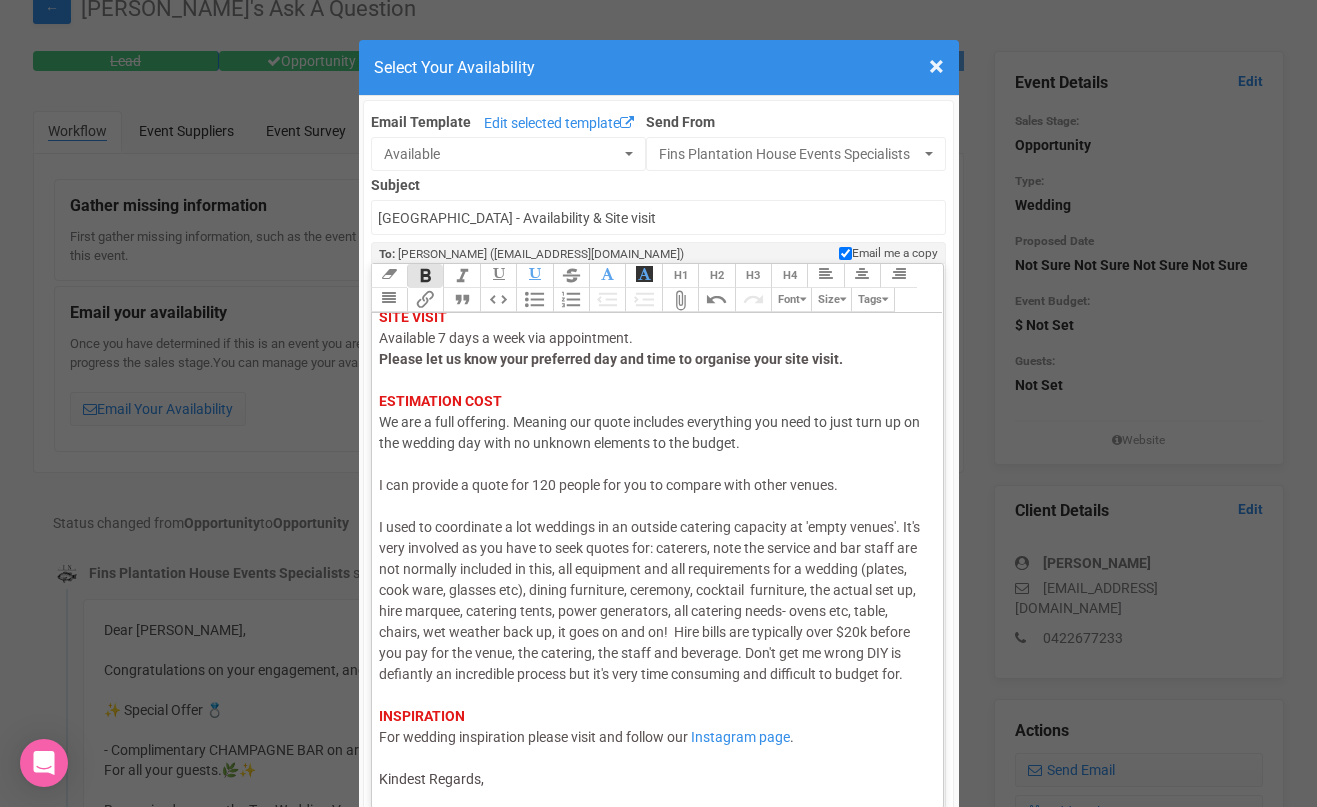click on "Hi [PERSON_NAME], I hope this email finds you well. Thank you for your enquiry with us! We would love to host your daughter's wedding at  Fins at [GEOGRAPHIC_DATA]. Our venue does not allow outside catering, food trucks or BYO. We are a full service.    SPECIAL OFFER We are offering a very special offer to our couple booking their wedding before the [DATE]:  💍   Complimentary CHAMPAGNE BAR on arrival For all your guests (avail for any wedding date) ✨ AVAILABILITY Thursdays in  August/[DATE] Thurs 6, 20 , [DATE] available  Thurs 10th or [DATE] available SITE VISIT   Available 7 days a week via appointment.  Please let us know your preferred day and time to organise your site visit.    ESTIMATION COST We are a full offering. Meaning our quote includes everything you need to just turn up on the wedding day with no unknown elements to the budget.   I can provide a quote for 120 people for you to compare with other venues.  INSPIRATION     For wedding inspiration please visit and follow our" 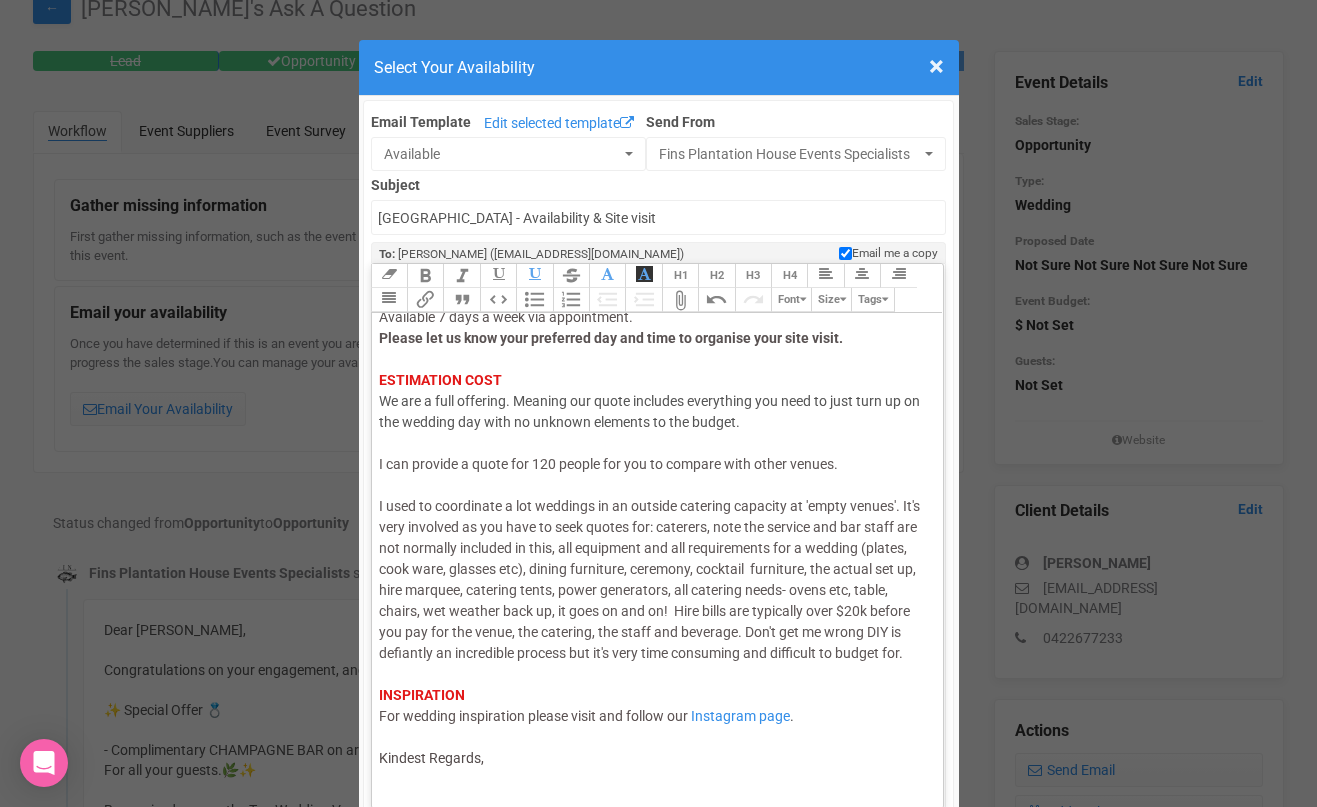 scroll, scrollTop: 444, scrollLeft: 0, axis: vertical 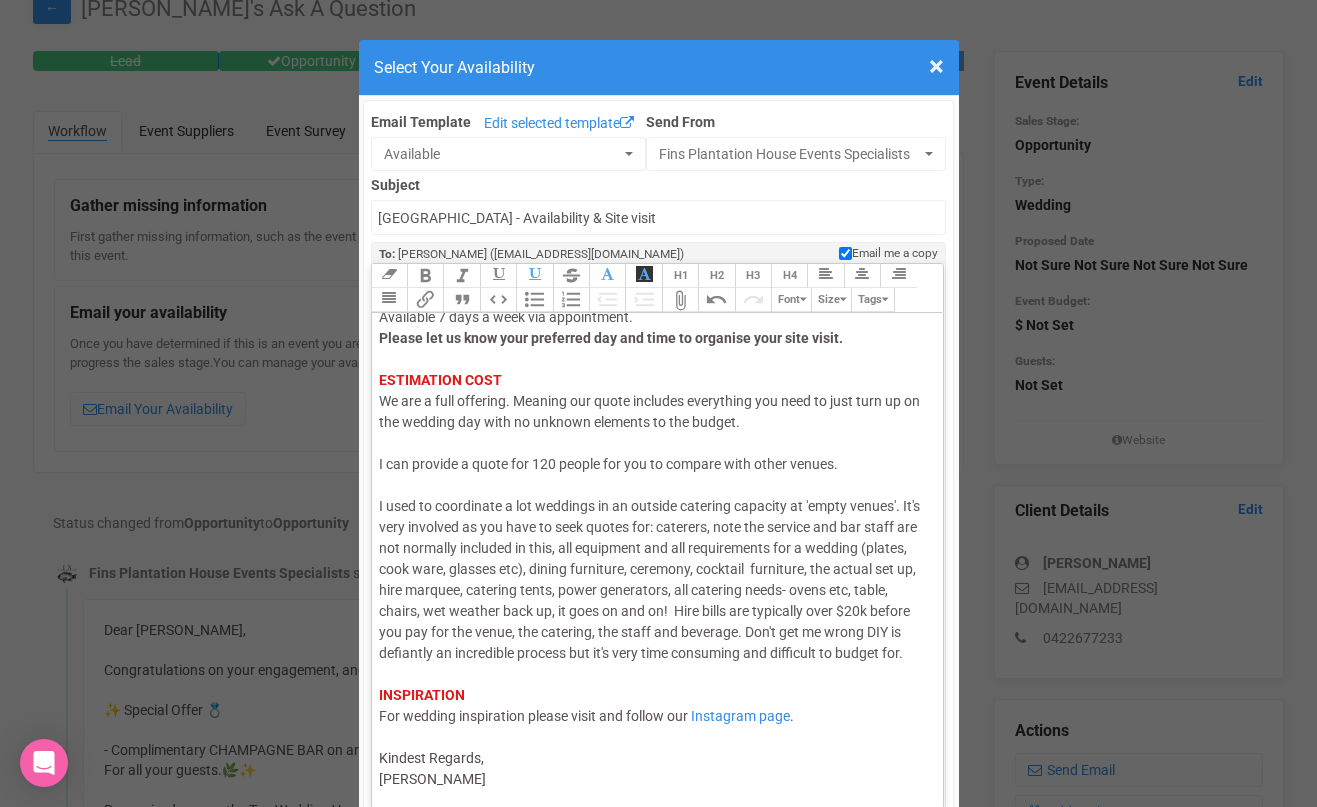 click on "Hi [PERSON_NAME], I hope this email finds you well. Thank you for your enquiry with us! We would love to host your daughter's wedding at  Fins at [GEOGRAPHIC_DATA]. Our venue does not allow outside catering, food trucks or BYO. We are a full service.    SPECIAL OFFER We are offering a very special offer to our couple booking their wedding before the [DATE]:  💍   Complimentary CHAMPAGNE BAR on arrival For all your guests (avail for any wedding date) ✨ AVAILABILITY Thursdays in  August/[DATE] Thurs 6, 20 , [DATE] available  Thurs 10th or [DATE] available SITE VISIT   Available 7 days a week via appointment.  Please let us know your preferred day and time to organise your site visit.    ESTIMATION COST We are a full offering. Meaning our quote includes everything you need to just turn up on the wedding day with no unknown elements to the budget.   I can provide a quote for 120 people for you to compare with other venues.  INSPIRATION     For wedding inspiration please visit and follow our" 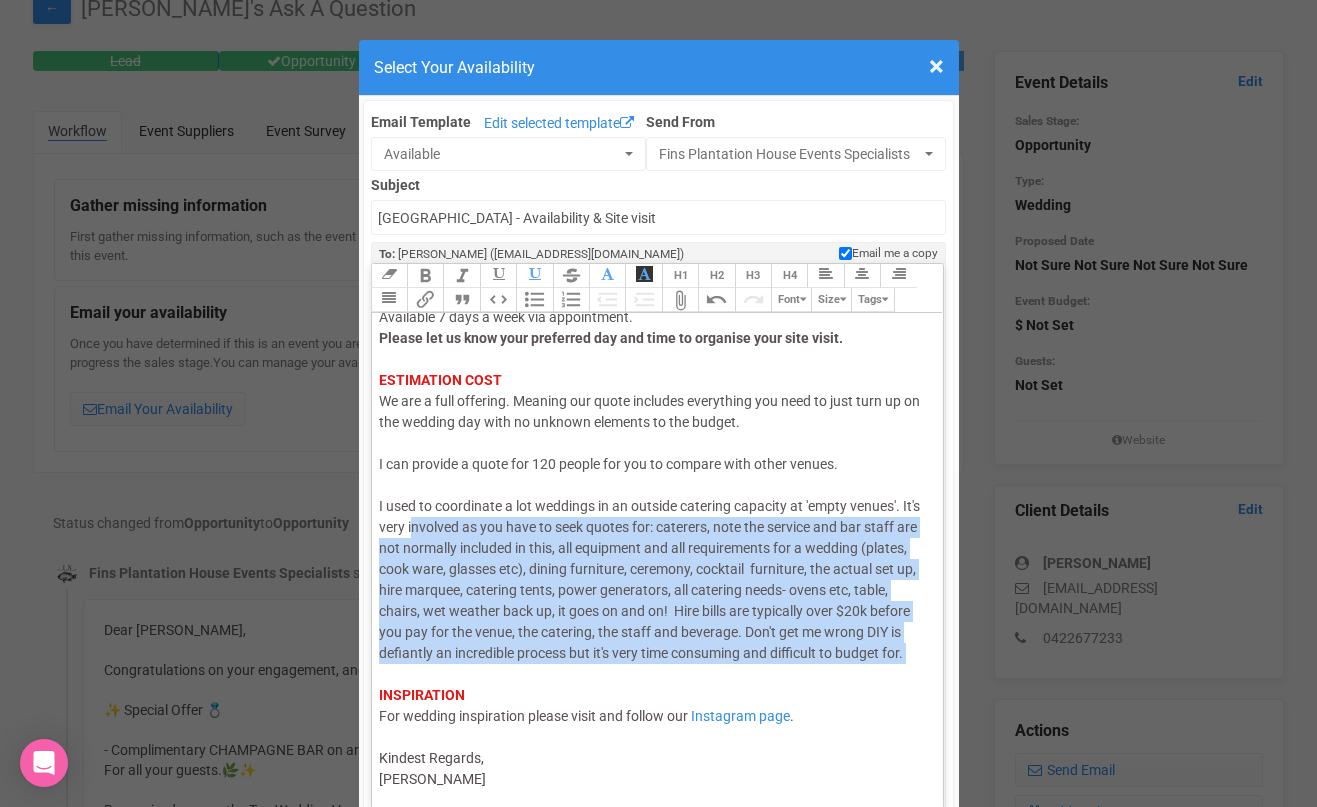 drag, startPoint x: 452, startPoint y: 681, endPoint x: 410, endPoint y: 528, distance: 158.66002 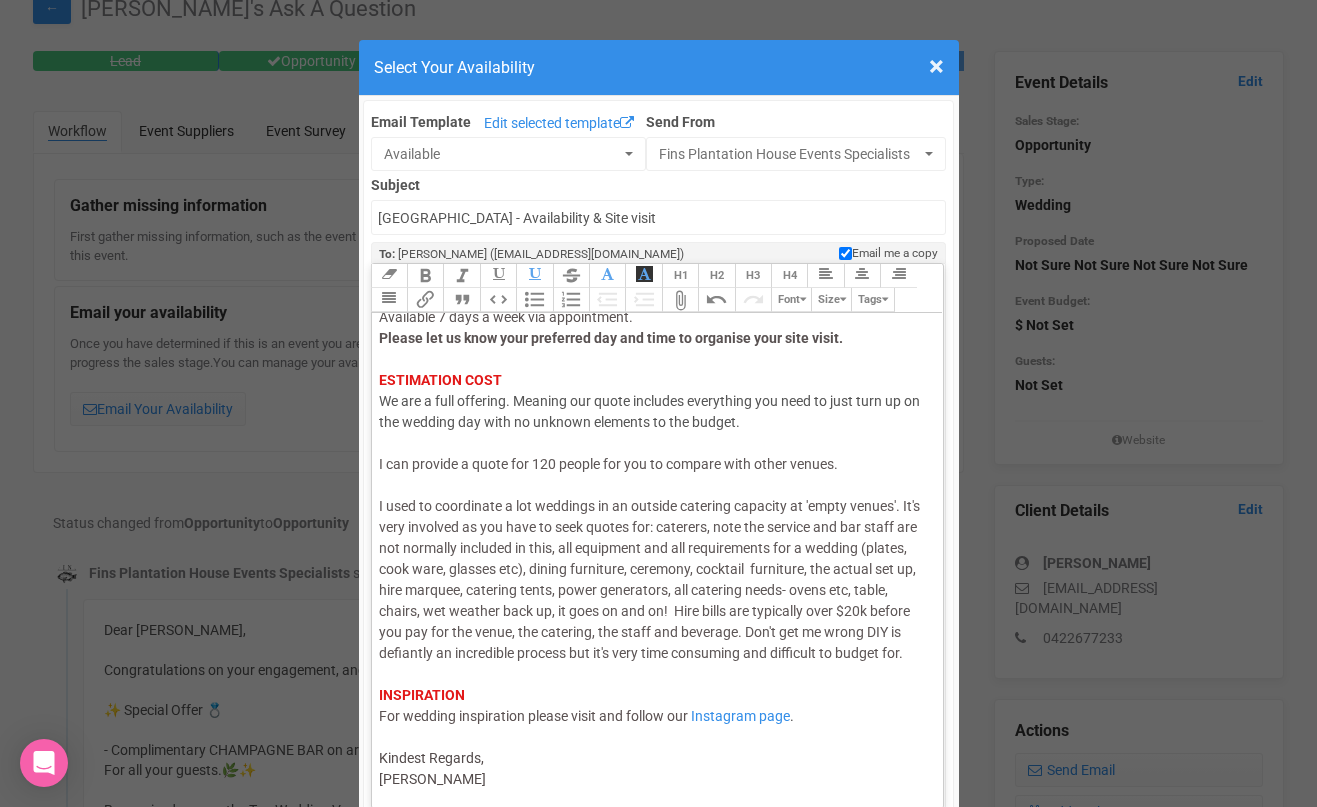 click on "I can provide a quote for 120 people for you to compare with other venues.  I used to coordinate a lot weddings in an outside catering capacity at 'empty venues'. It's very involved as you have to seek quotes for: caterers, note the service and bar staff are not normally included in this, all equipment and all requirements for a wedding (plates, cook ware, glasses etc), dining furniture, ceremony, cocktail  furniture, the actual set up, hire marquee, catering tents, power generators, all catering needs- ovens etc, table, chairs, wet weather back up, it goes on and on!  Hire bills are typically over $20k before you pay for the venue, the catering, the staff and beverage. Don't get me wrong DIY is defiantly an incredible process but it's very time consuming and difficult to budget for." 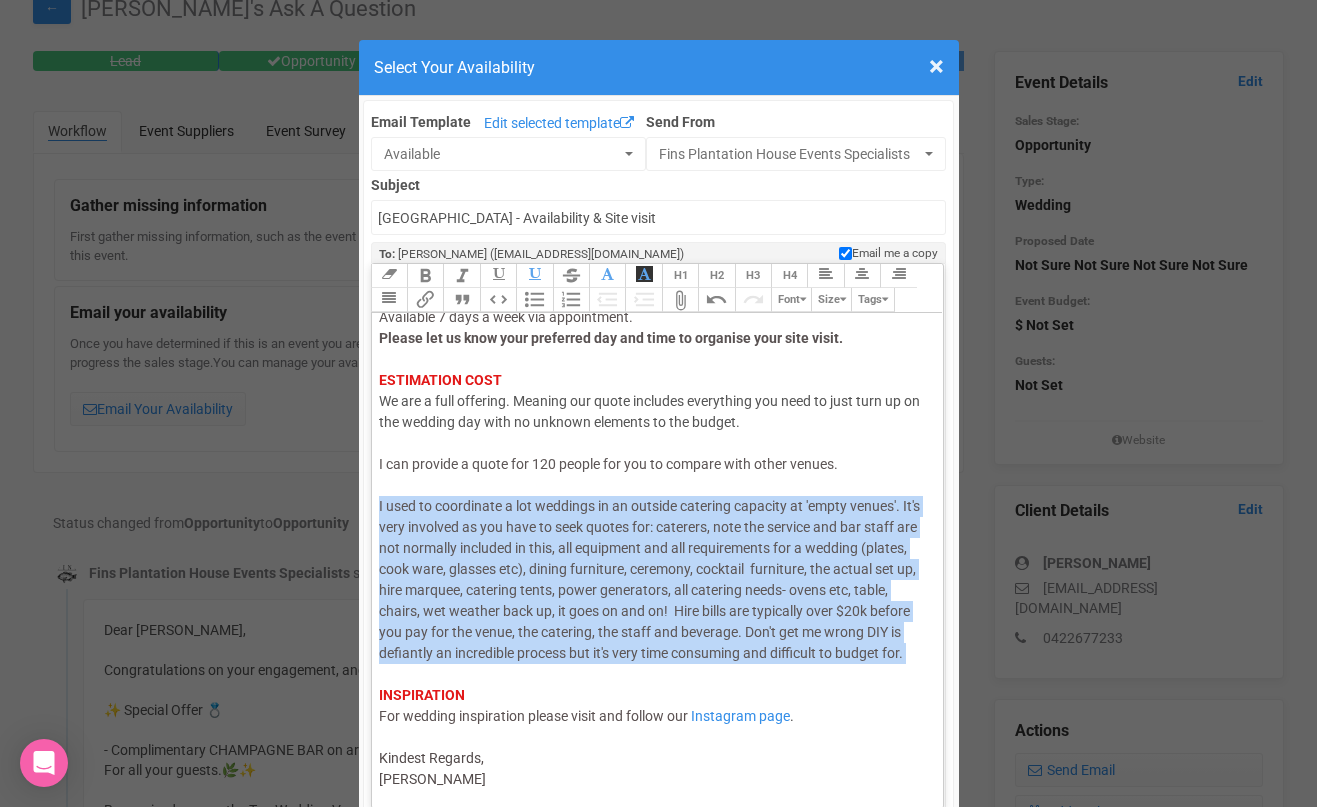 drag, startPoint x: 382, startPoint y: 681, endPoint x: 369, endPoint y: 512, distance: 169.49927 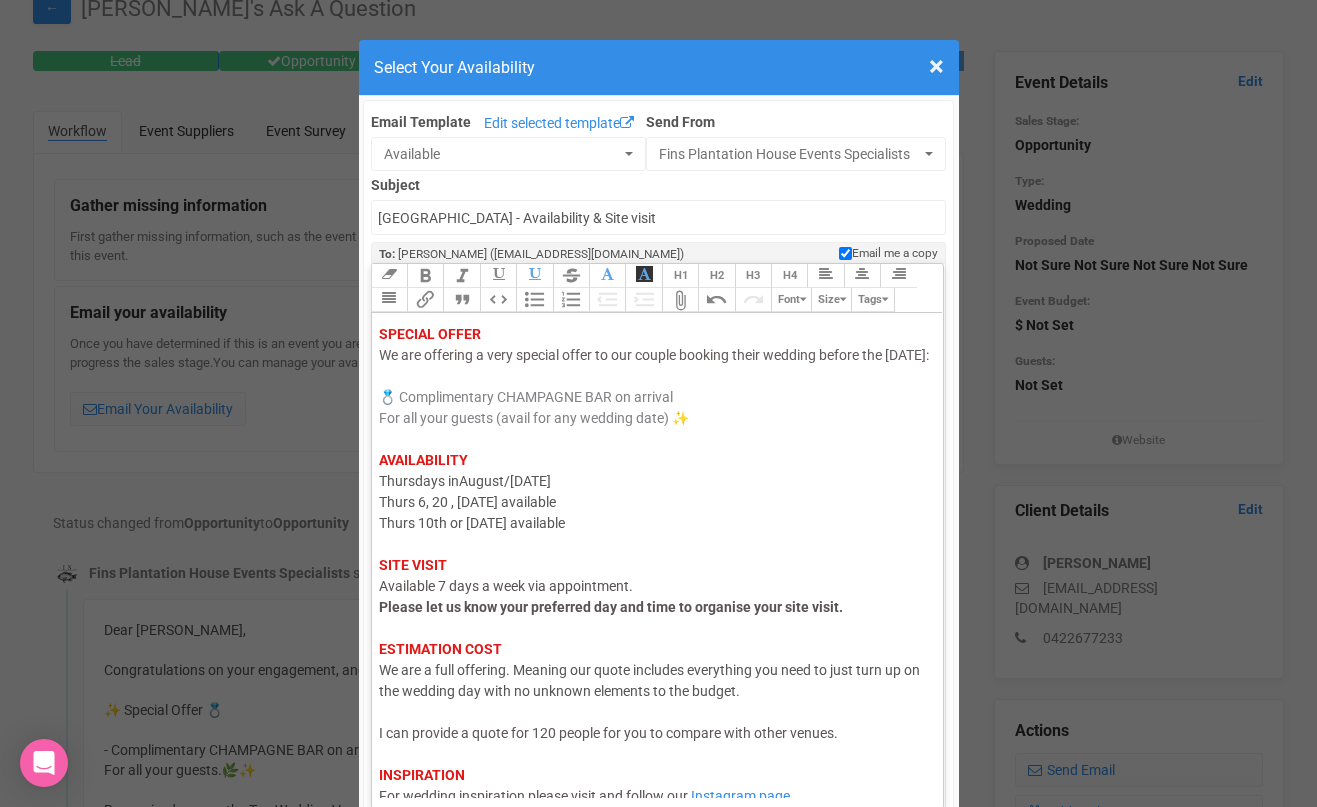 scroll, scrollTop: 0, scrollLeft: 0, axis: both 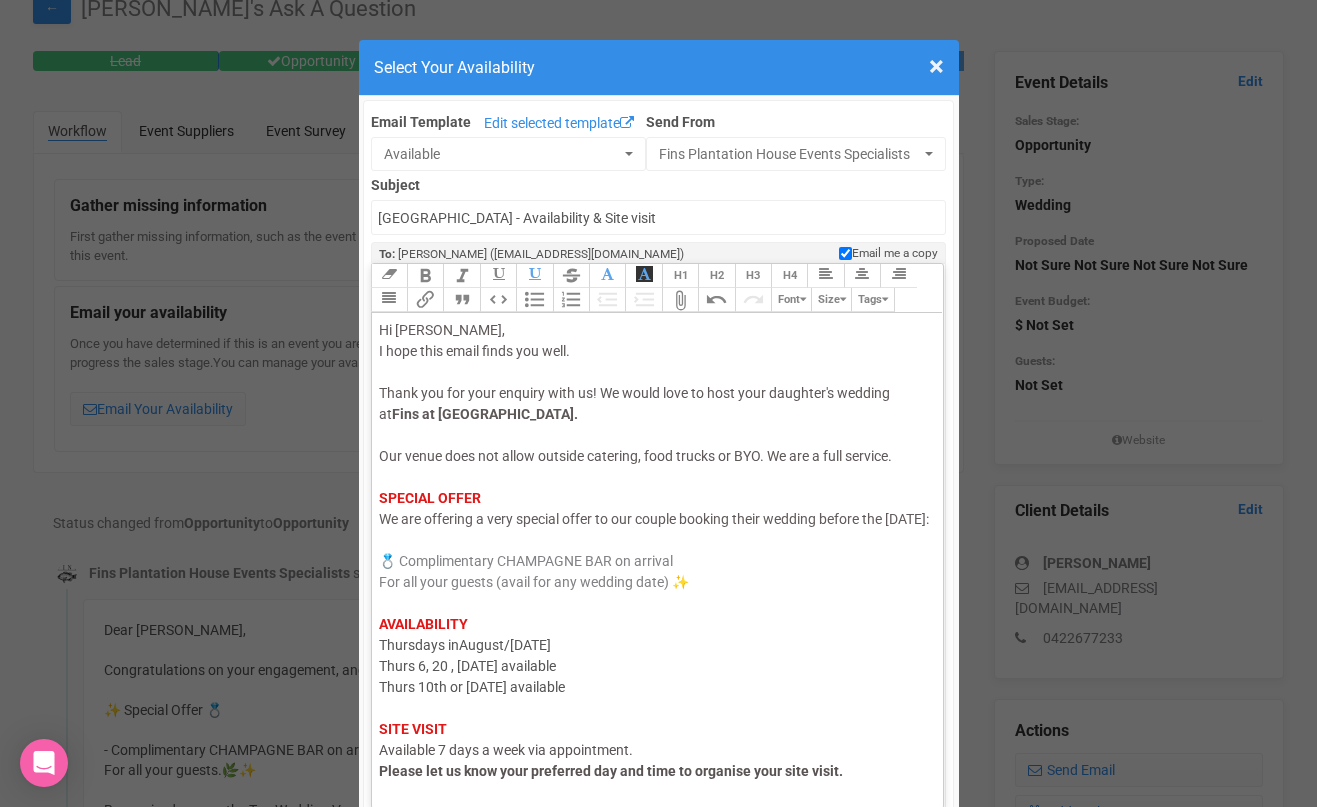 click on "Hi [PERSON_NAME], I hope this email finds you well. Thank you for your enquiry with us! We would love to host your daughter's wedding at  Fins at [GEOGRAPHIC_DATA]. Our venue does not allow outside catering, food trucks or BYO. We are a full service.    SPECIAL OFFER We are offering a very special offer to our couple booking their wedding before the [DATE]:  💍   Complimentary CHAMPAGNE BAR on arrival For all your guests (avail for any wedding date) ✨ AVAILABILITY Thursdays in  August/[DATE] Thurs 6, 20 , [DATE] available  Thurs 10th or [DATE] available SITE VISIT   Available 7 days a week via appointment.  Please let us know your preferred day and time to organise your site visit.    ESTIMATION COST We are a full offering. Meaning our quote includes everything you need to just turn up on the wedding day with no unknown elements to the budget.   I can provide a quote for 120 people for you to compare with other venues.  INSPIRATION     For wedding inspiration please visit and follow our" 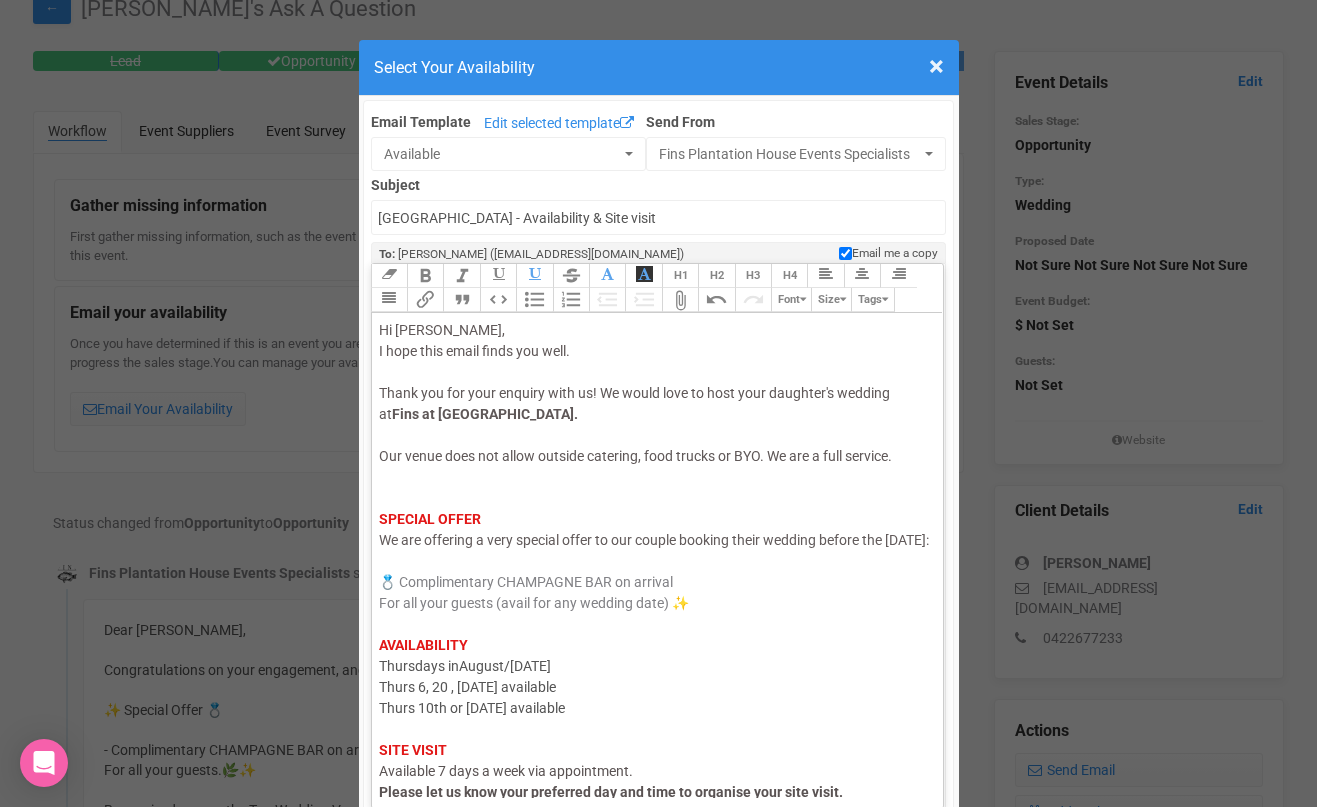 paste on "span style="background-color: rgb(255, 255, 255); font-family: Roboto, Helvetica, Arial, sans-serif; font-size: 14px; color: rgb(93, 86, 86); text-decoration-color: initial;">I used to coordinate a lot weddings in an outside catering capacity at 'empty venues'. It's very involved as you have to seek quotes for: caterers, note the service and bar staff are not normally included in this, all equipment and all requirements for a wedding (plates, cook ware, glasses etc), dining furniture, ceremony, cocktail&nbsp; furniture, the actual set up, hire marquee, catering tents, power generators, all catering needs- ovens etc, table, chairs, wet weather back up, it goes on and on!&nbsp; Hire bills are typically over $20k before you pay for the venue, the catering, the staff and beverage. Don't get me wrong DIY is defiantly an incredible process but it's very time consuming and difficult to budget for.</span><" 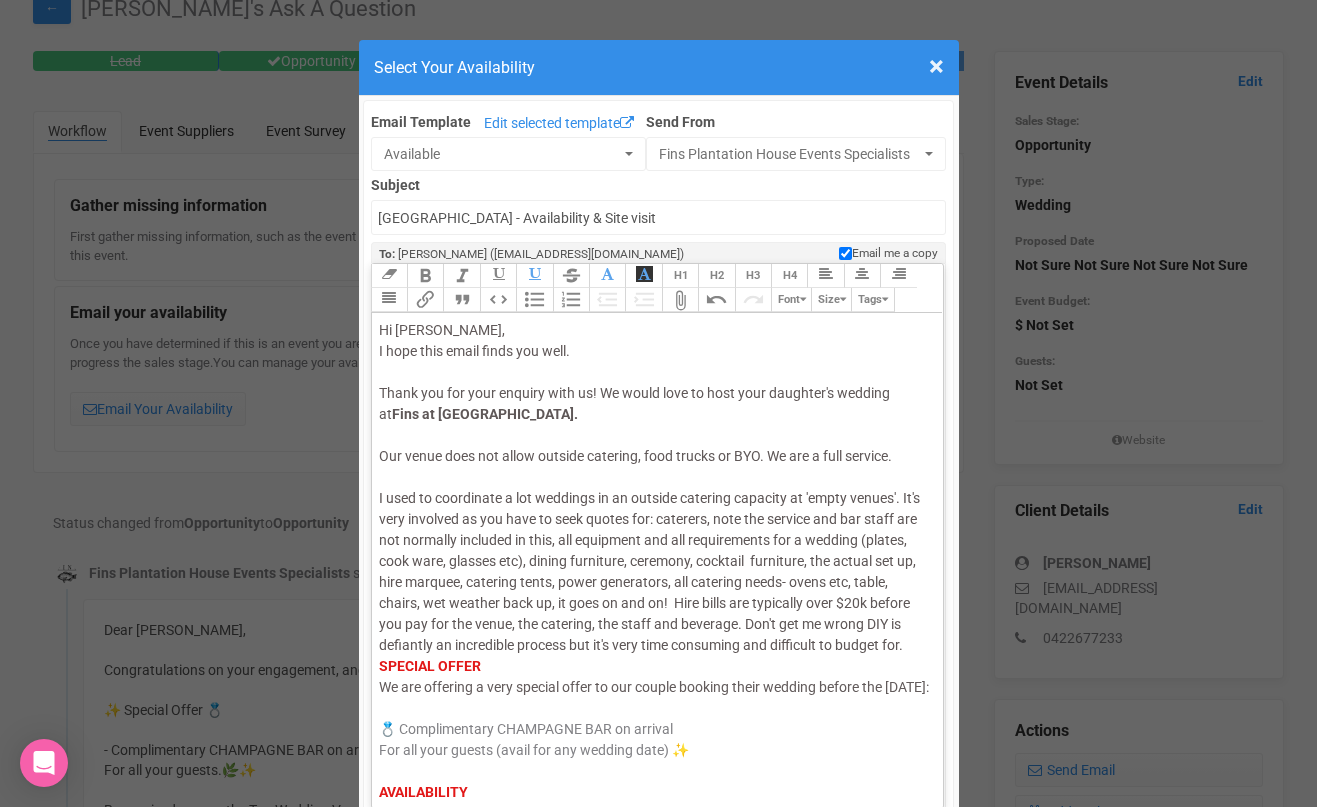 type on "<div><span style="color: rgb(95, 88, 88);">Hi [PERSON_NAME],</span><br><span style="color: rgb(95, 88, 88);">I hope this email finds you well.</span><br><br><span style="color: rgb(95, 88, 88);">Thank you for your enquiry with us! We would love to host your daughter's wedding at </span><strong style="color: rgb(95, 88, 88);">Fins at [GEOGRAPHIC_DATA]<br><br></strong><span style="color: rgb(95, 88, 88);">Our venue does not allow outside catering, food trucks or BYO. We are a full service. </span><strong style="color: rgb(95, 88, 88);"><br></strong>&nbsp;<br><span style="background-color: rgb(255, 255, 255); font-family: Roboto, Helvetica, Arial, sans-serif; font-size: 14px; color: rgb(93, 86, 86); text-decoration-color: initial;">I used to coordinate a lot weddings in an outside catering capacity at 'empty venues'. It's very involved as you have to seek quotes for: caterers, note the service and bar staff are not normally included in this, all equipment and all requirements for a wedding (plates, cook ware, glasses..." 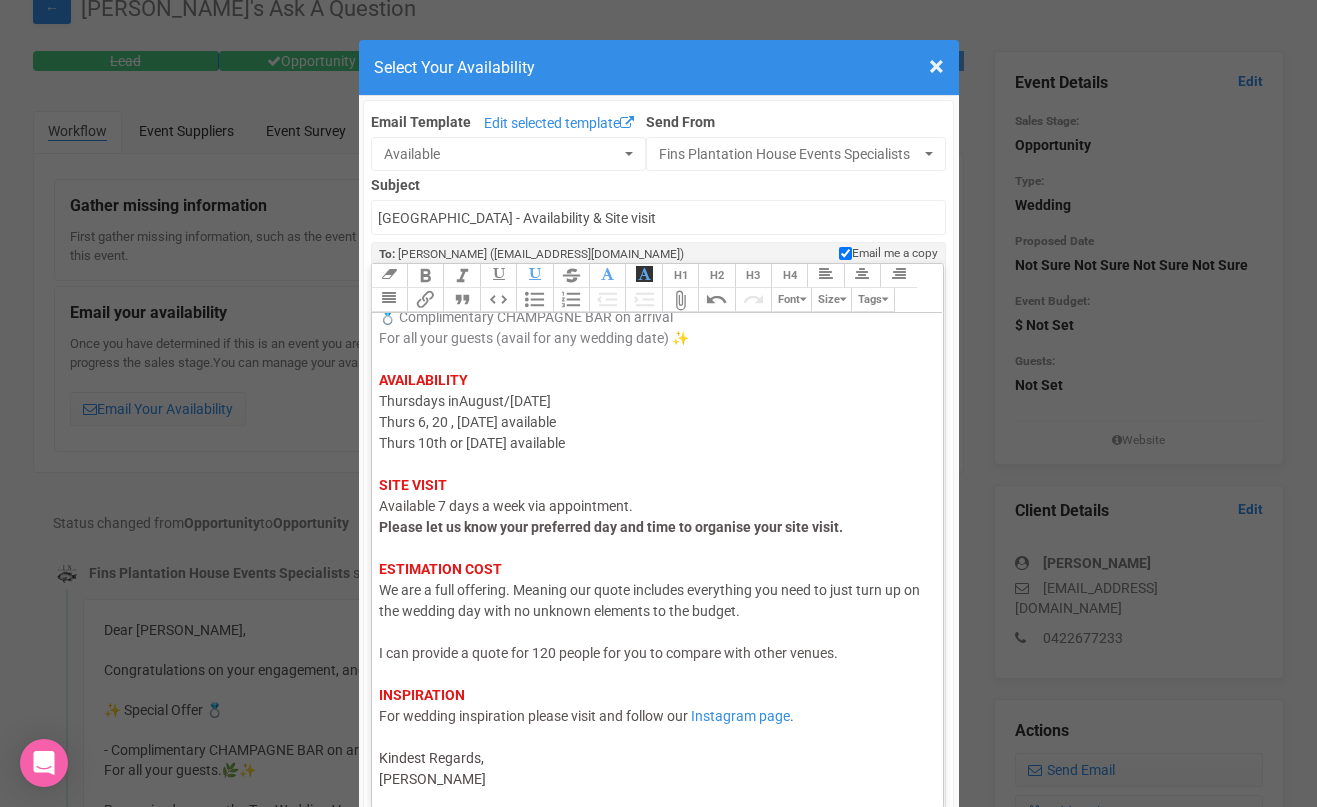 scroll, scrollTop: 454, scrollLeft: 0, axis: vertical 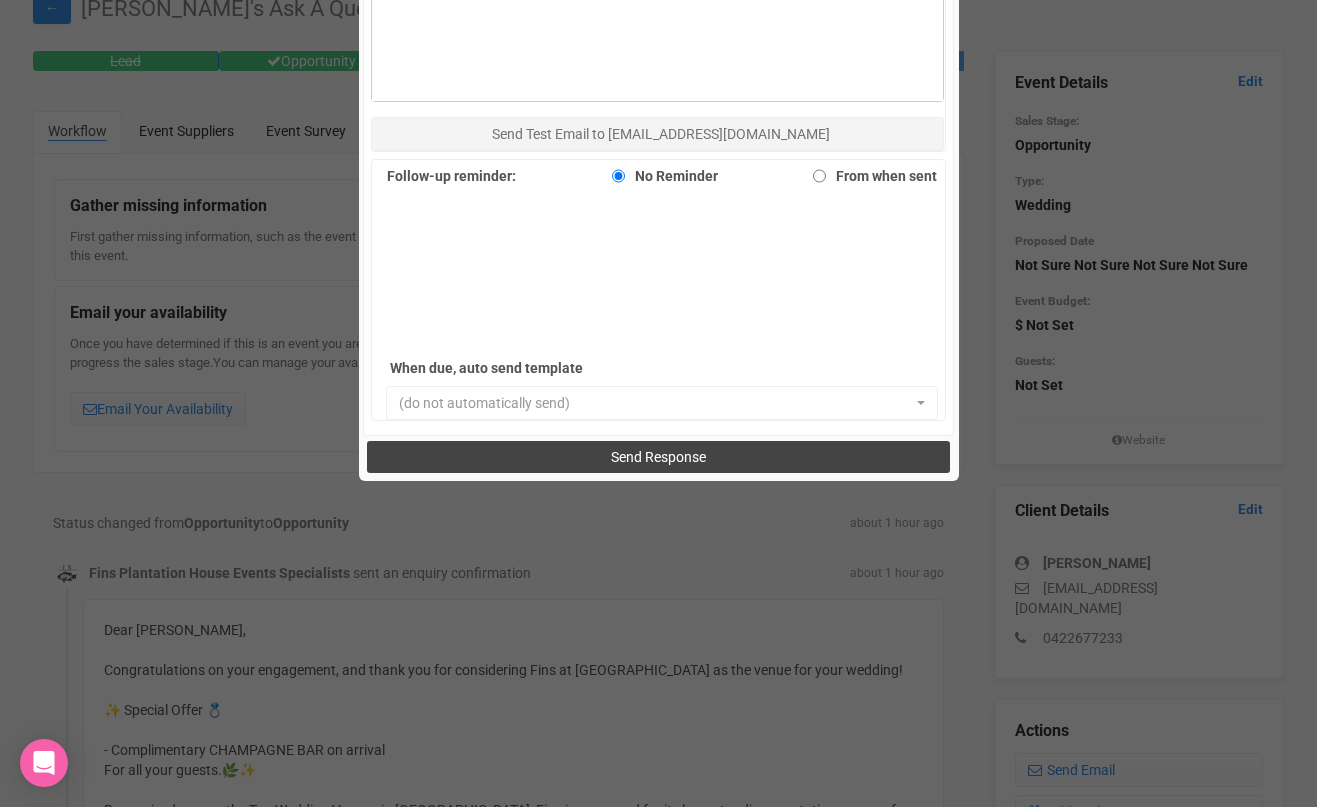 click on "Send Response" at bounding box center [658, 457] 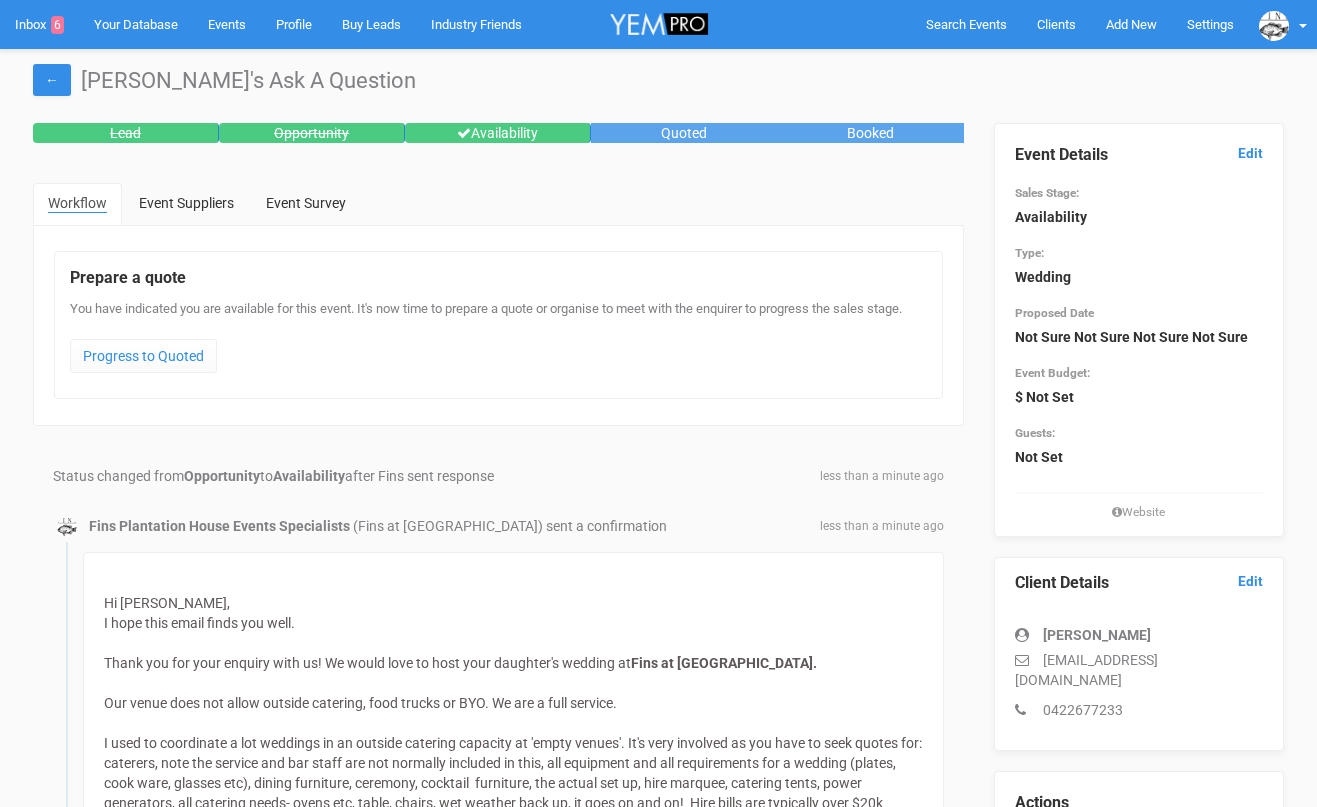 scroll, scrollTop: 0, scrollLeft: 0, axis: both 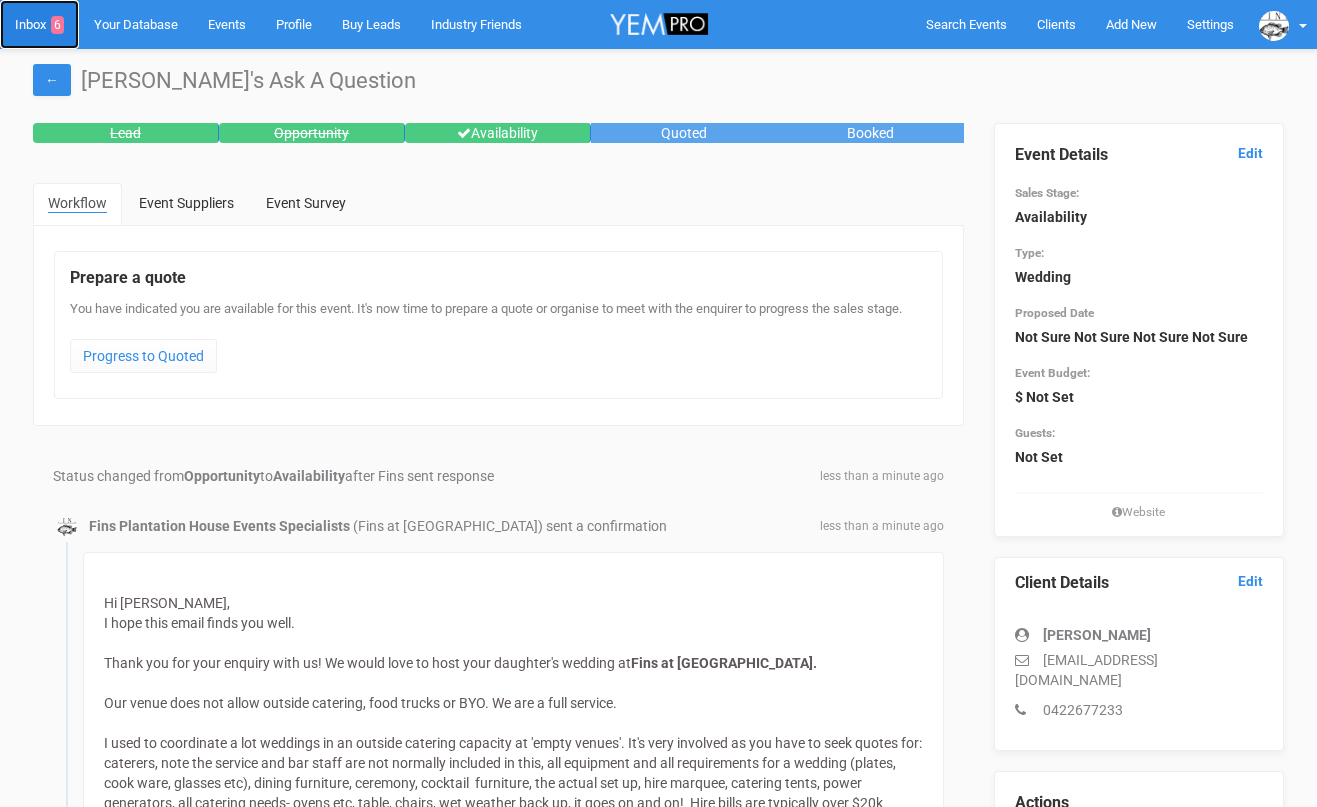 click on "Inbox  6" at bounding box center [39, 24] 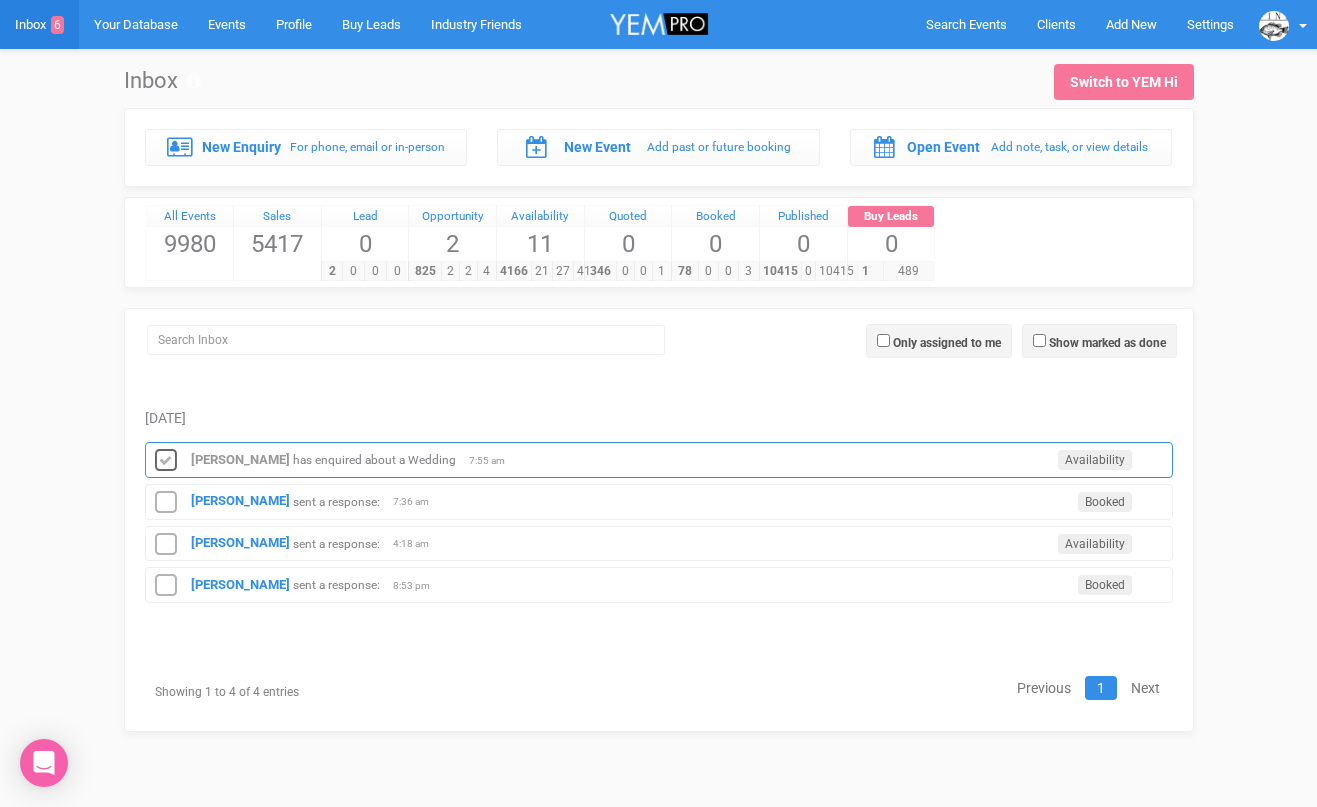 click at bounding box center (166, 461) 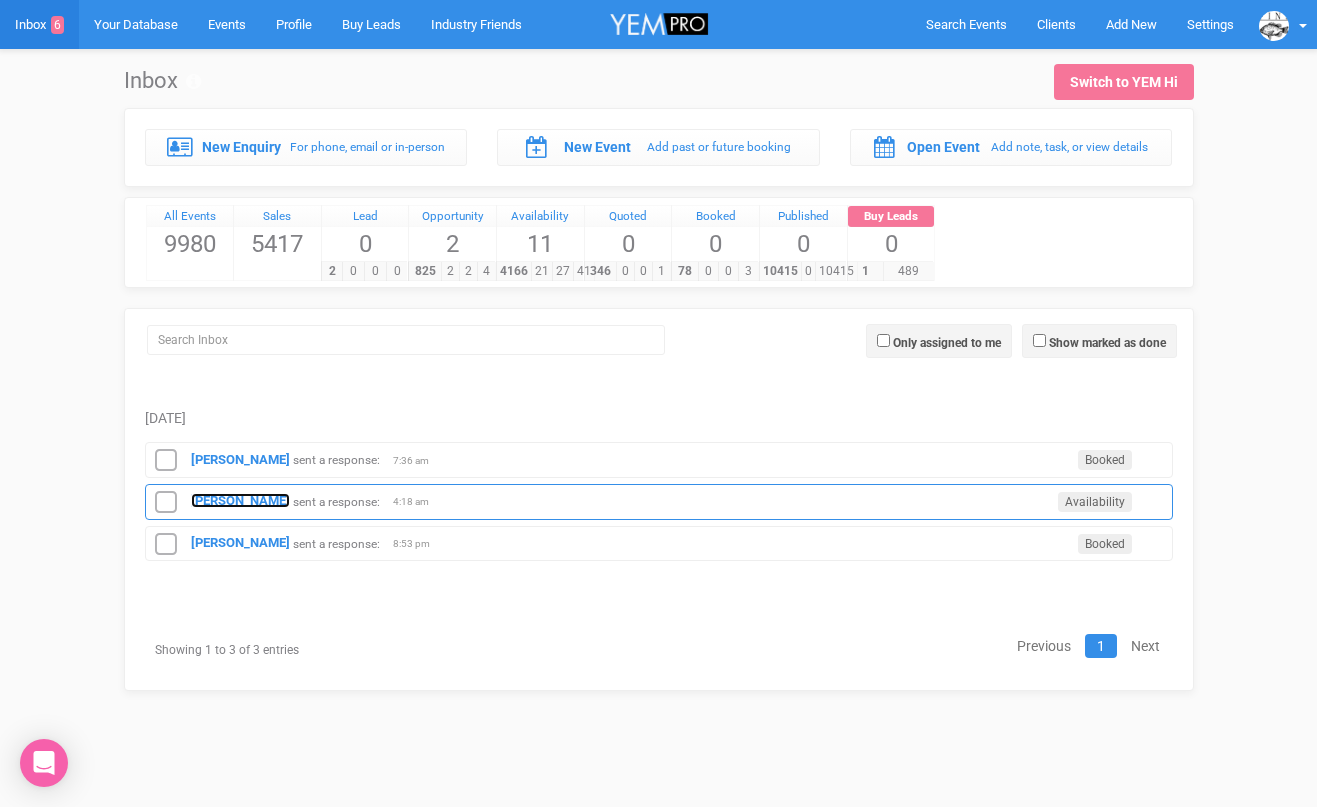 click on "[PERSON_NAME]" at bounding box center [240, 500] 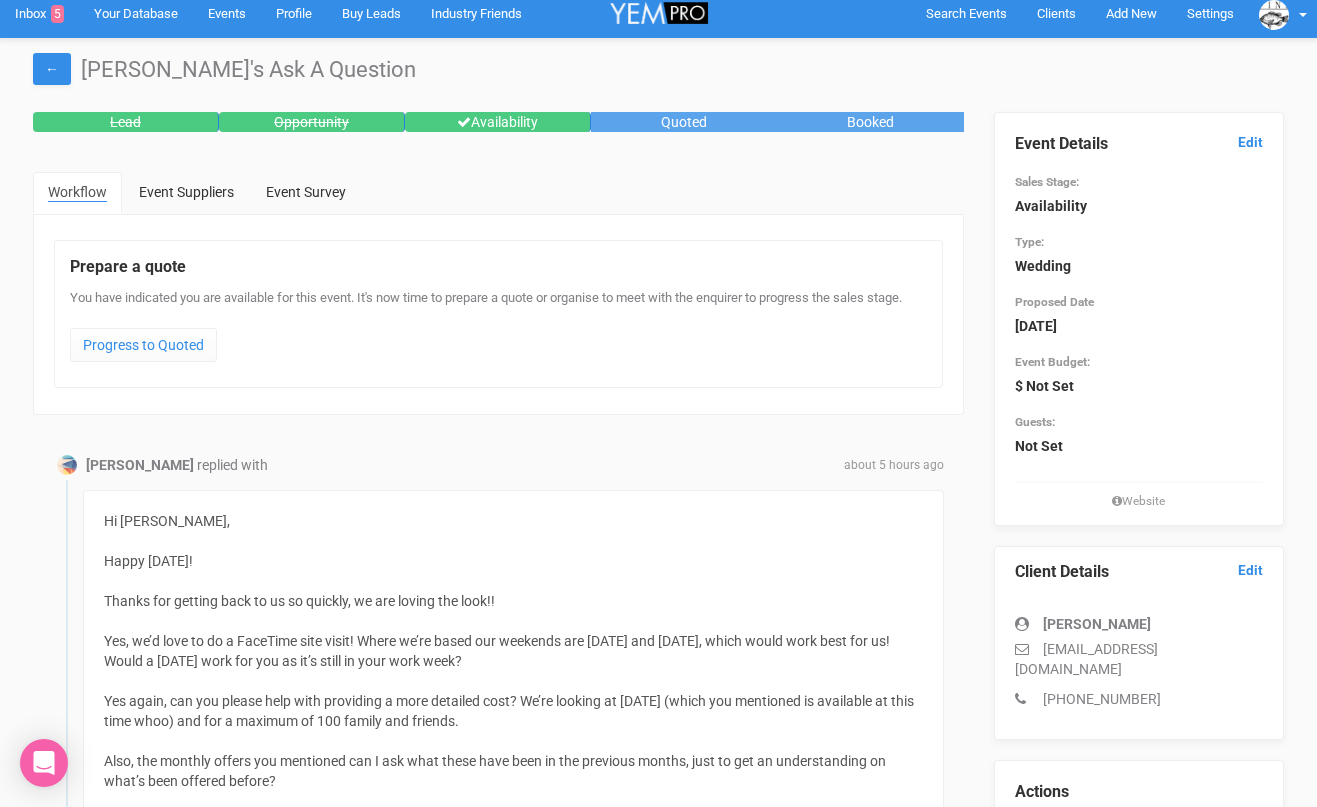 scroll, scrollTop: 0, scrollLeft: 0, axis: both 